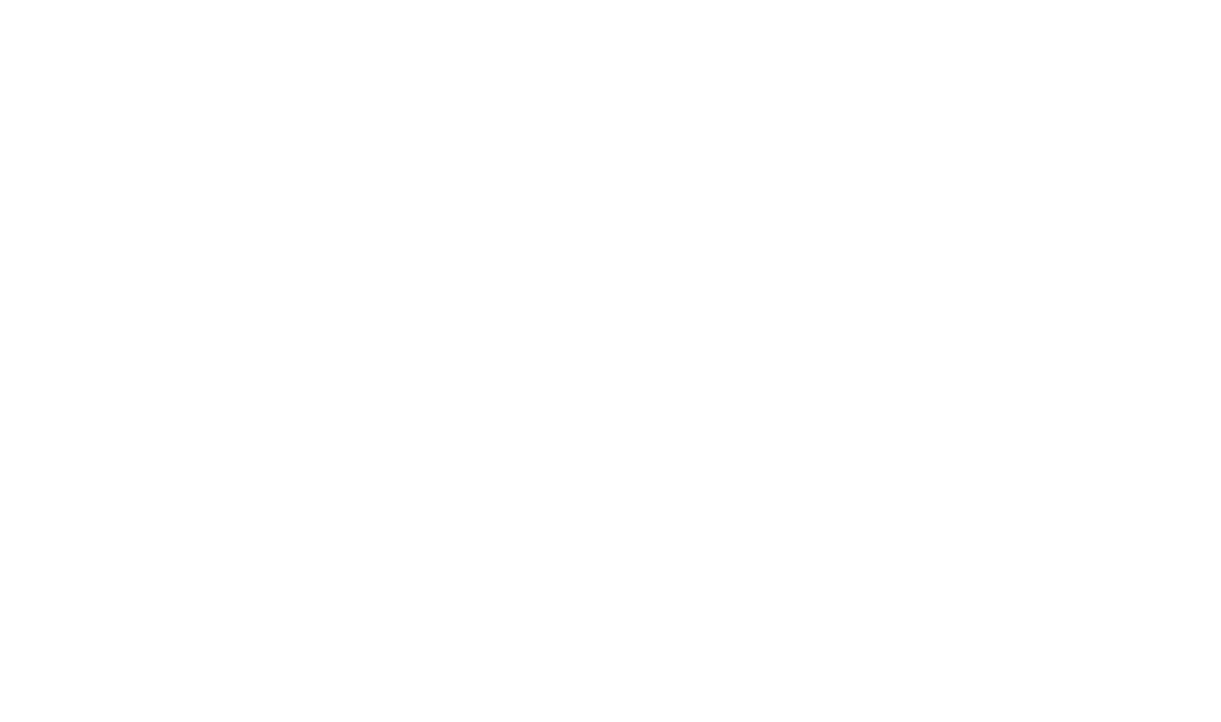 scroll, scrollTop: 0, scrollLeft: 0, axis: both 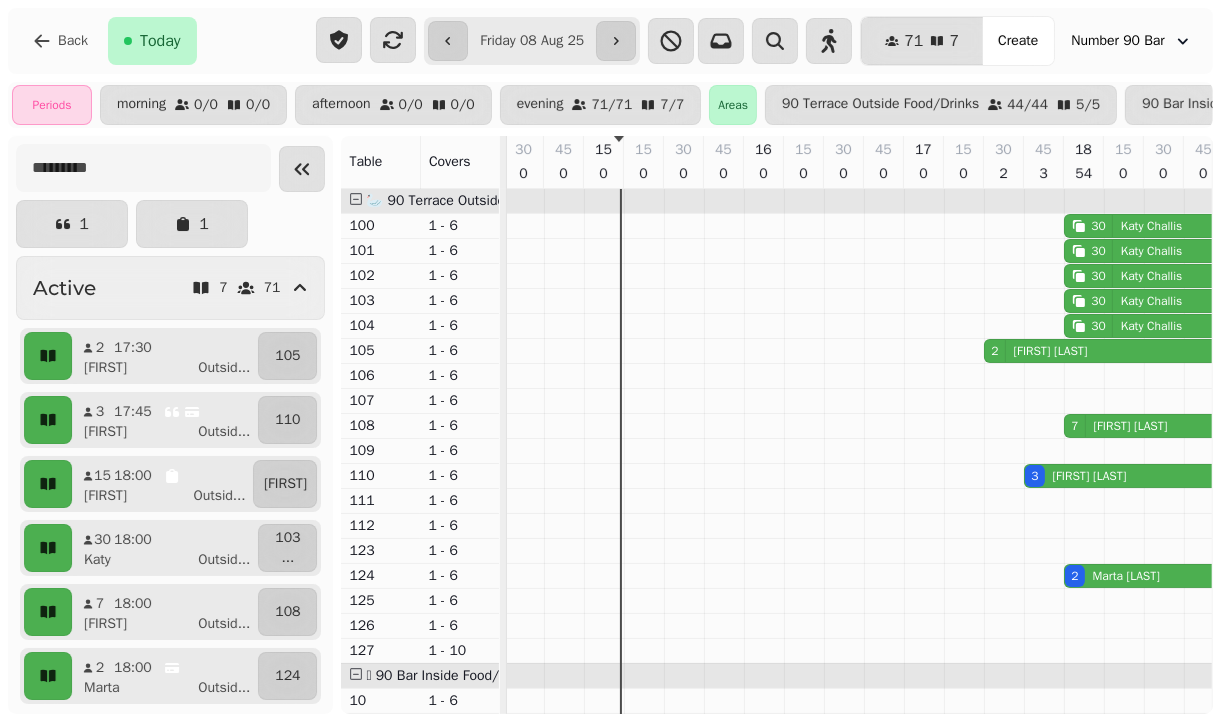 click on "**********" at bounding box center (532, 41) 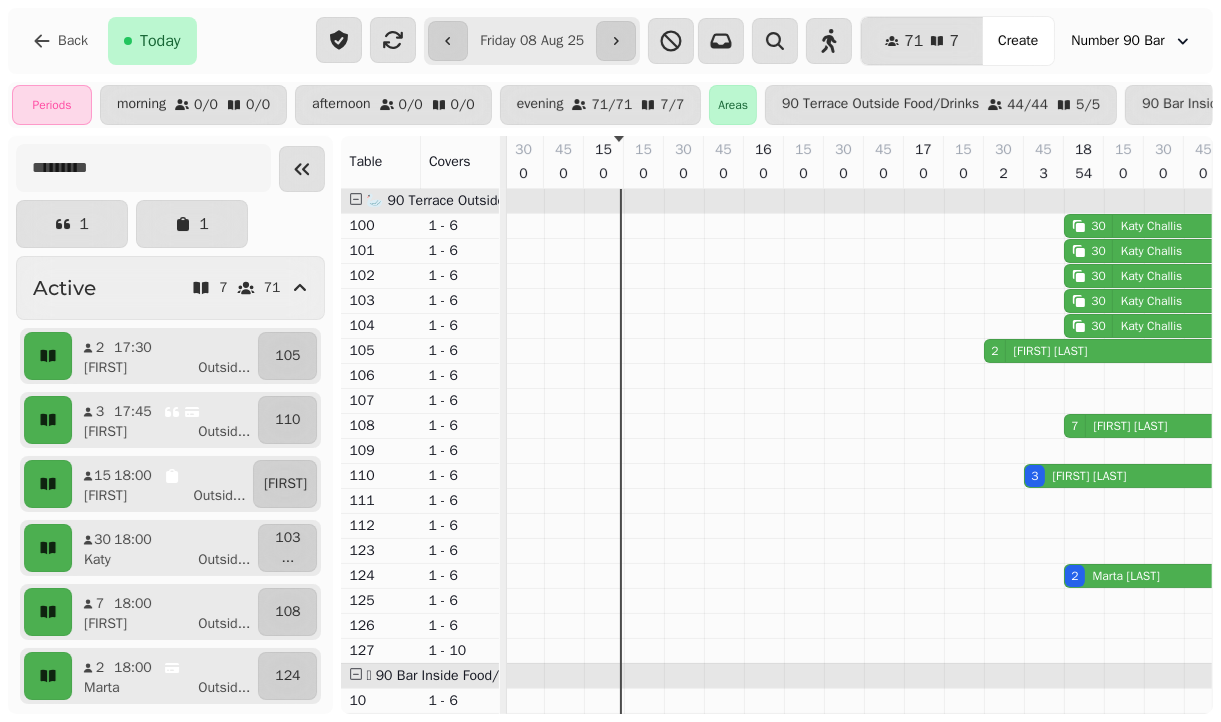 type on "**********" 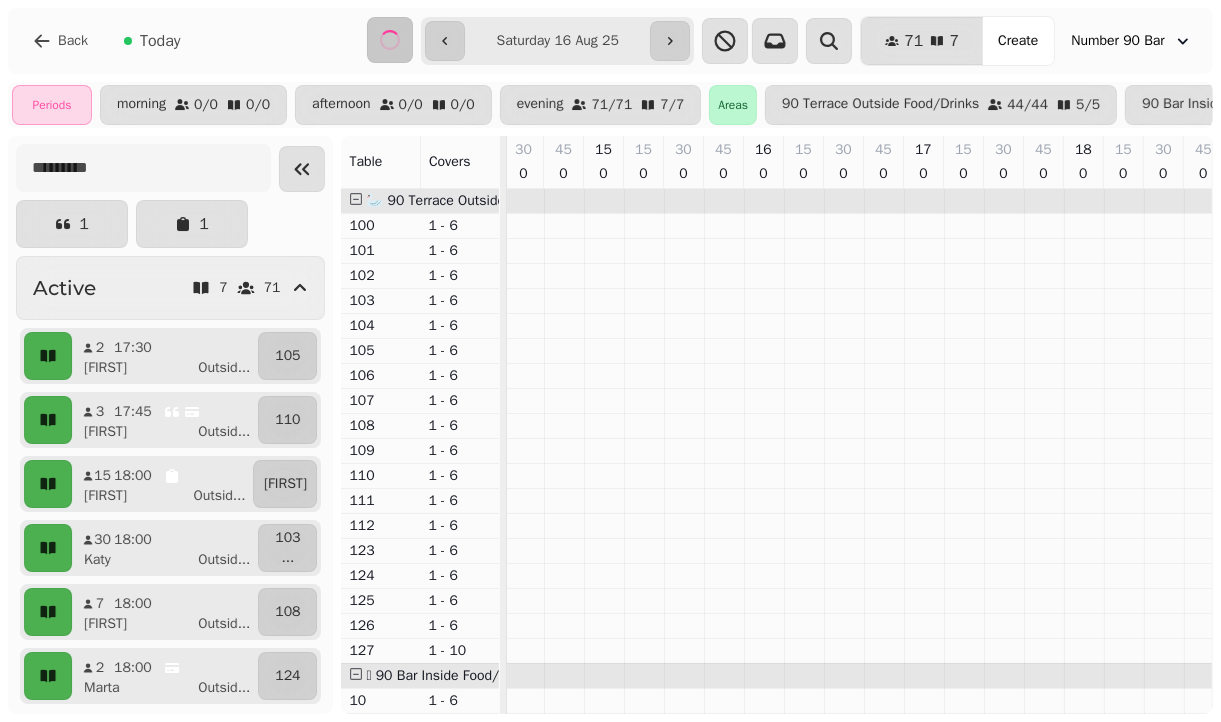 scroll, scrollTop: 0, scrollLeft: 404, axis: horizontal 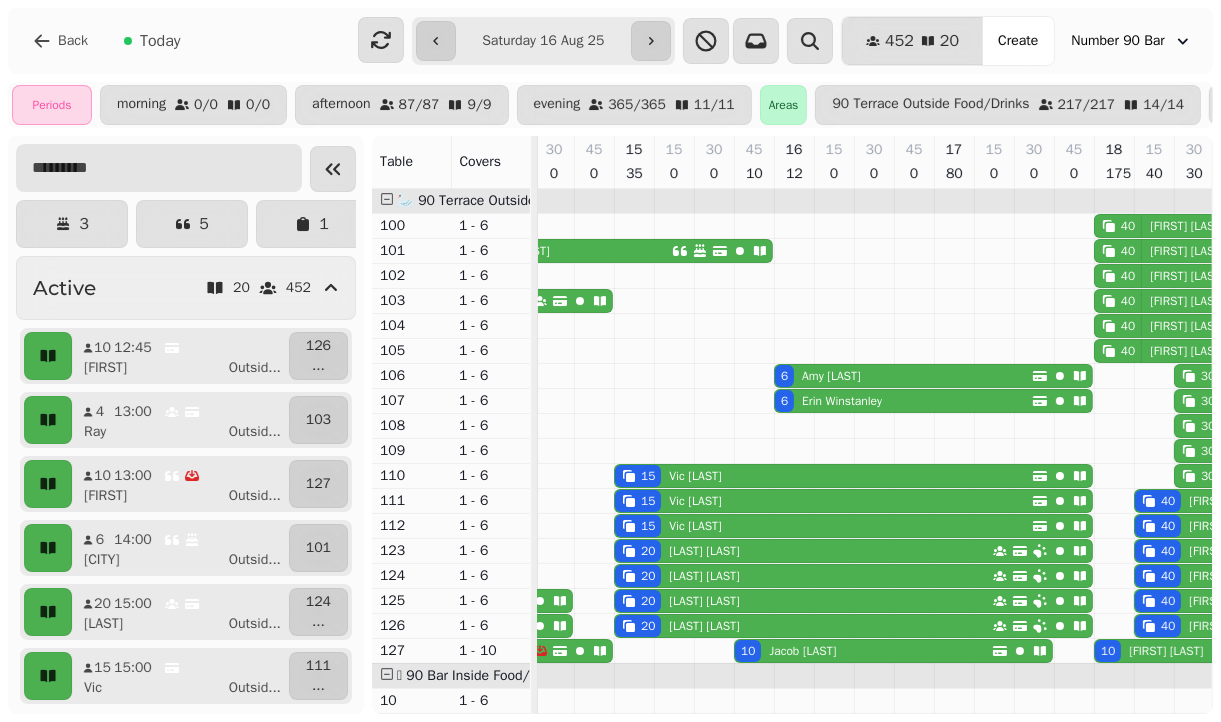 click at bounding box center (159, 168) 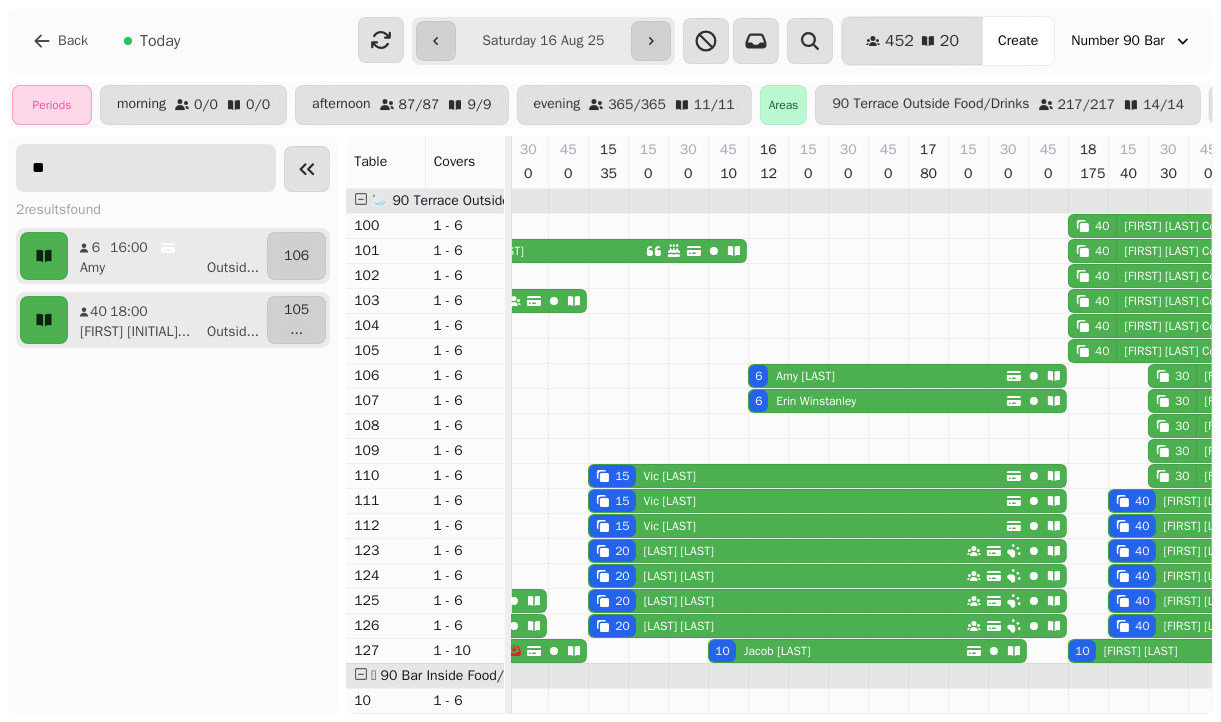 type on "*" 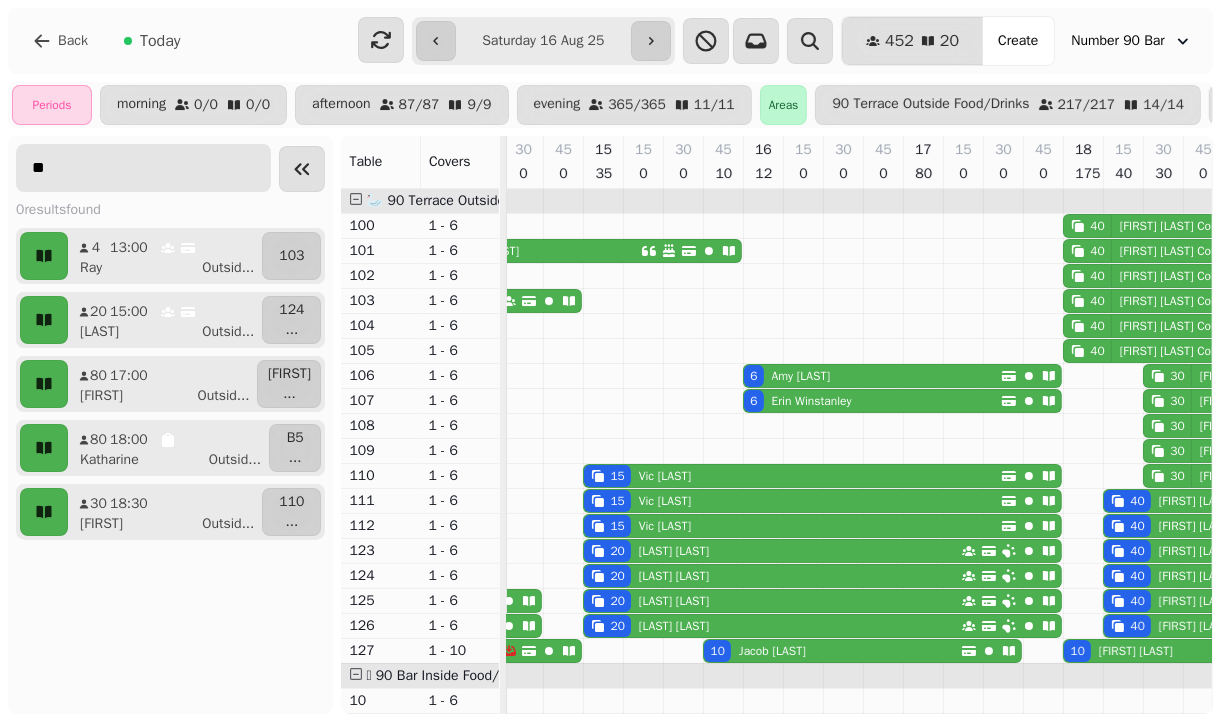 type on "*" 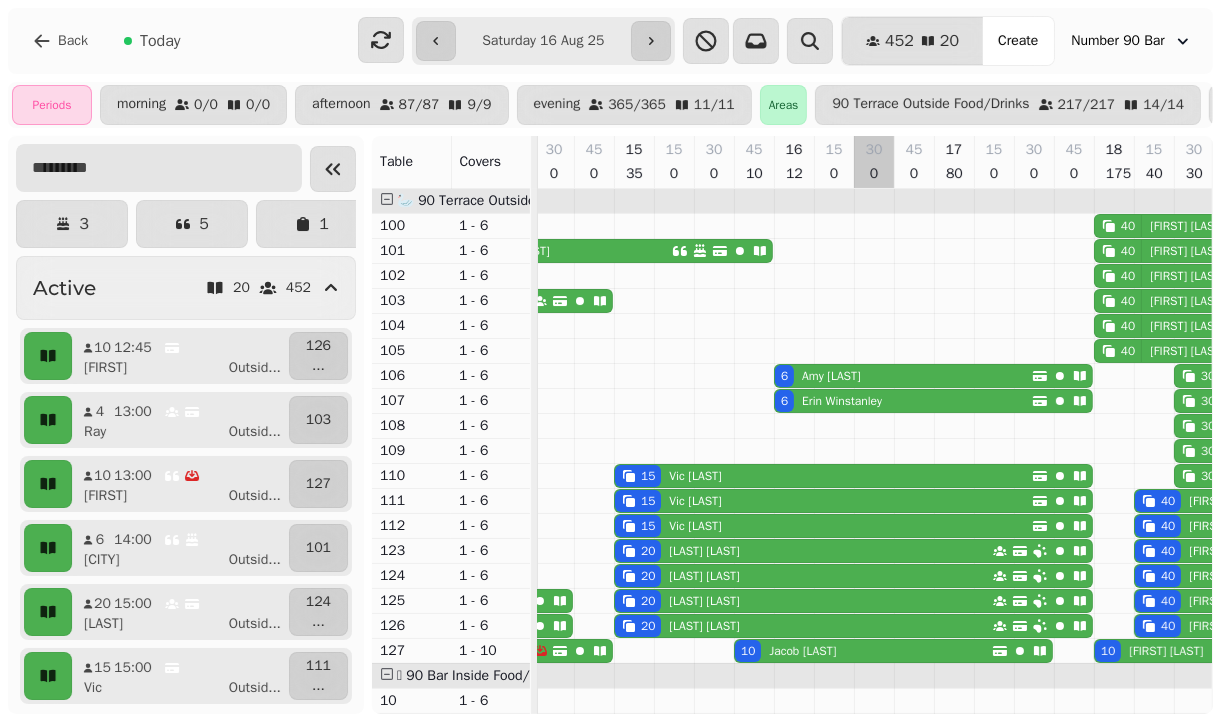 scroll, scrollTop: 82, scrollLeft: 404, axis: both 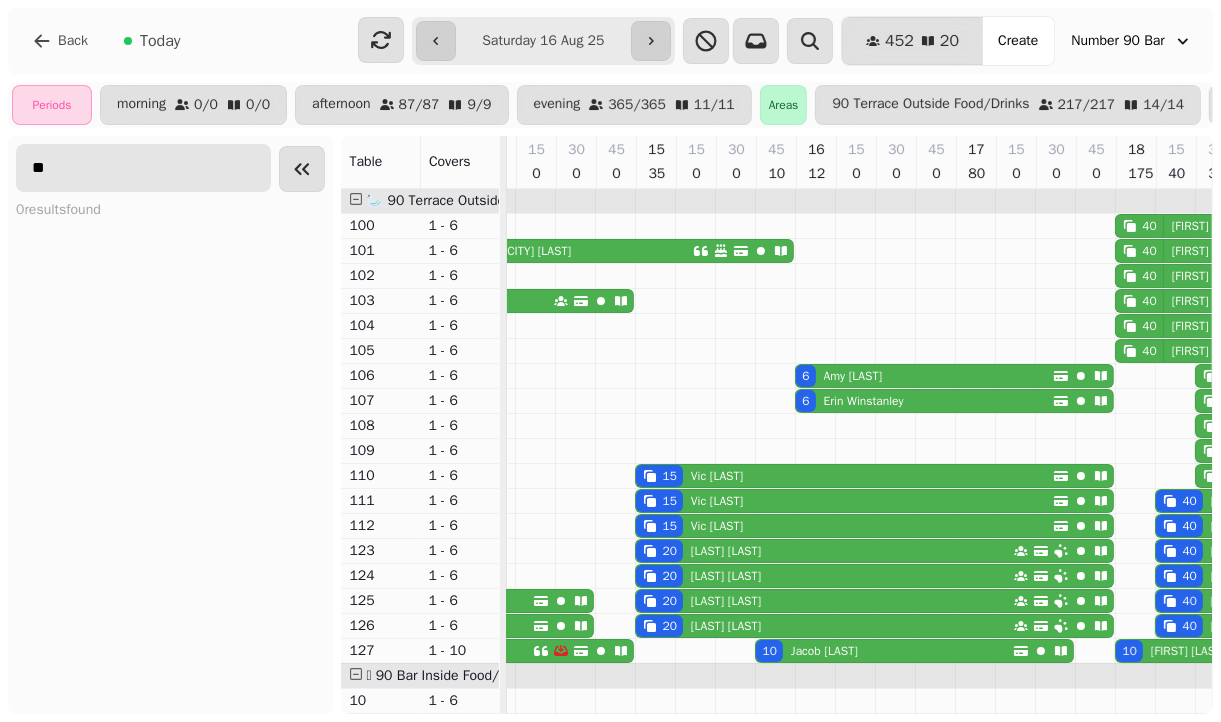 type on "*" 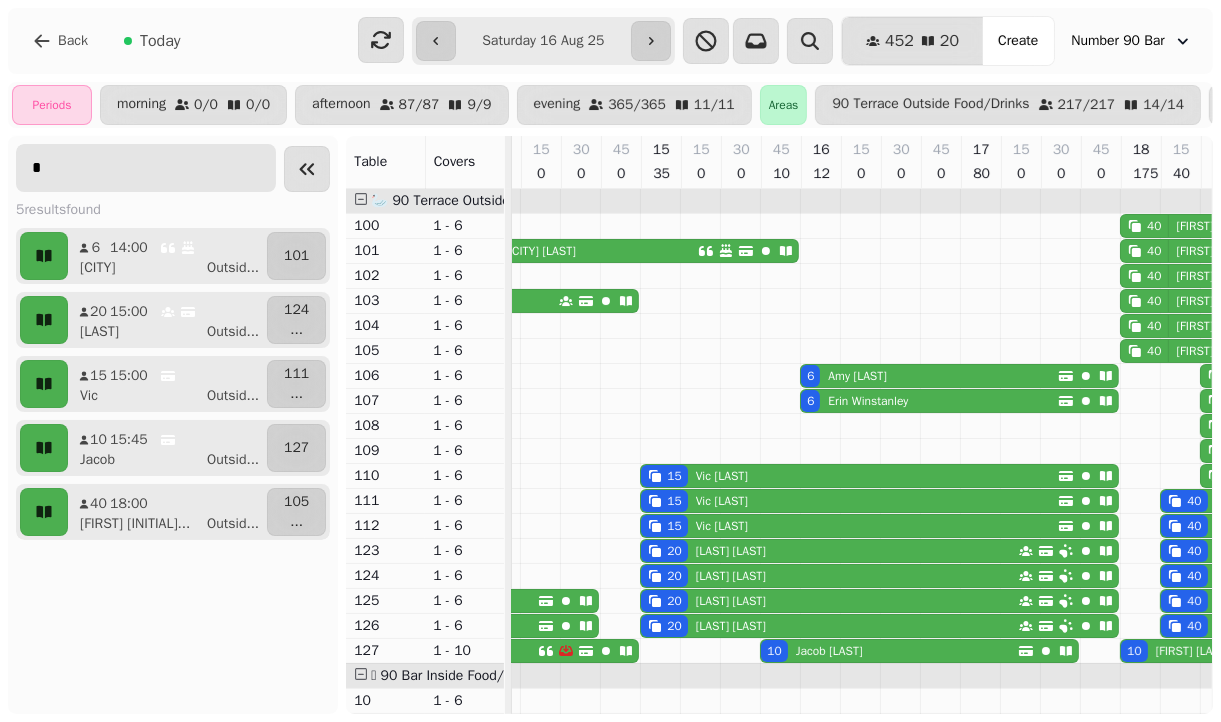 type 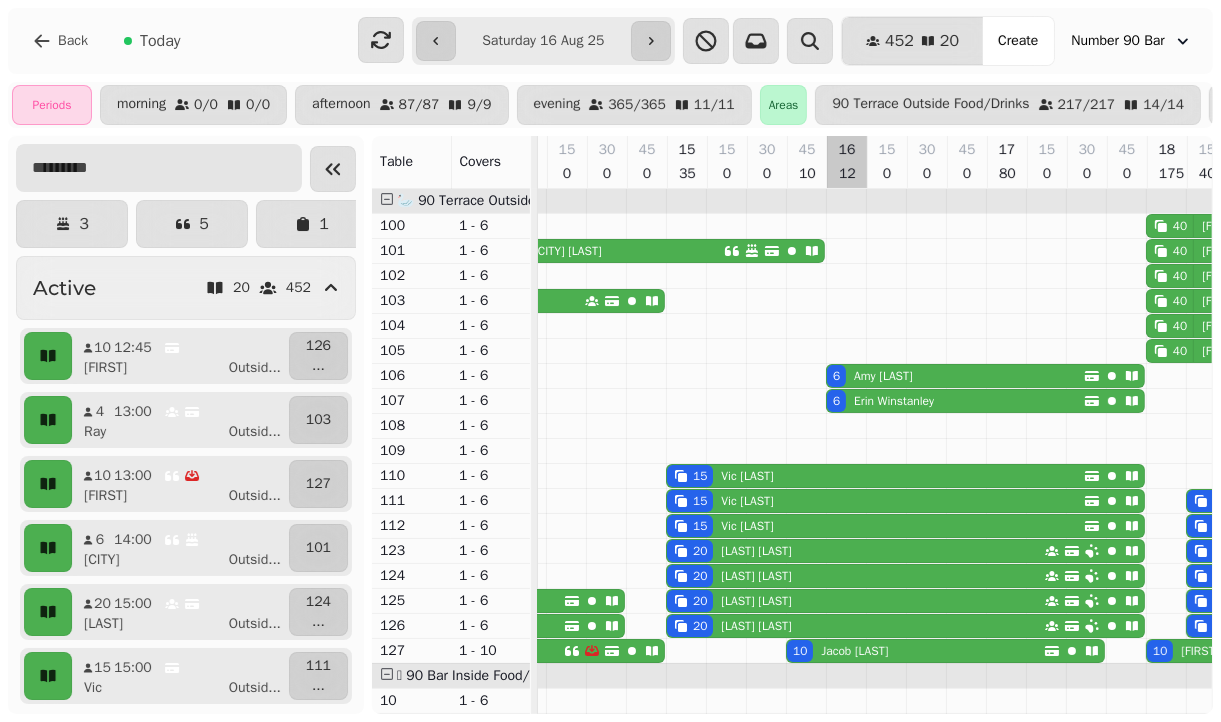 scroll, scrollTop: 147, scrollLeft: 352, axis: both 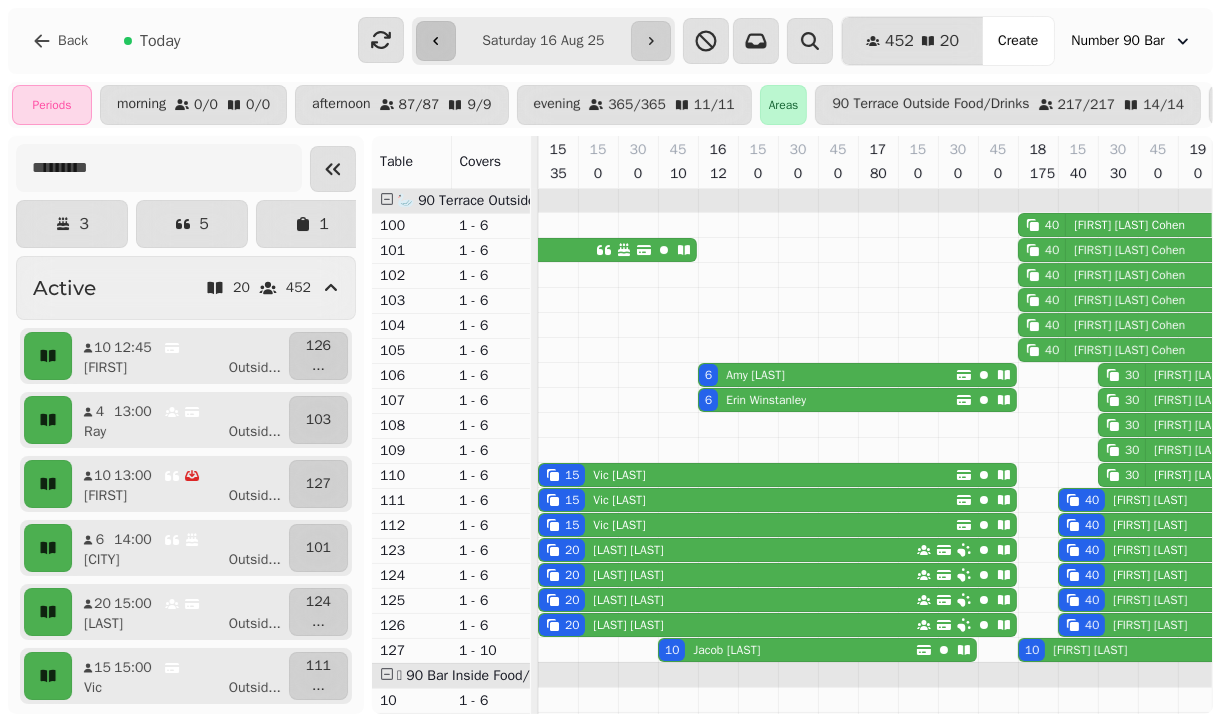click 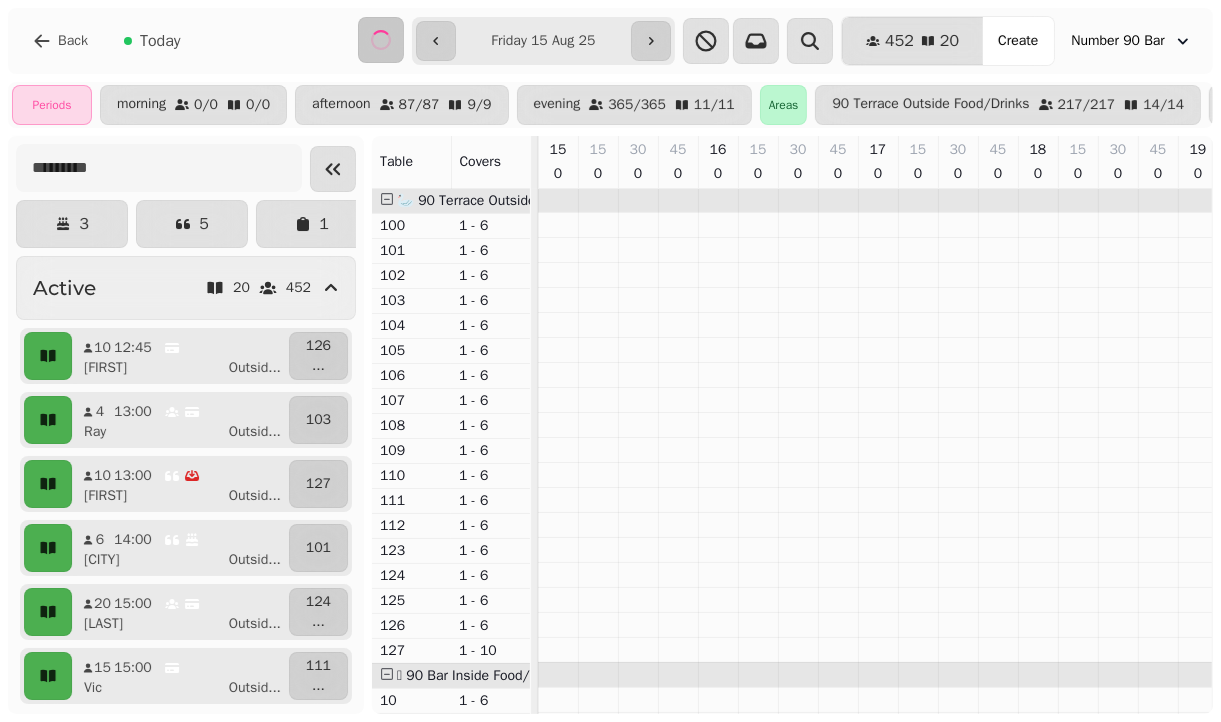 type on "**********" 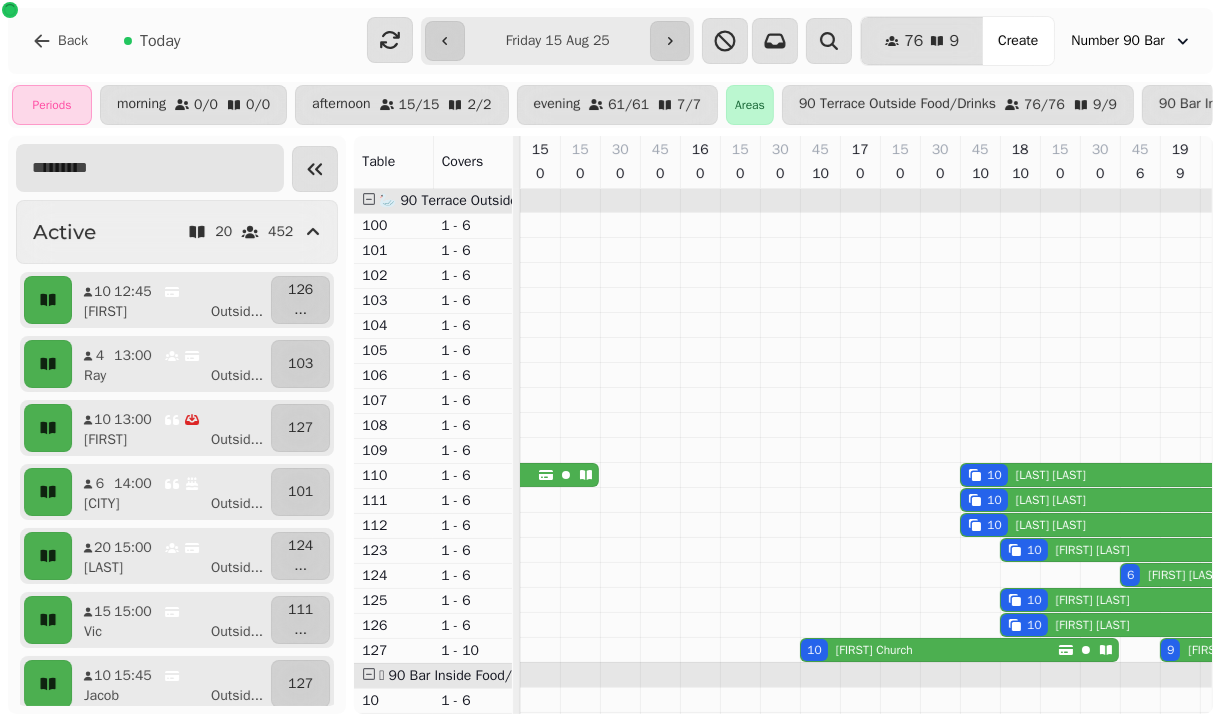 click at bounding box center (150, 168) 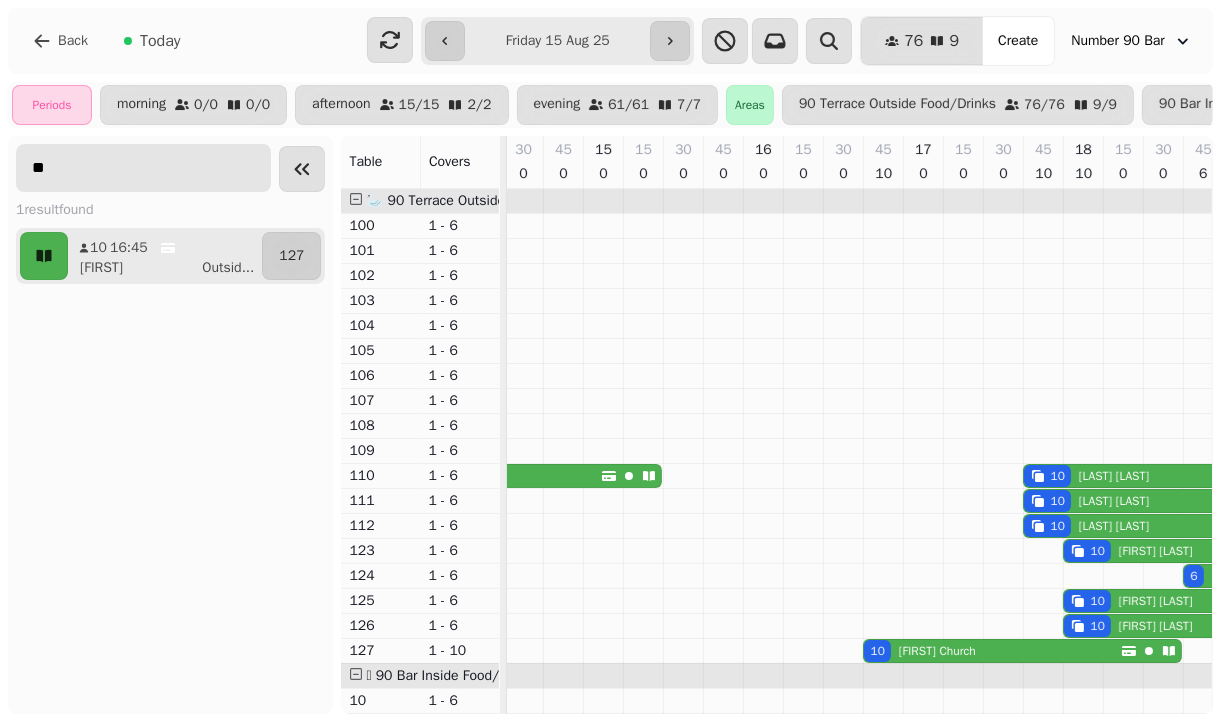 type on "**" 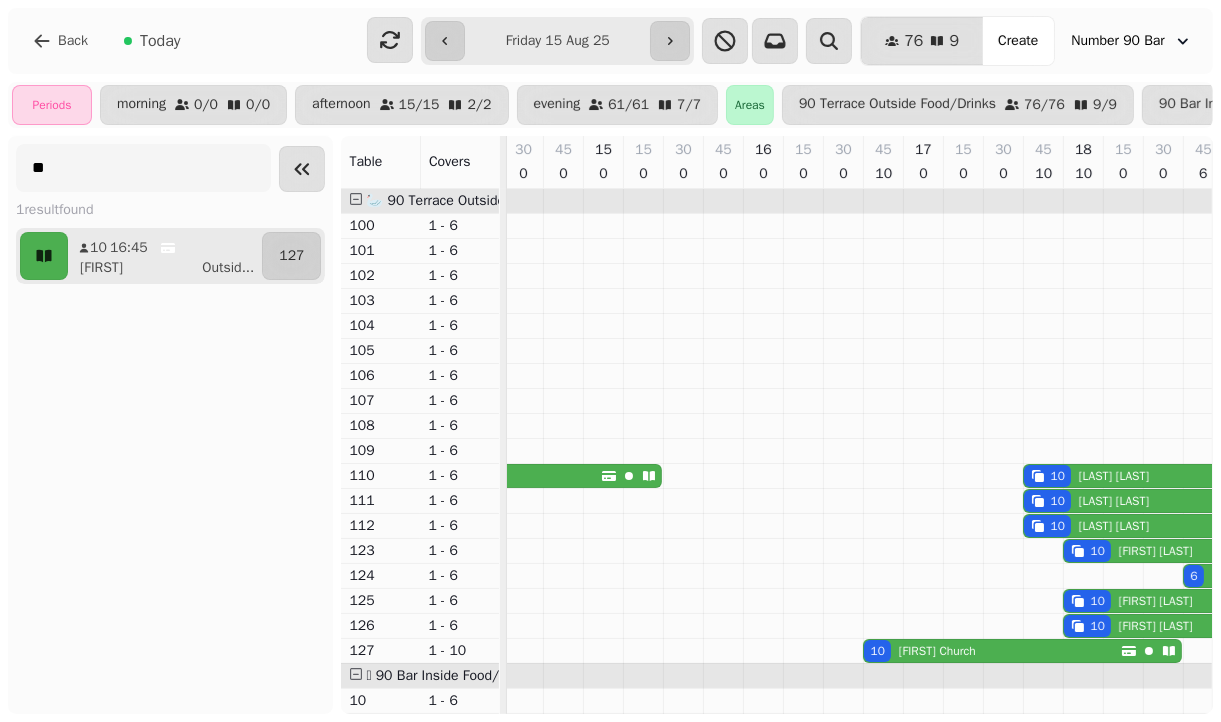 click on "[NUMBER] [HOUR]:[MINUTE] [FIRST] [LAST]...[NUMBER]" at bounding box center [170, 256] 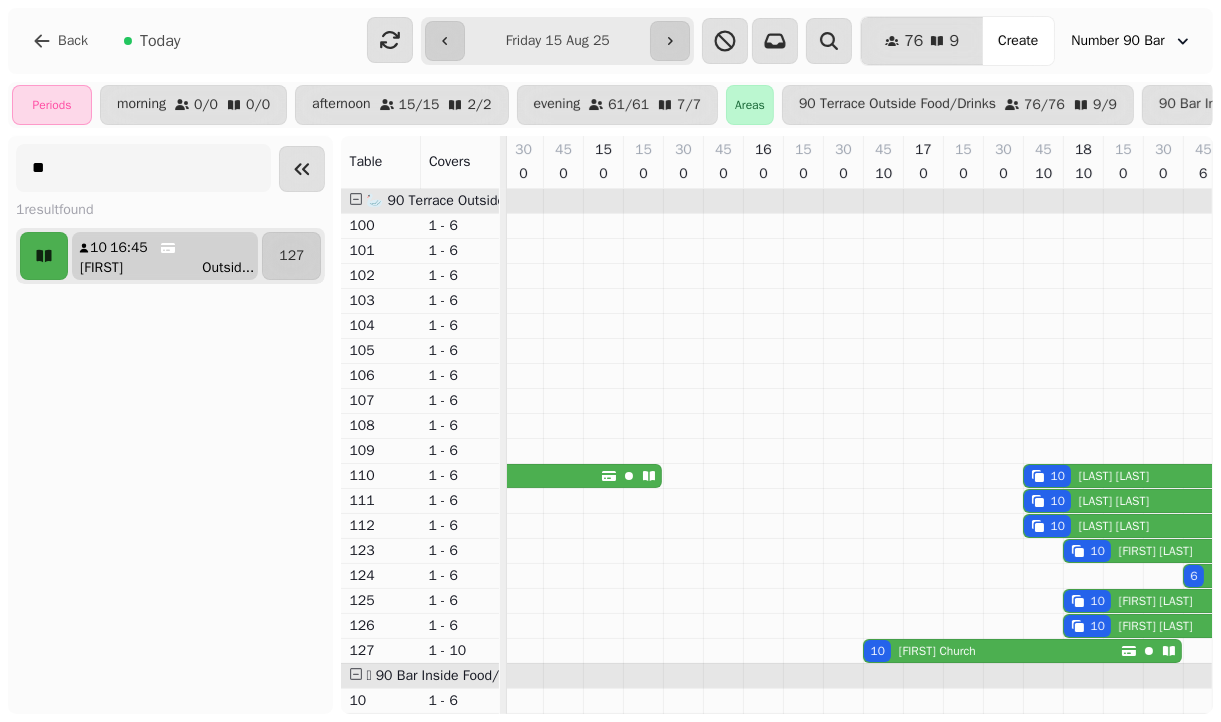 click on "[FIRST] [LAST]" at bounding box center [173, 268] 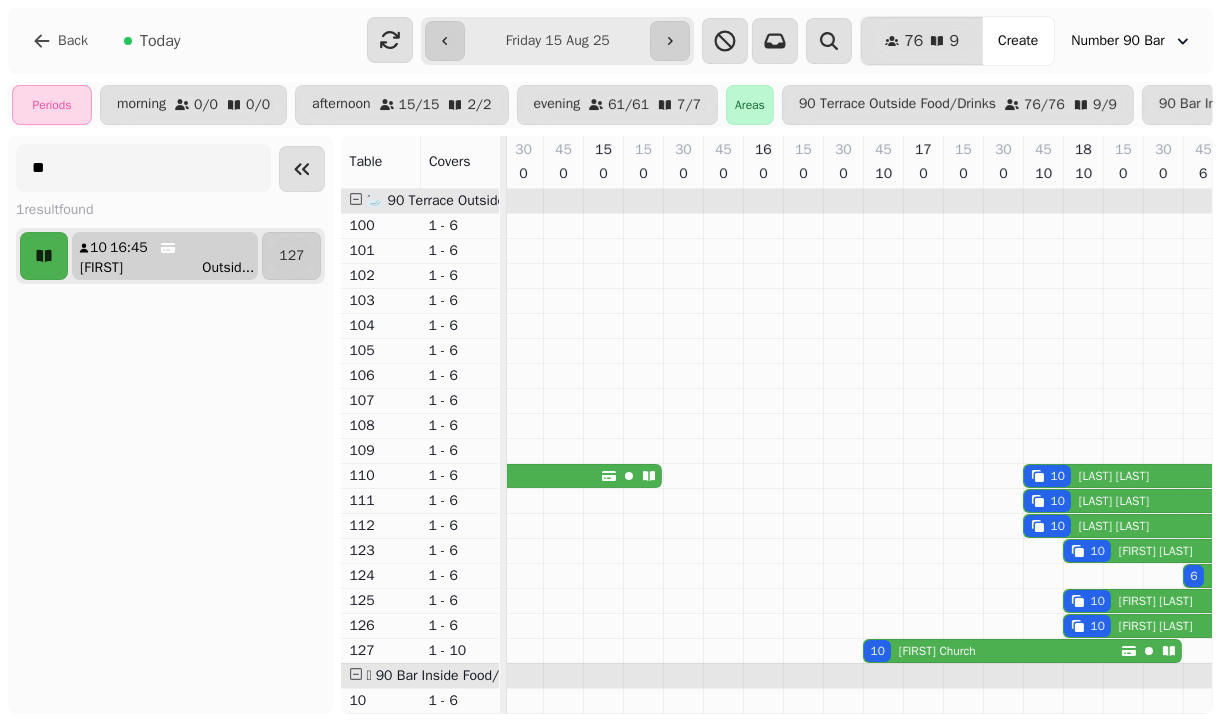 select on "**********" 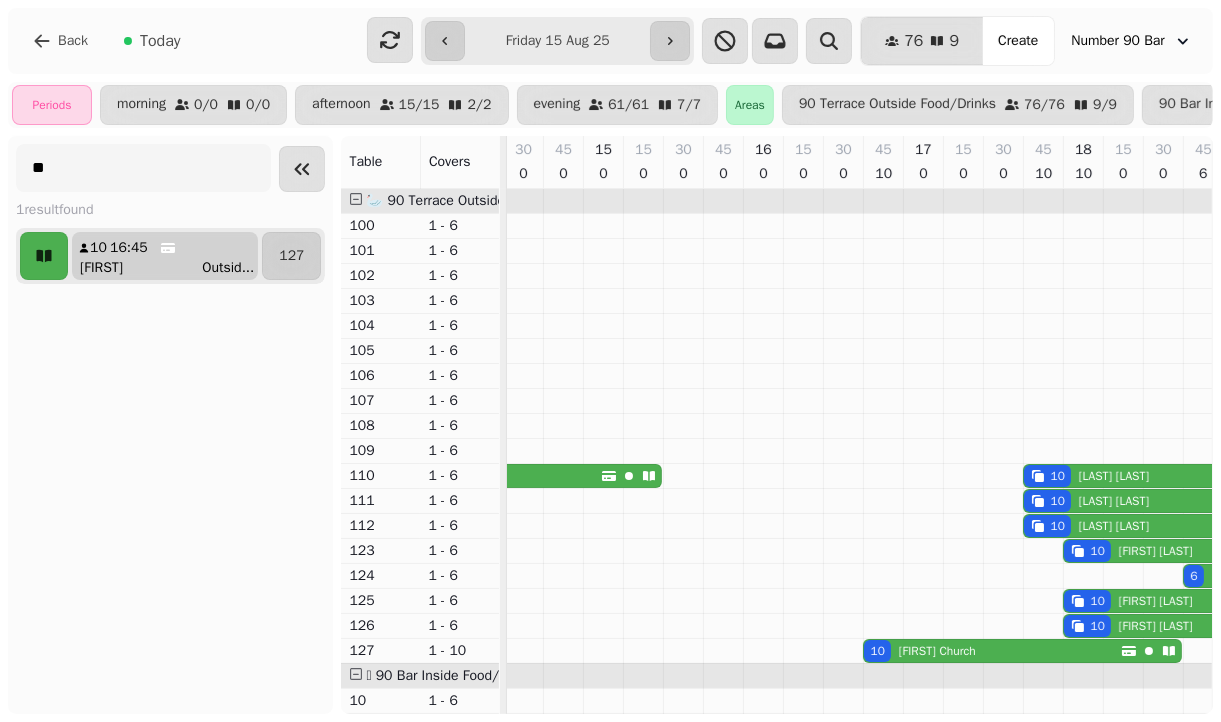 select on "**" 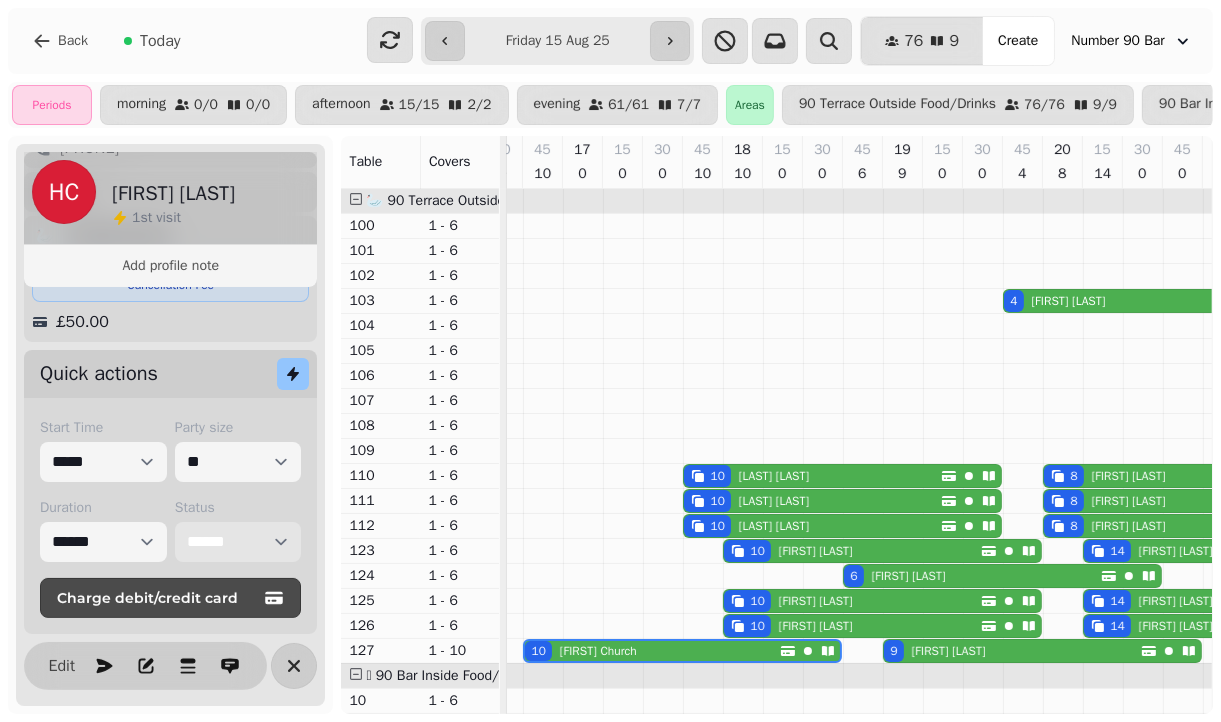 select on "*********" 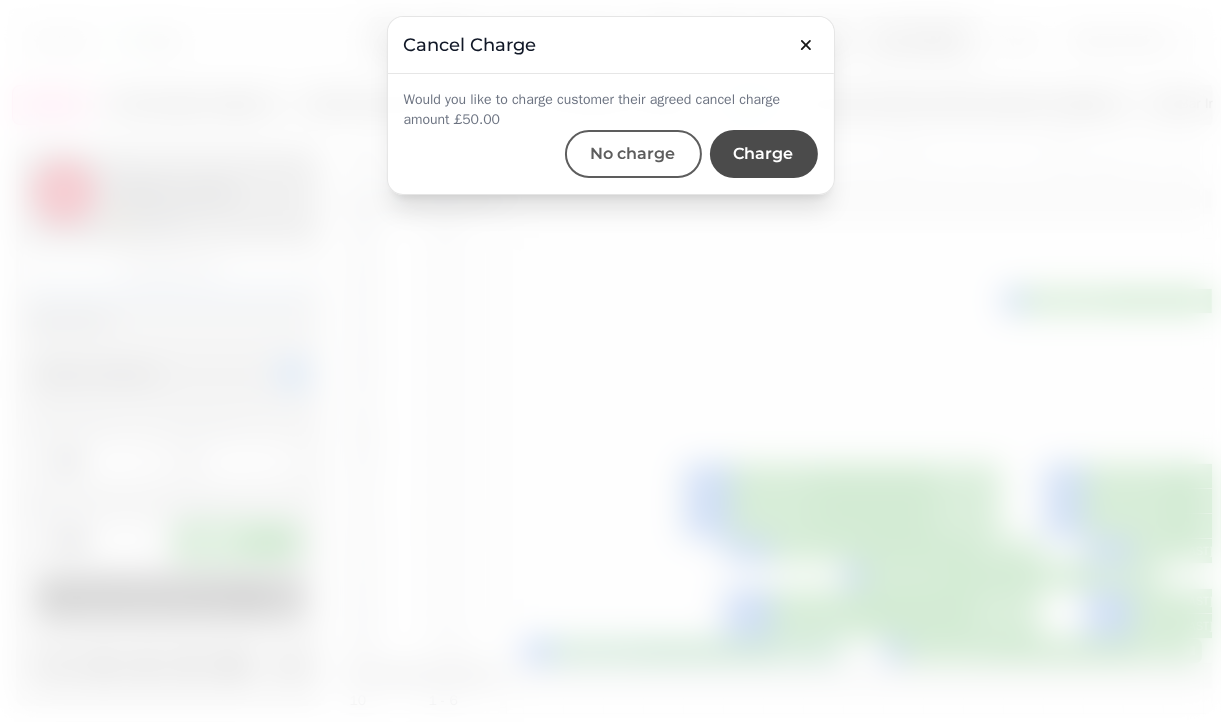click on "No charge" at bounding box center (633, 154) 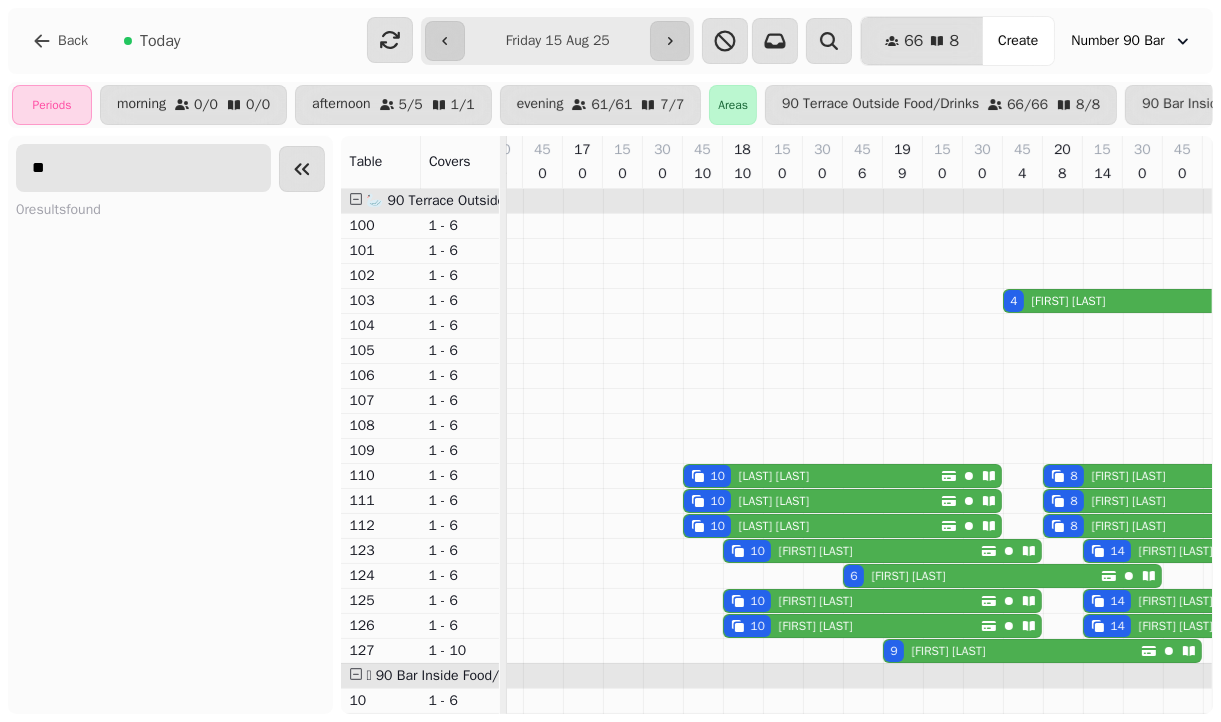 click on "**" at bounding box center [143, 168] 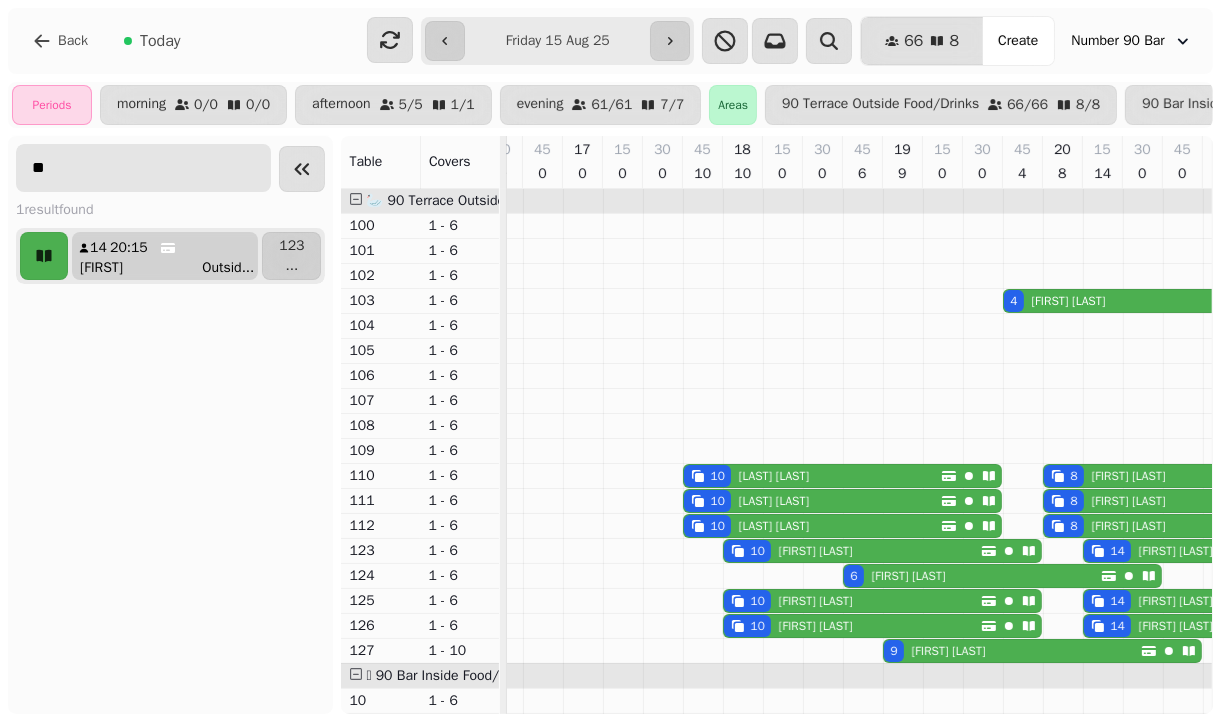 type on "**" 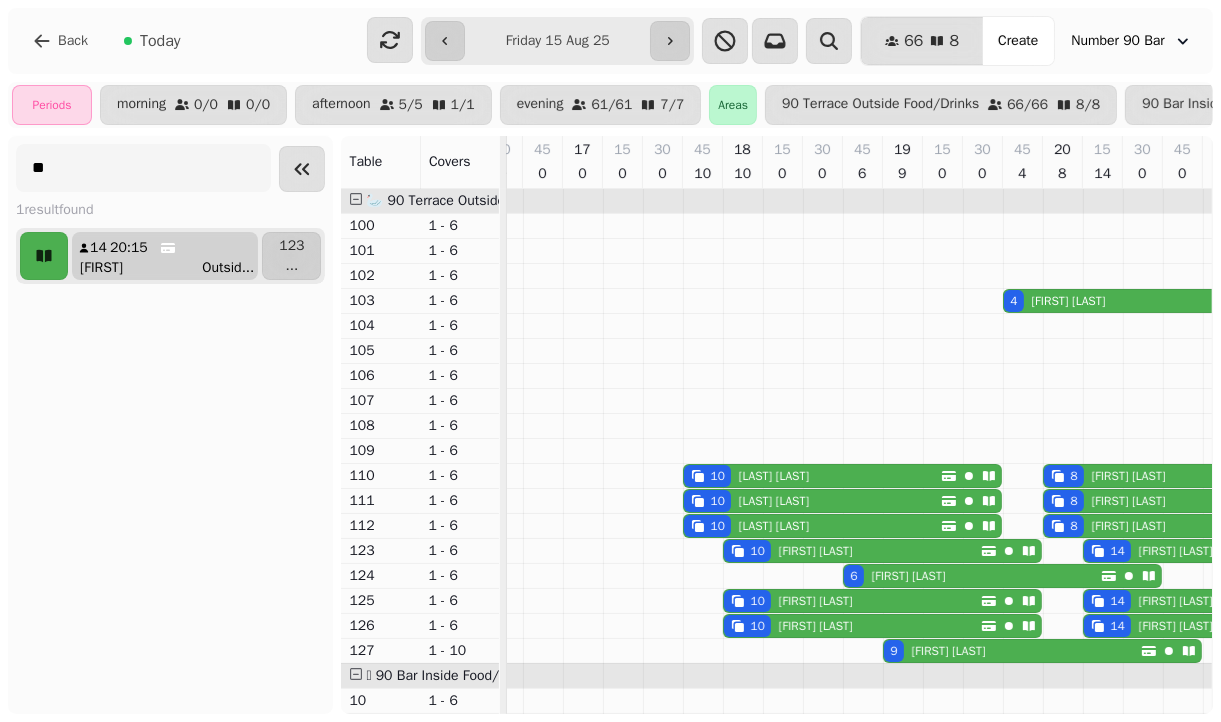 click on "[FIRST] Outsid ..." at bounding box center [173, 268] 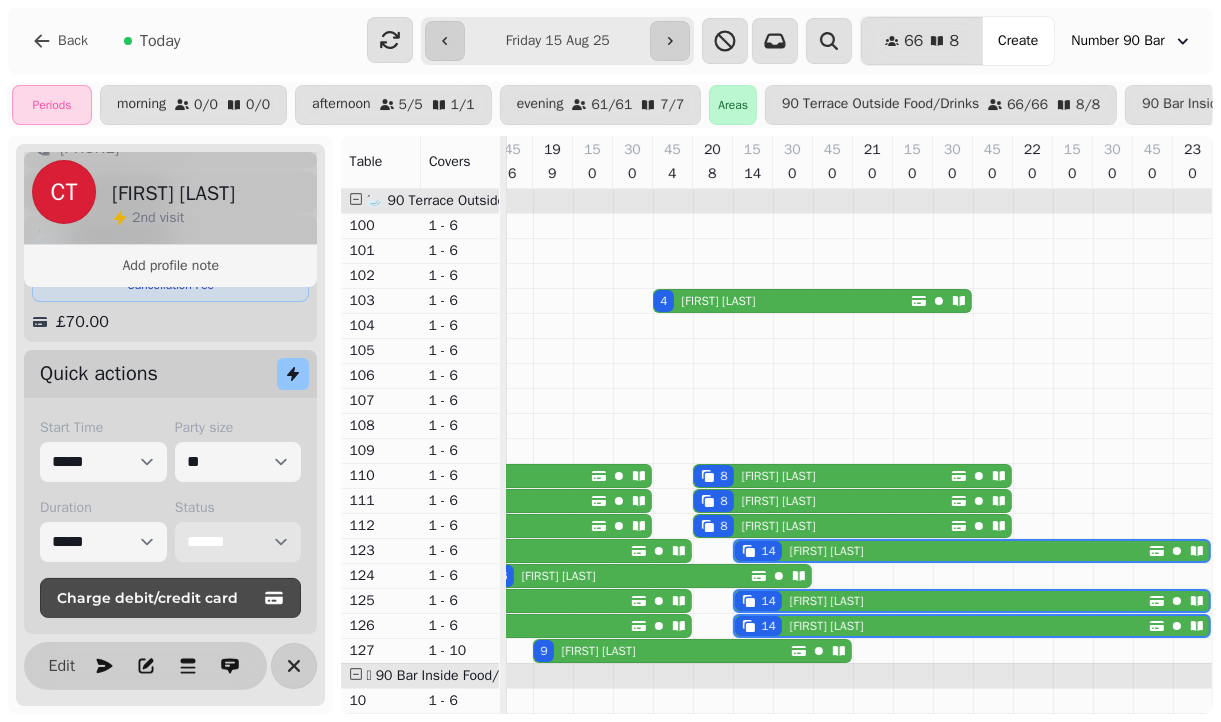 select on "*********" 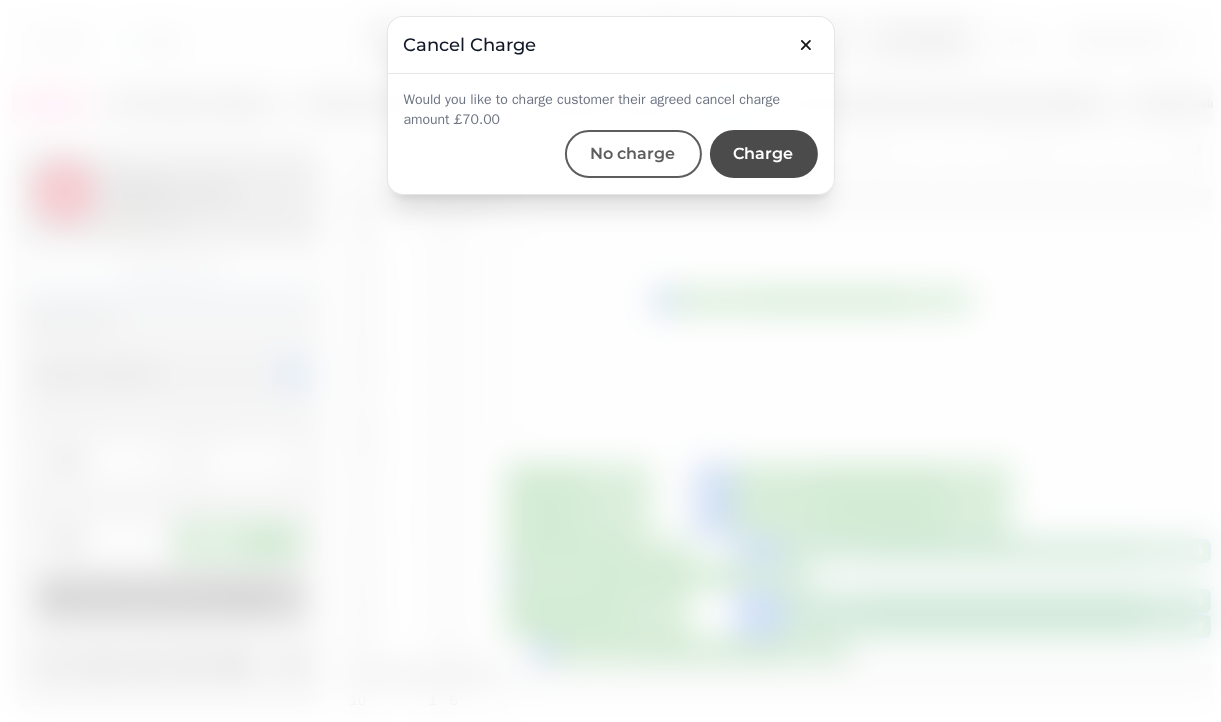 click on "No charge" at bounding box center (633, 154) 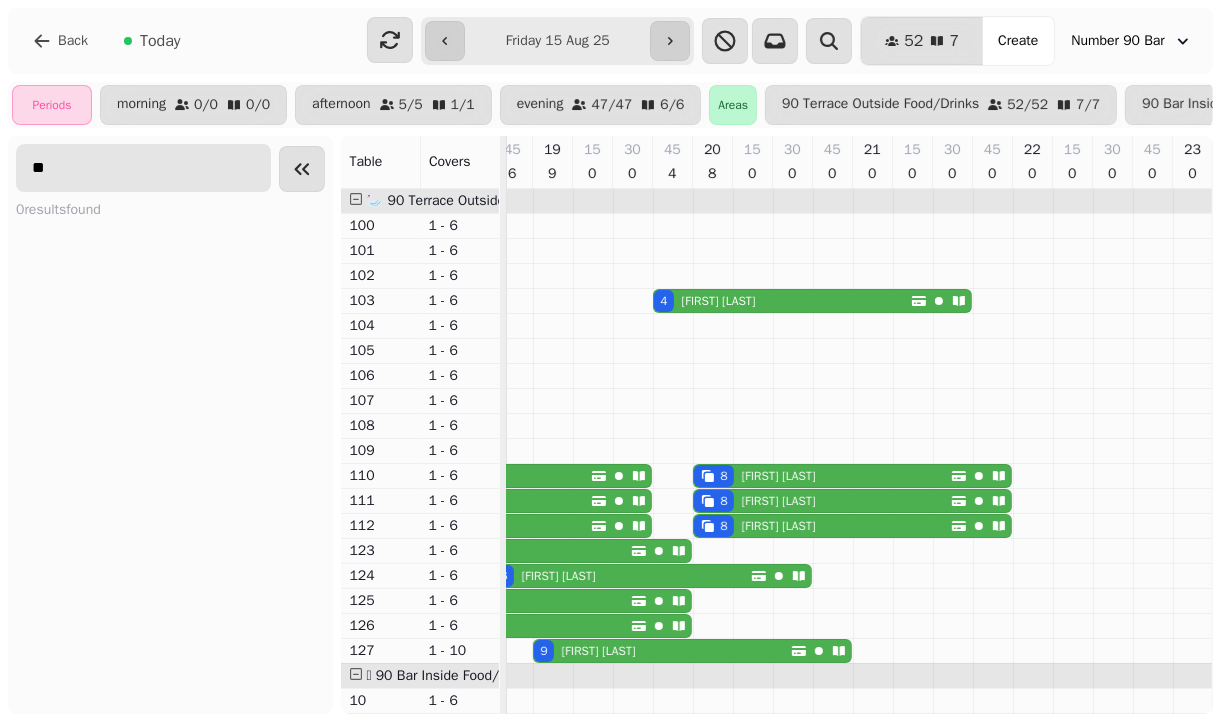 type on "*" 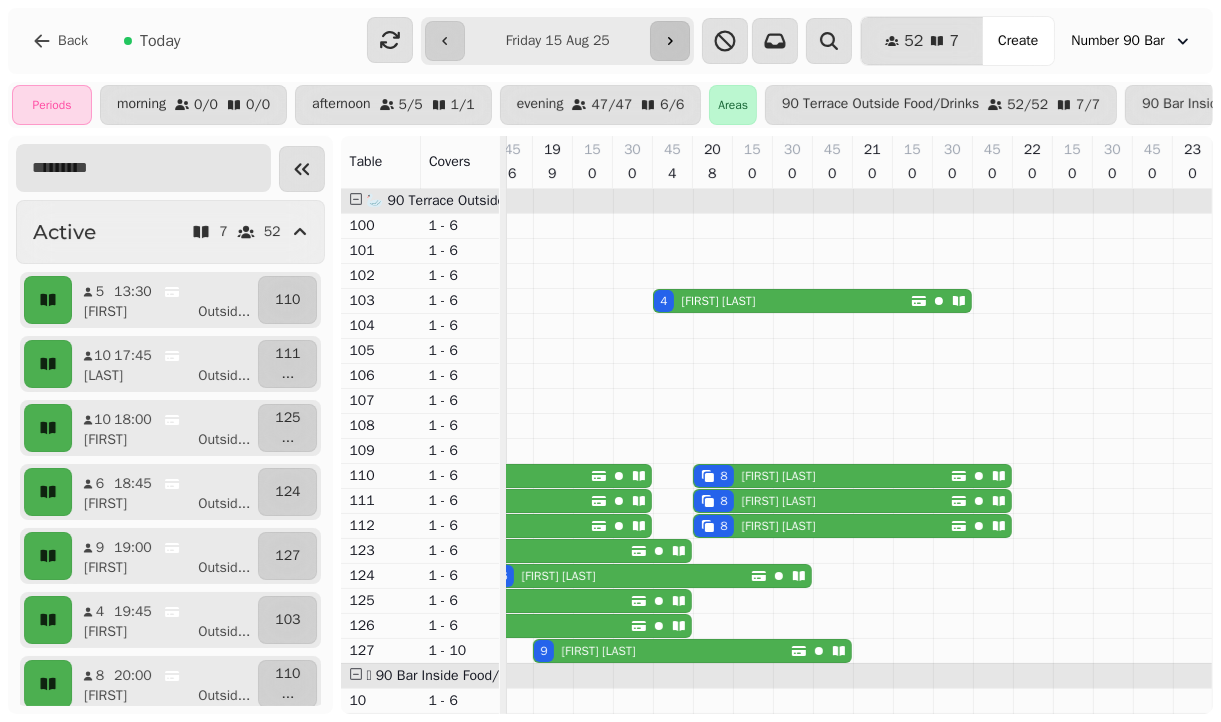 type 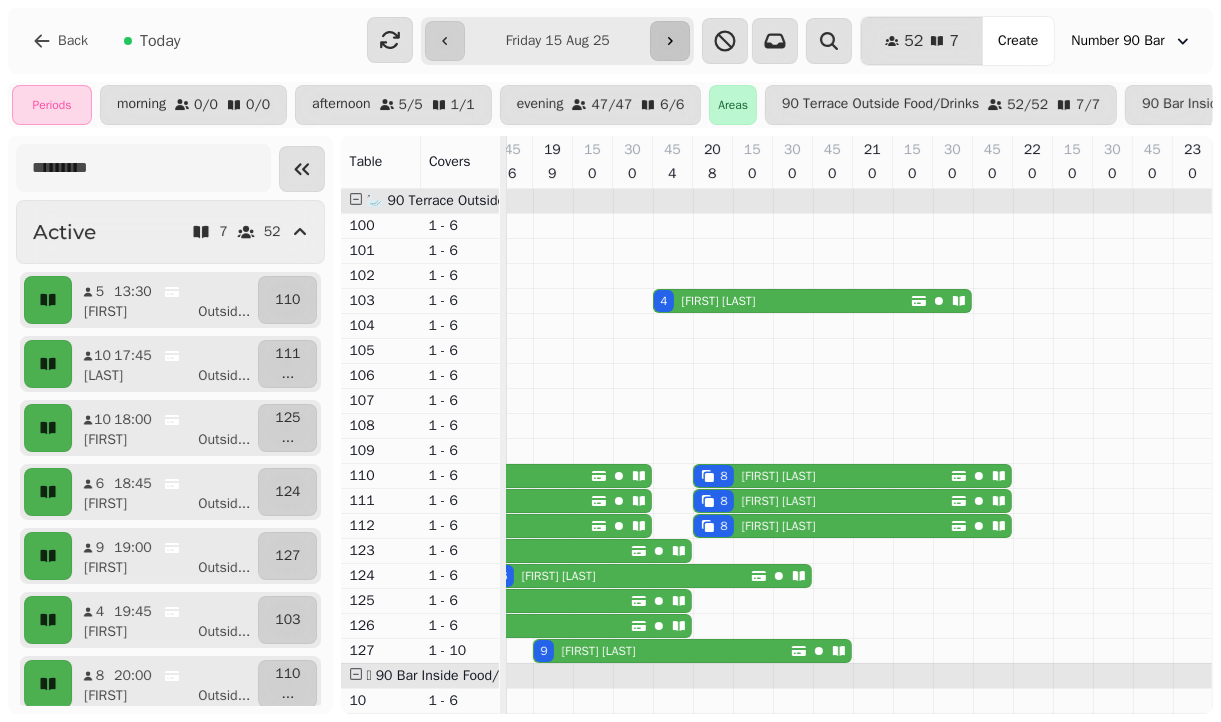 click 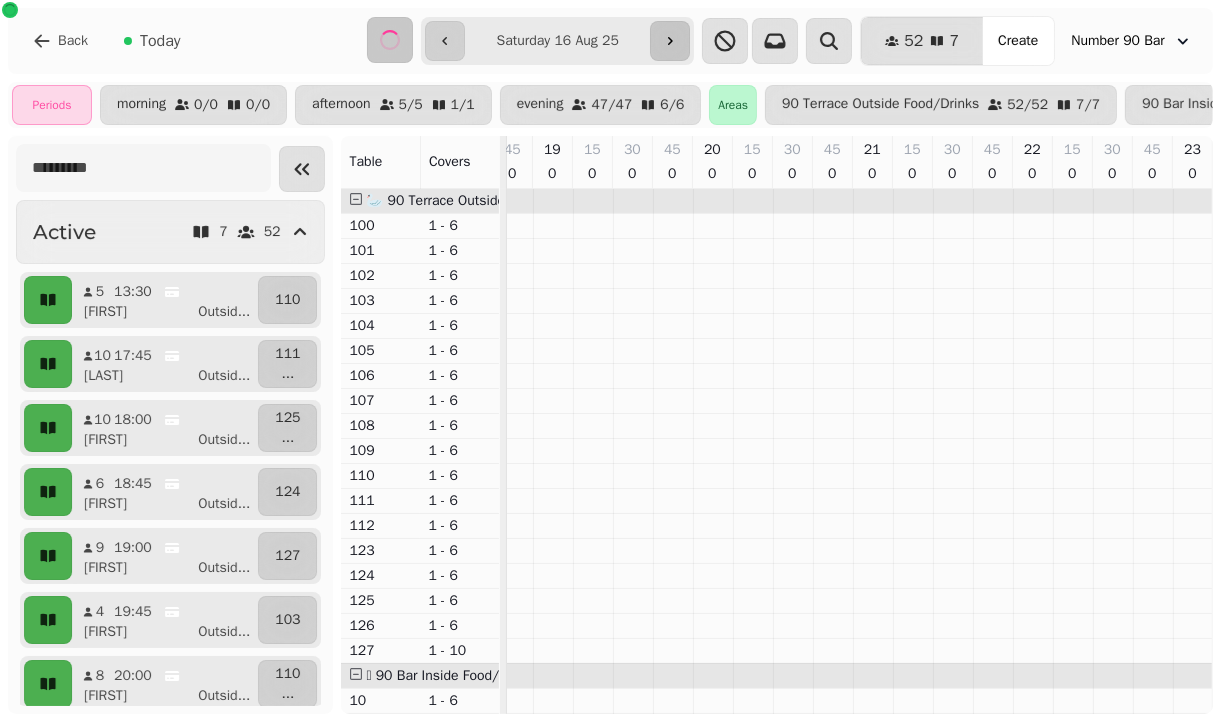 scroll, scrollTop: 0, scrollLeft: 404, axis: horizontal 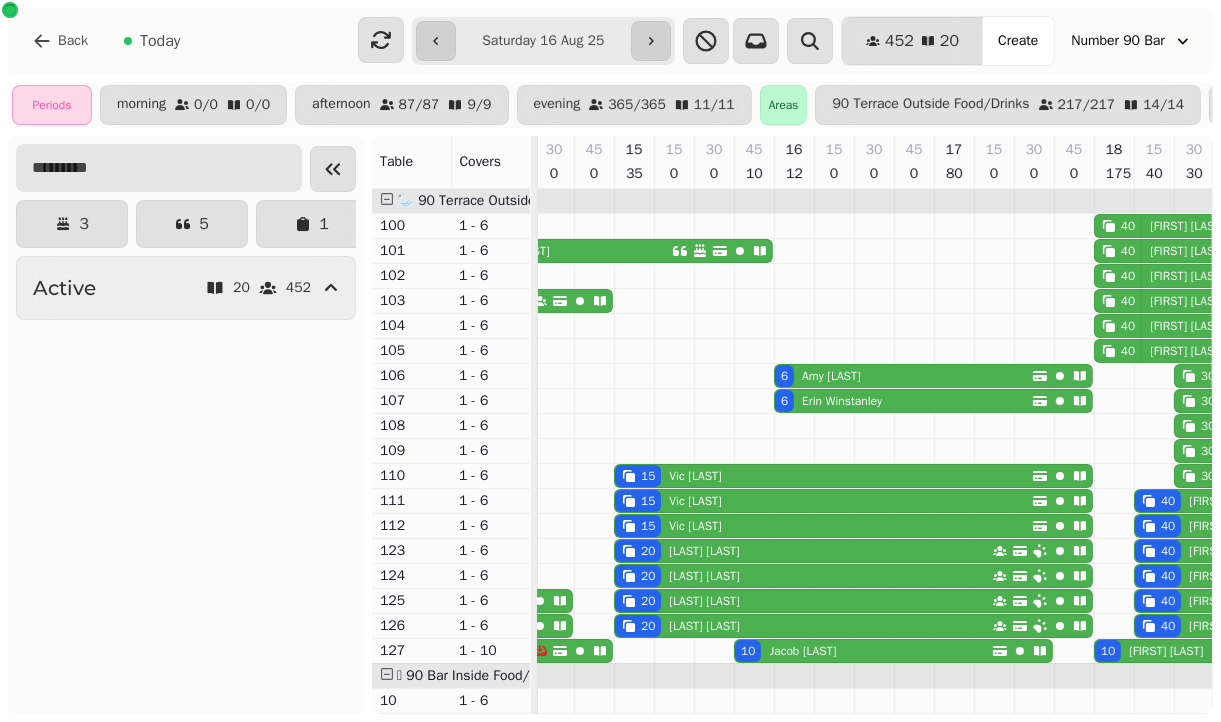 click at bounding box center [159, 168] 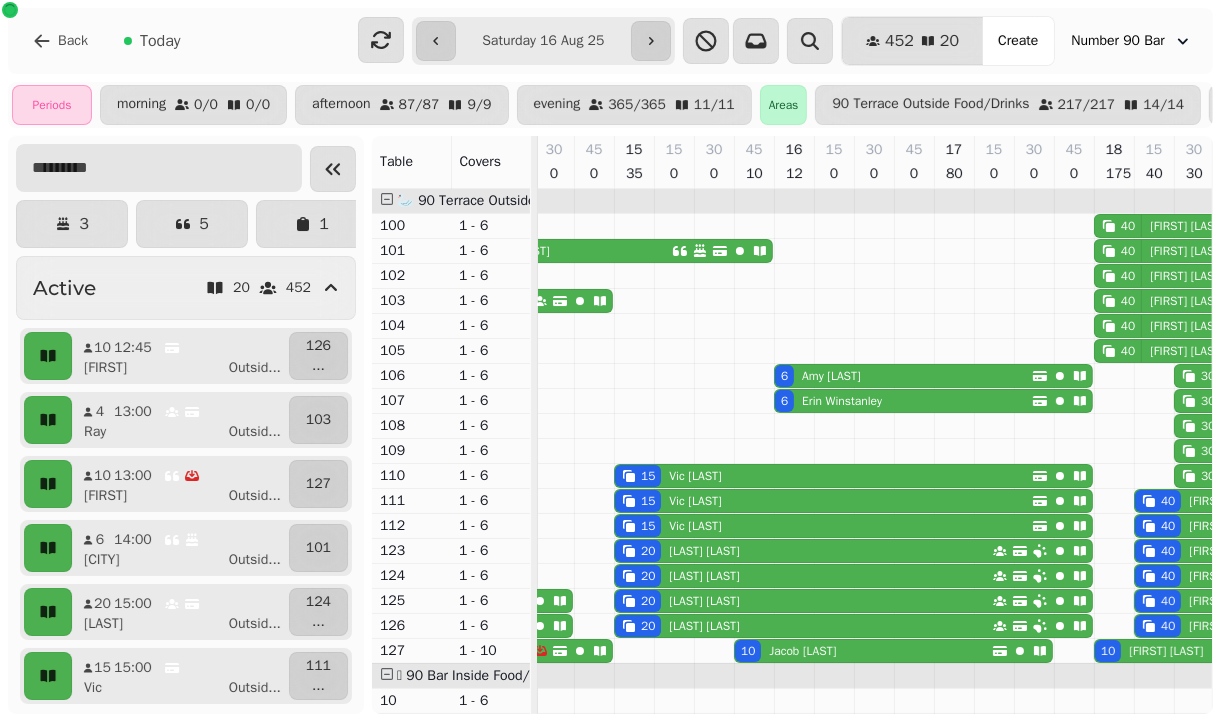 click at bounding box center [159, 168] 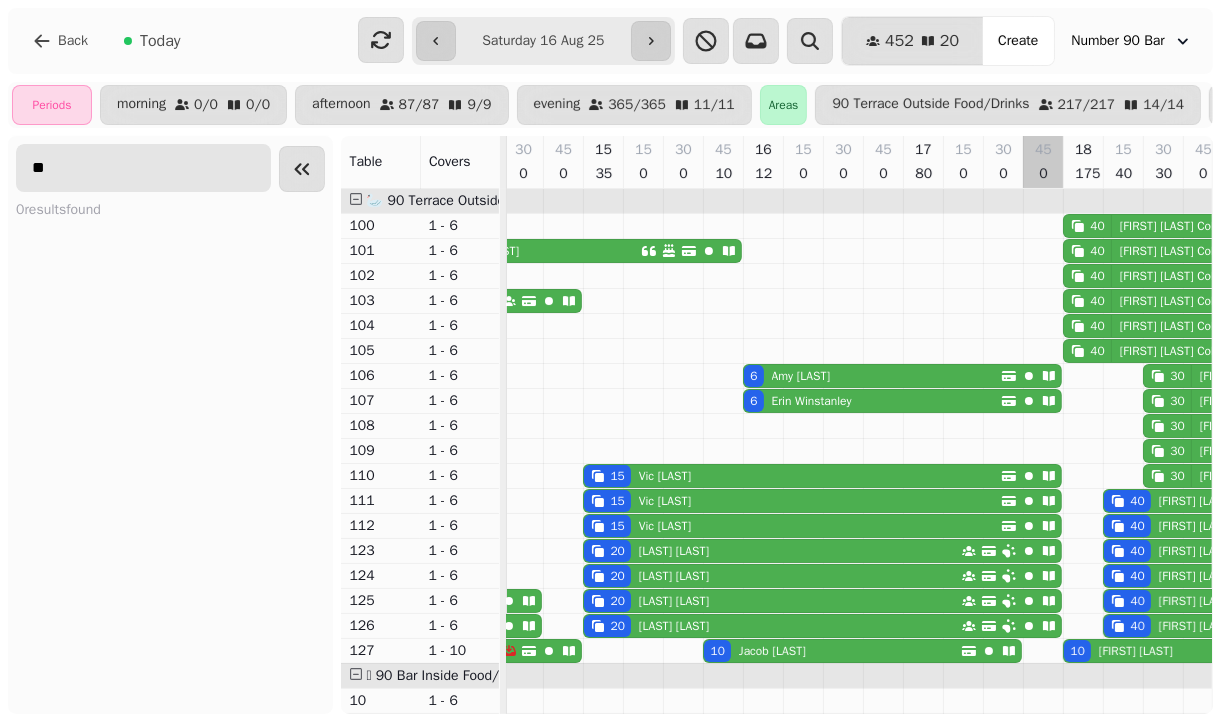 scroll, scrollTop: 0, scrollLeft: 568, axis: horizontal 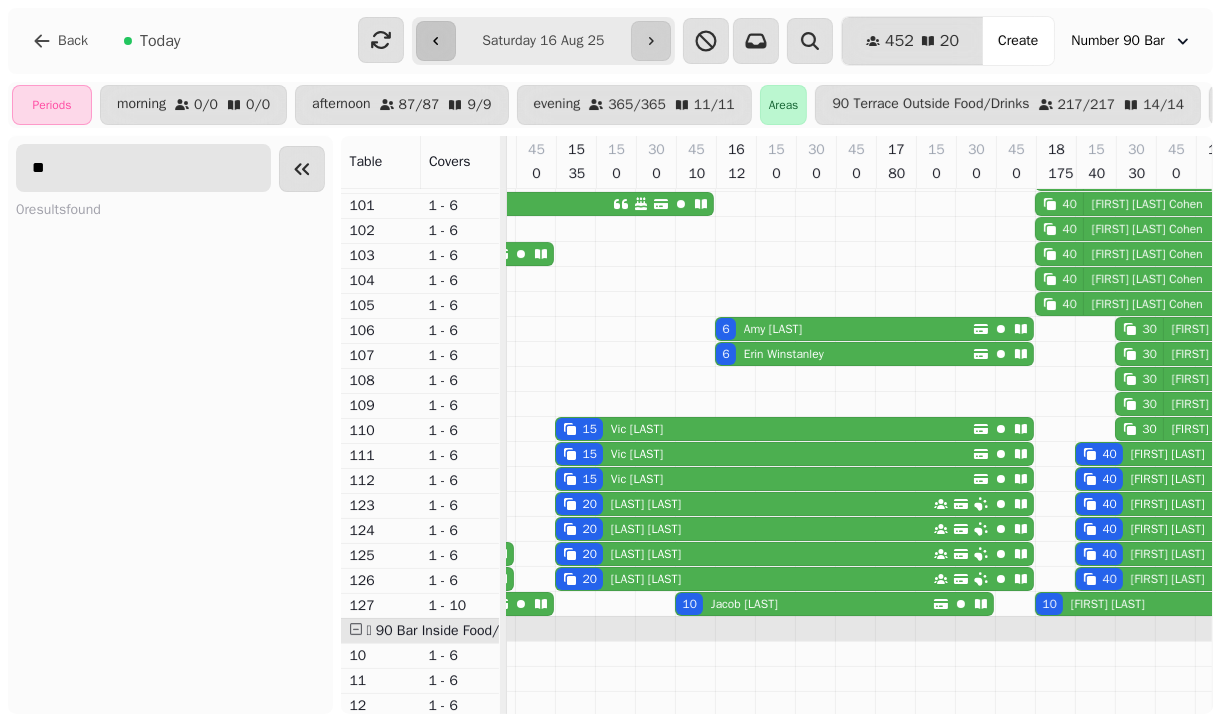 type on "**" 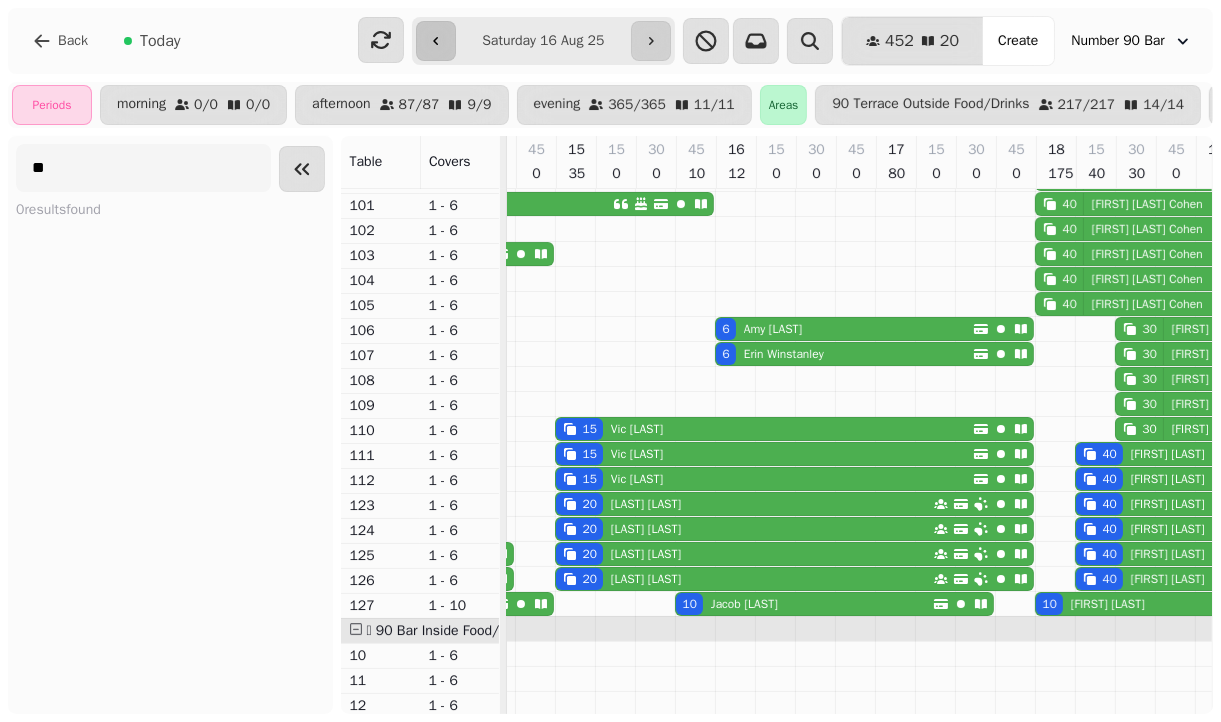 click at bounding box center [436, 41] 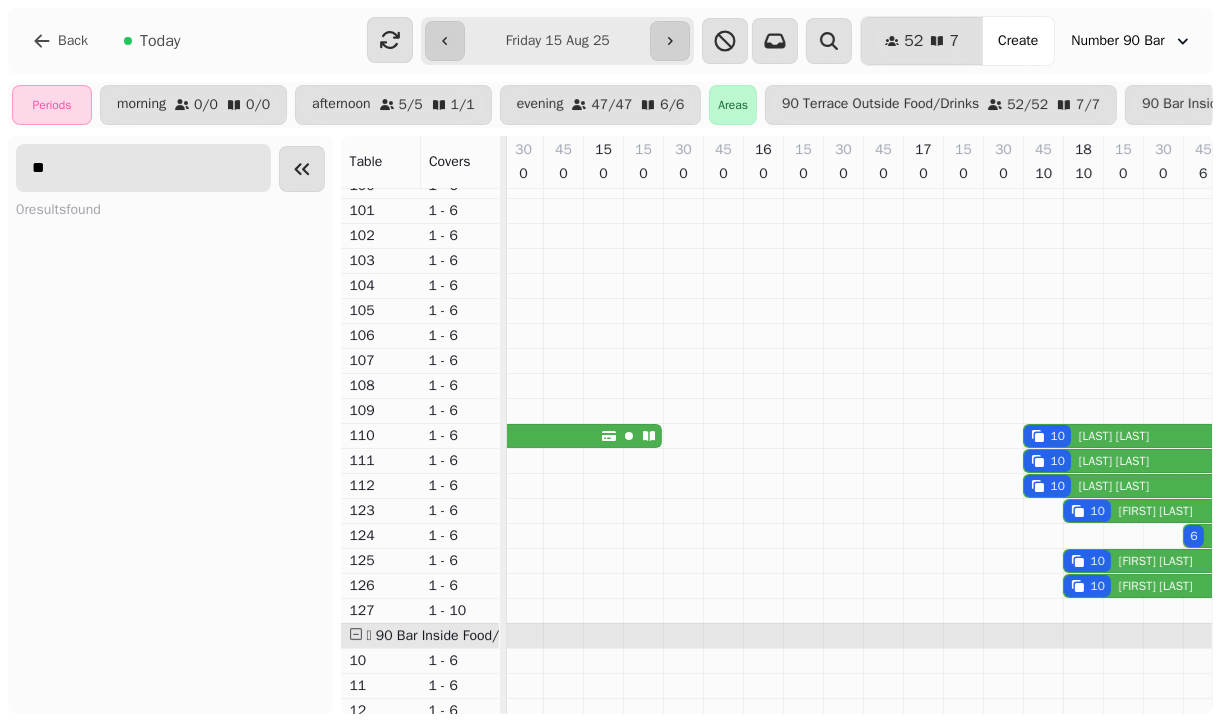 click on "**" at bounding box center (143, 168) 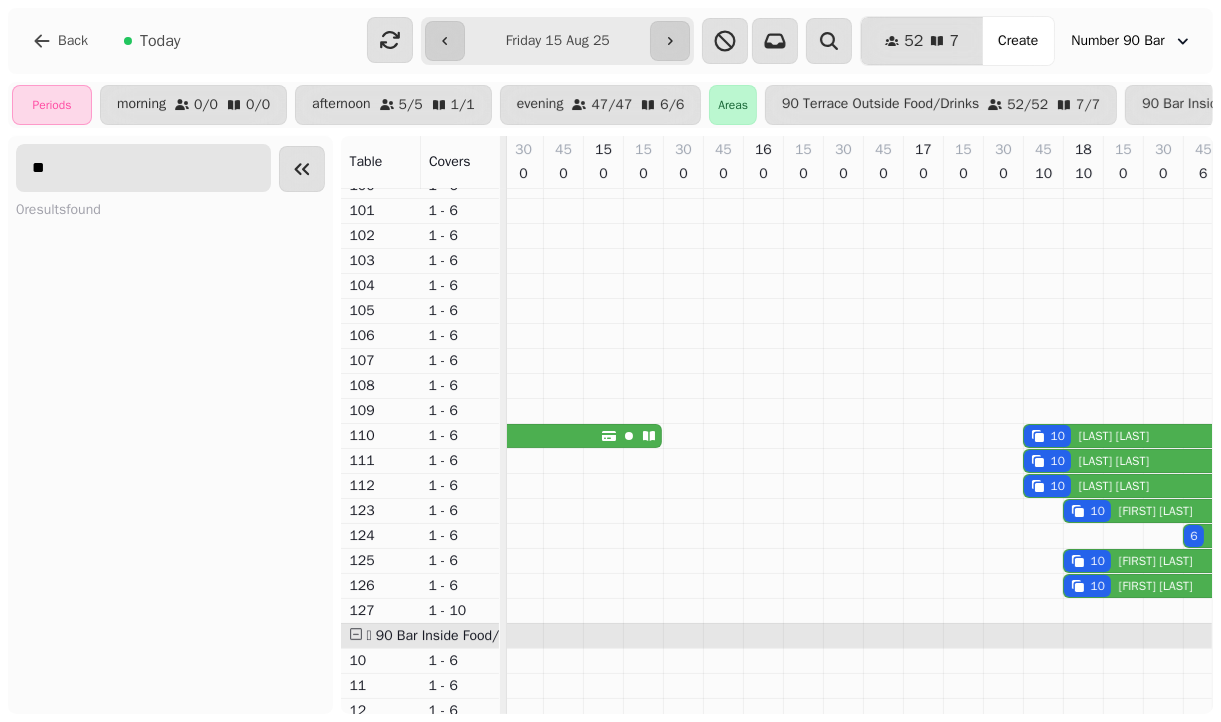 type on "*" 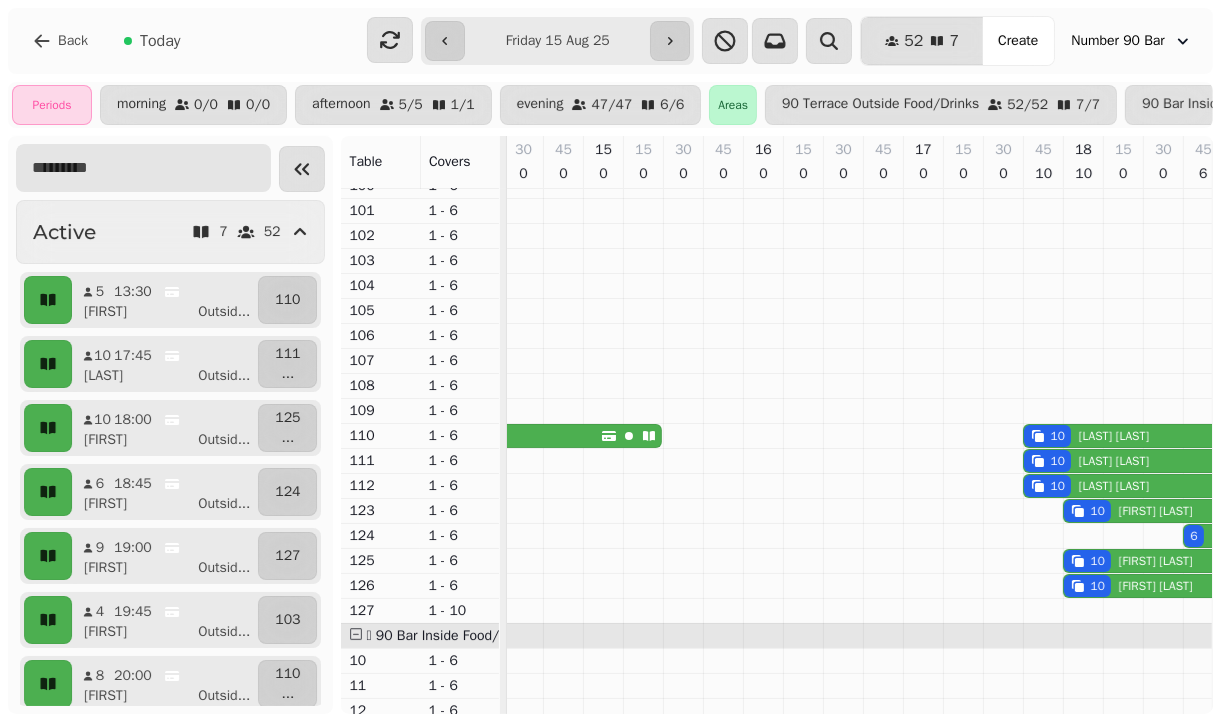 type on "*" 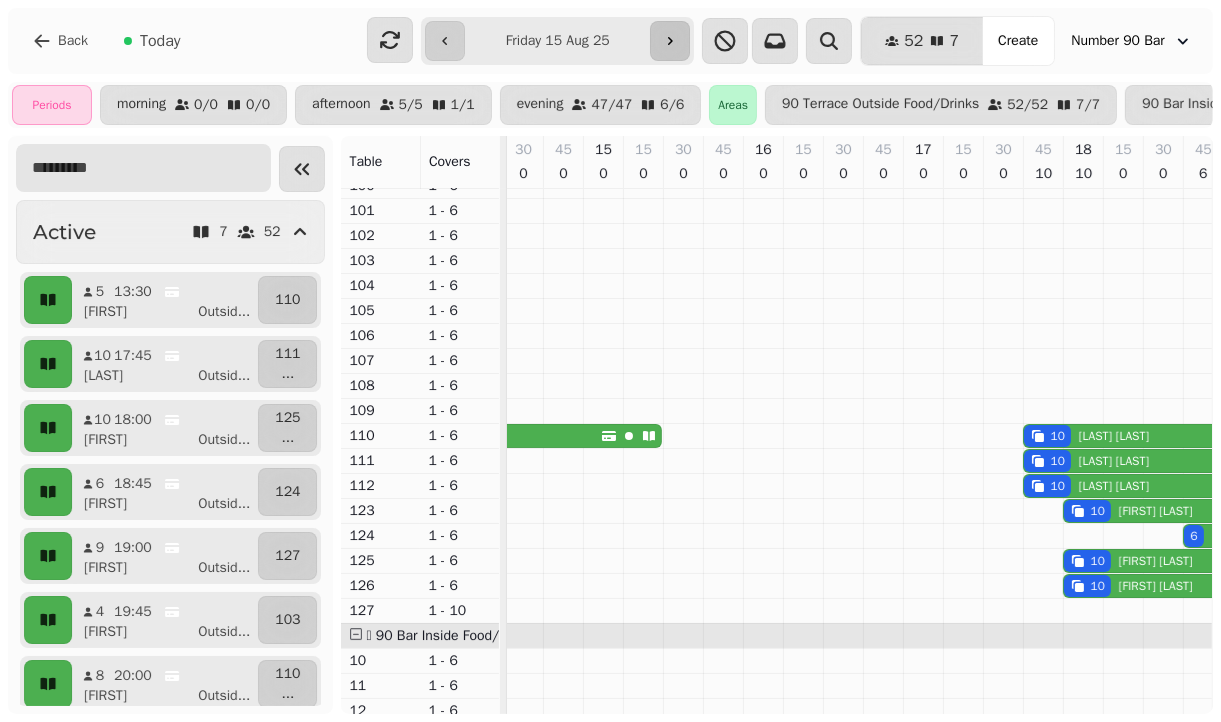 type 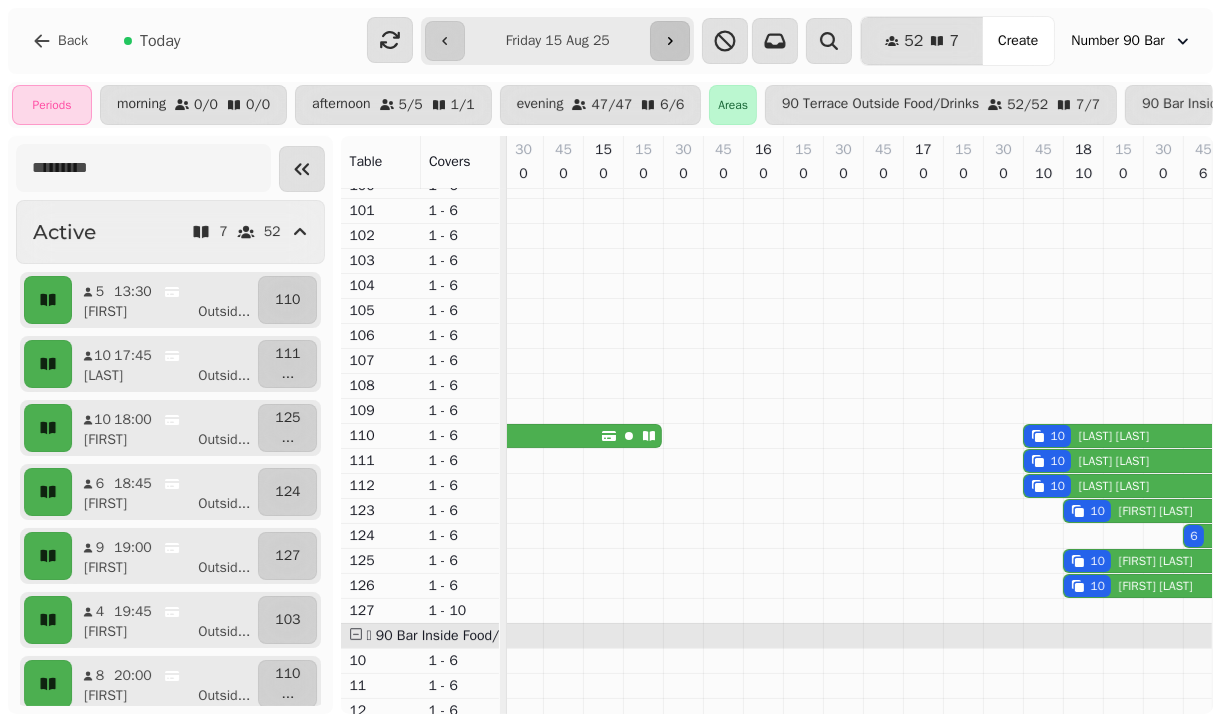click 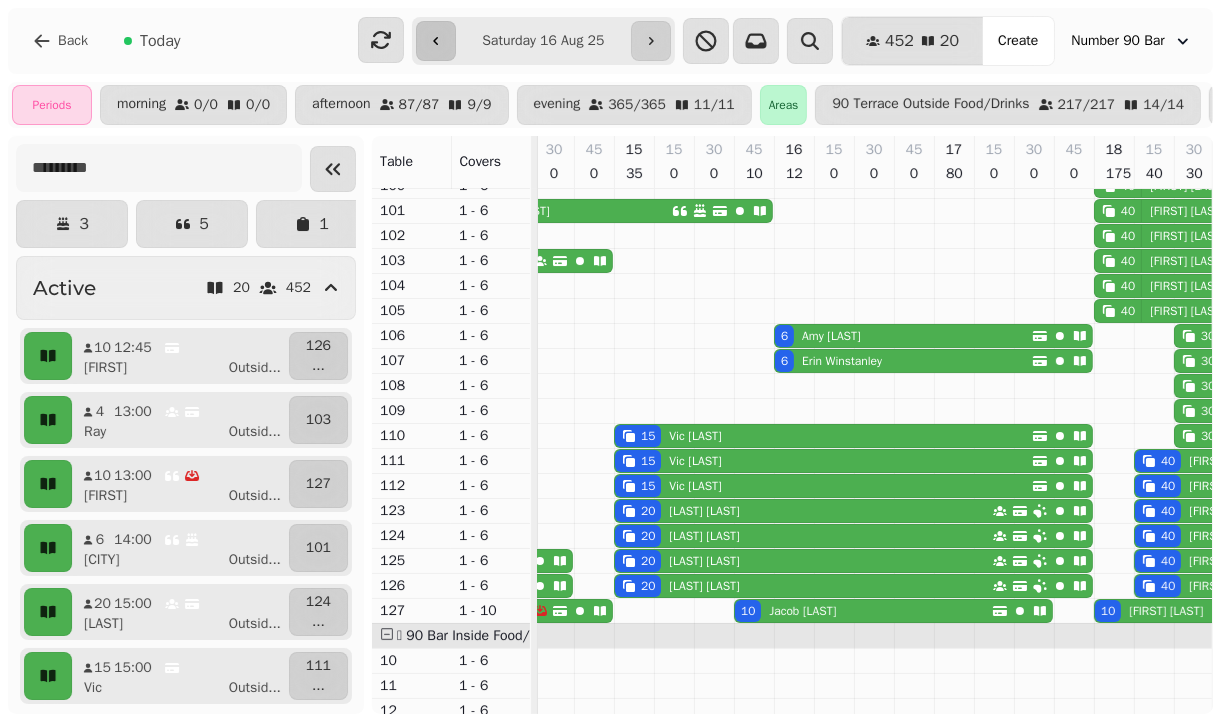 click at bounding box center (436, 41) 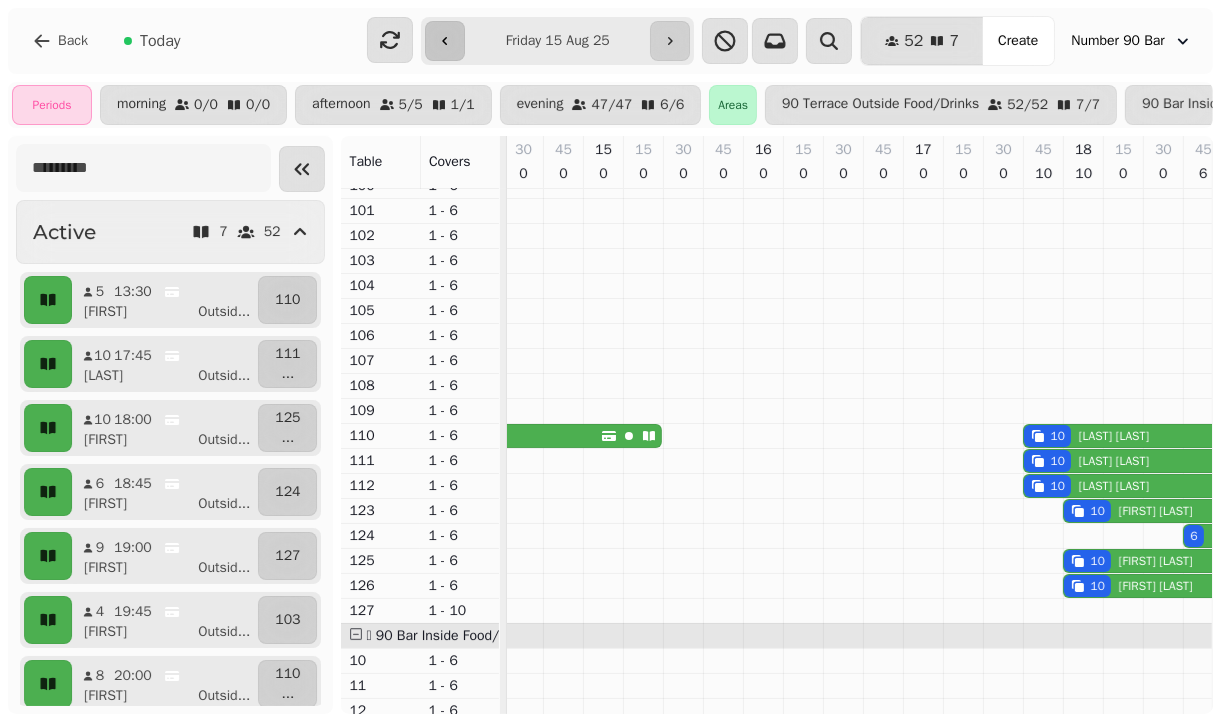 click at bounding box center (445, 41) 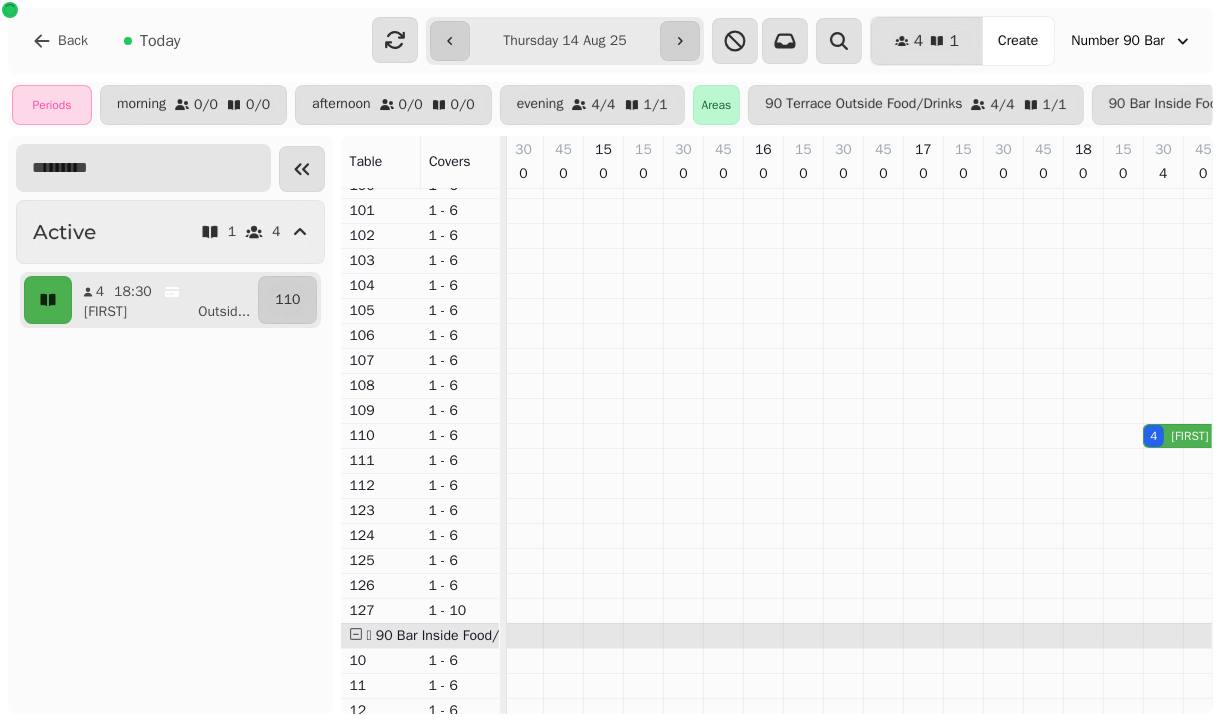 click at bounding box center [143, 168] 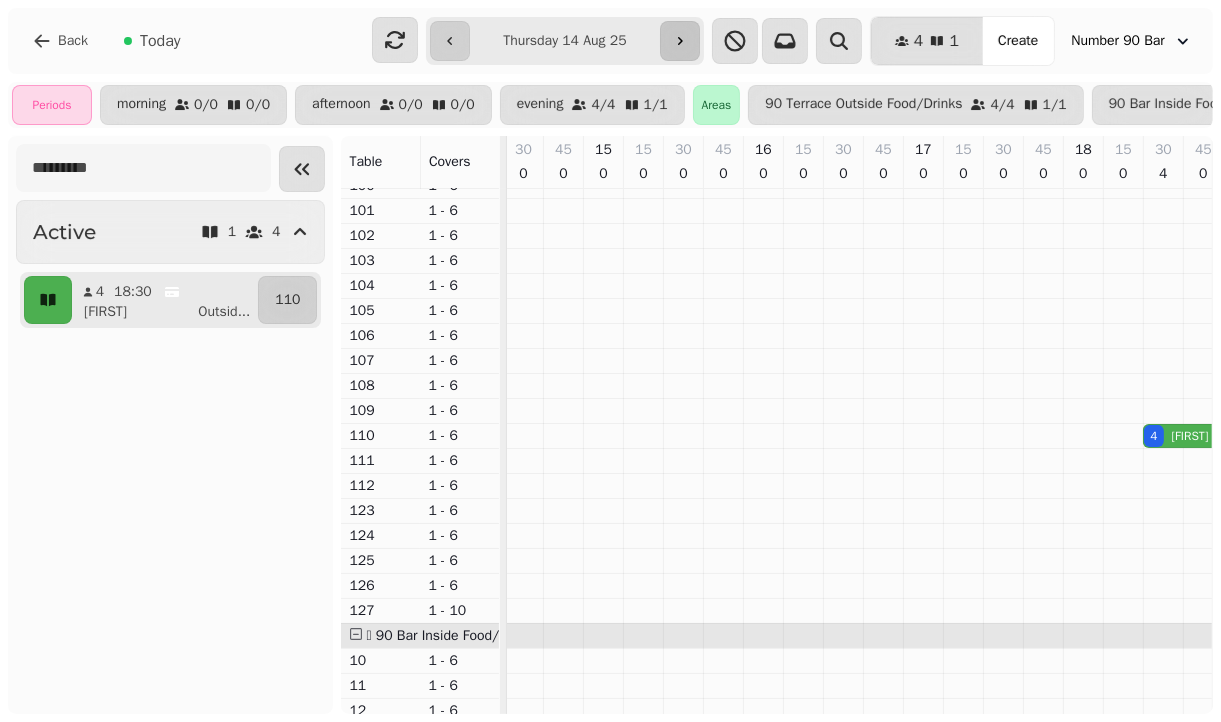 click at bounding box center [680, 41] 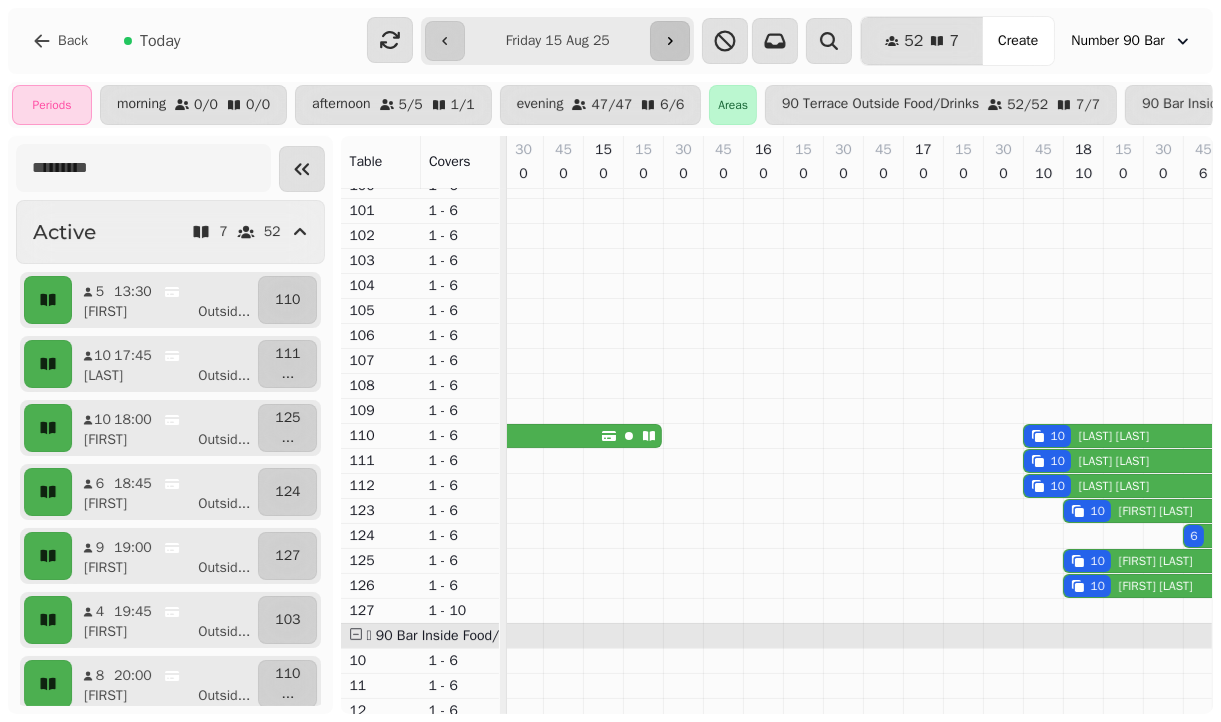 click at bounding box center [670, 41] 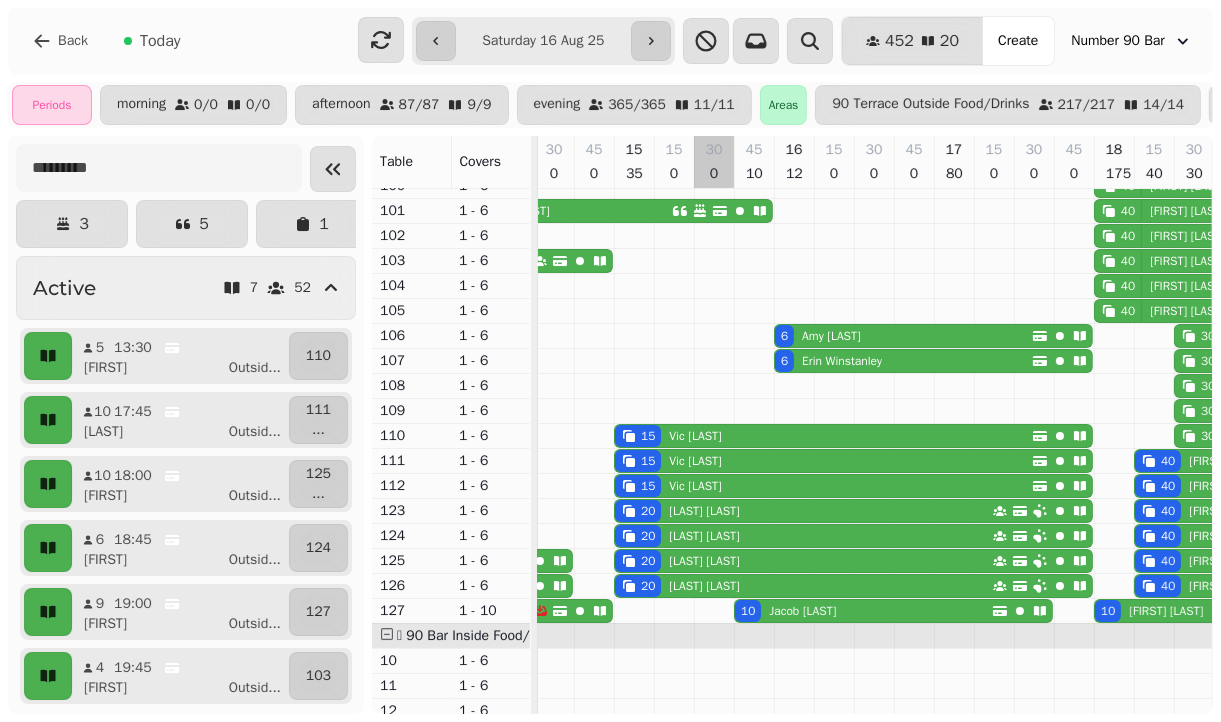 type on "**********" 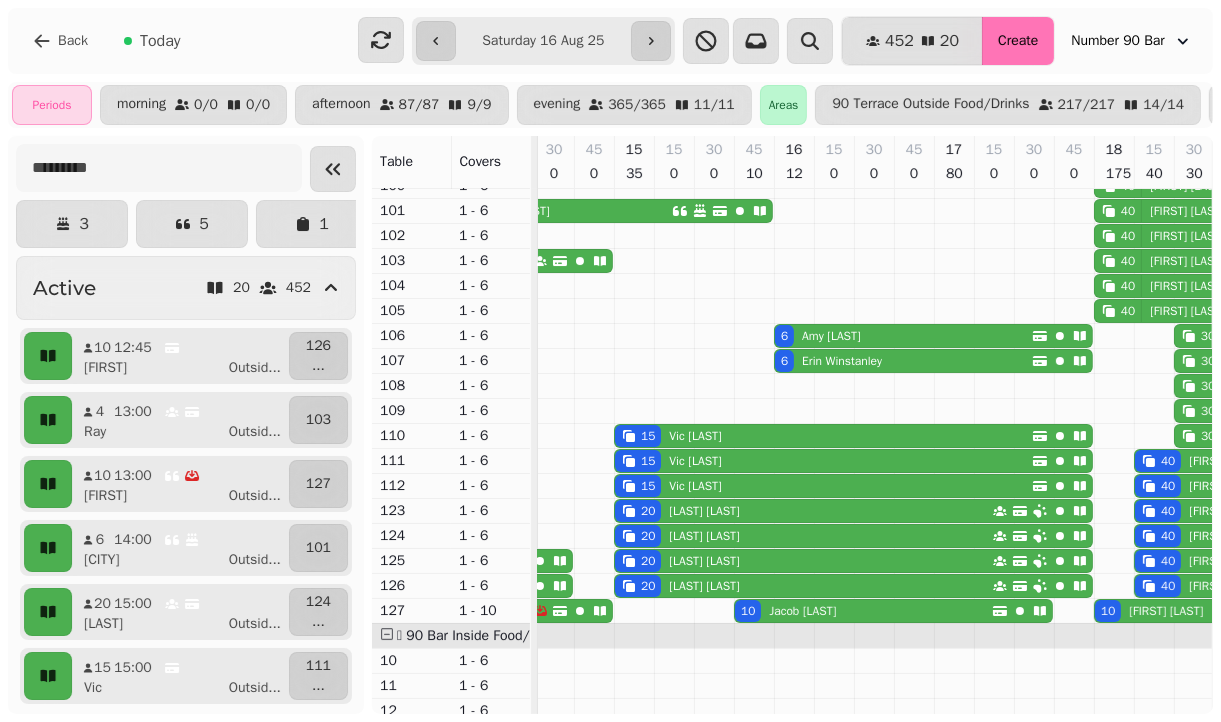 click on "Create" at bounding box center [1018, 41] 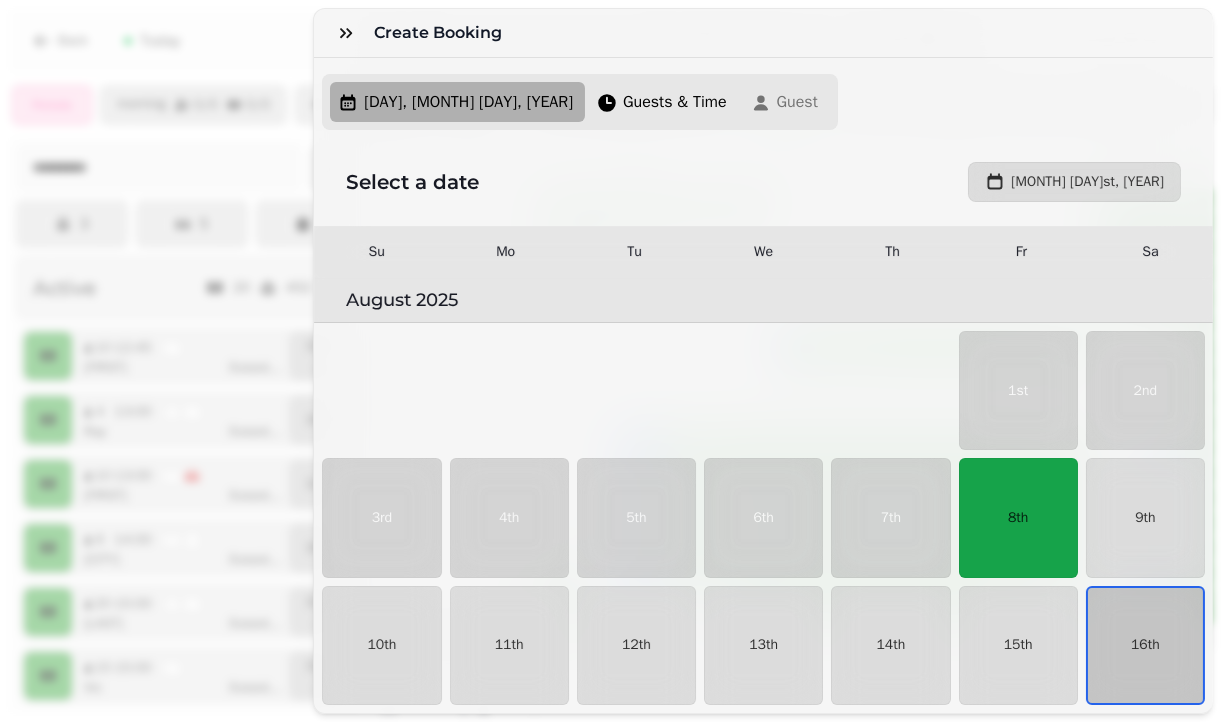 scroll, scrollTop: 175, scrollLeft: 0, axis: vertical 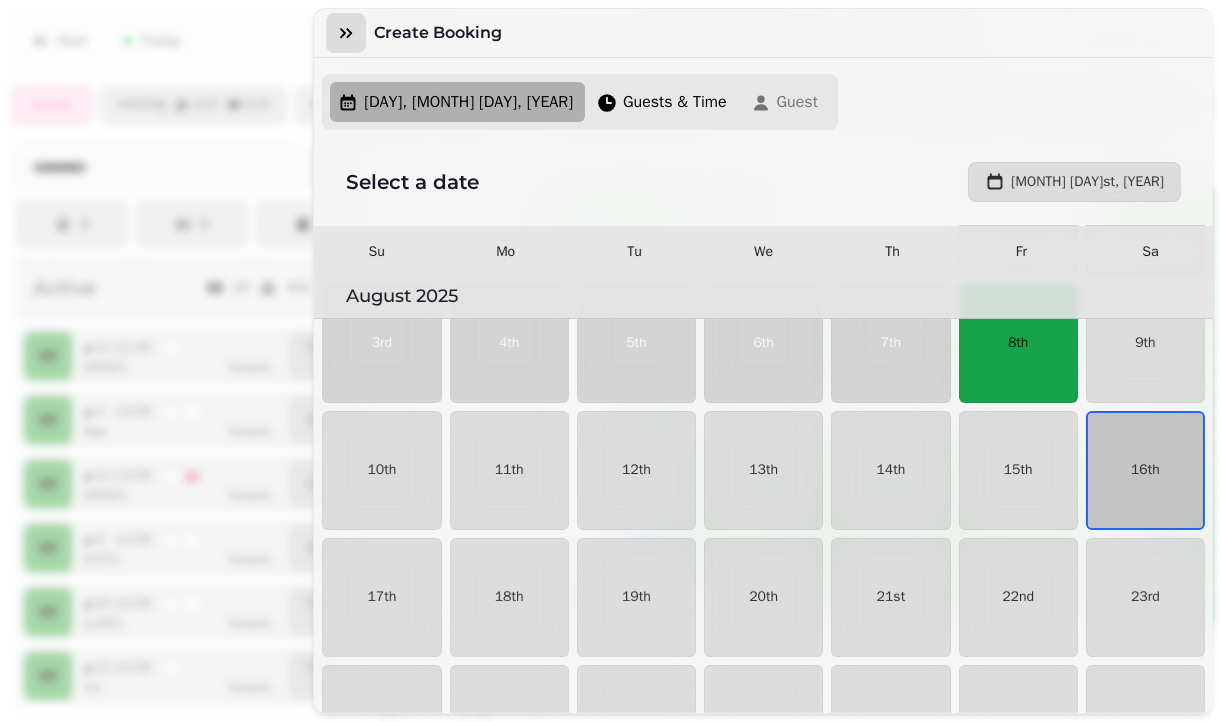 click 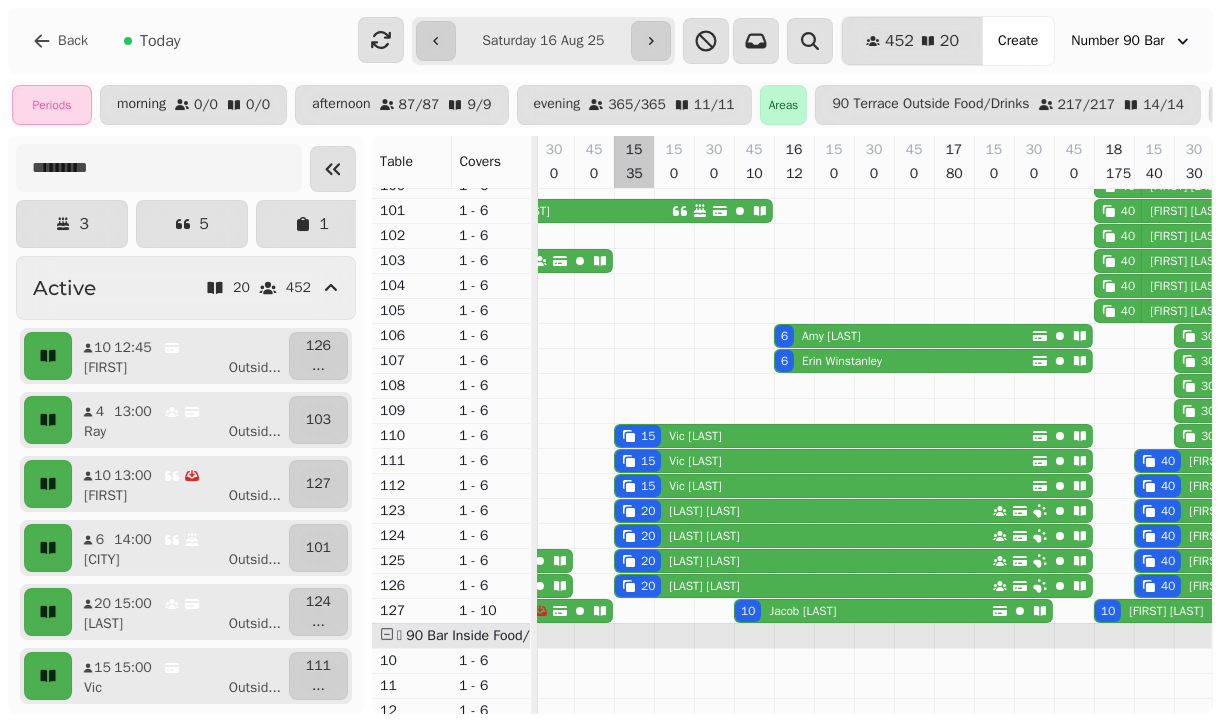 scroll, scrollTop: 40, scrollLeft: 307, axis: both 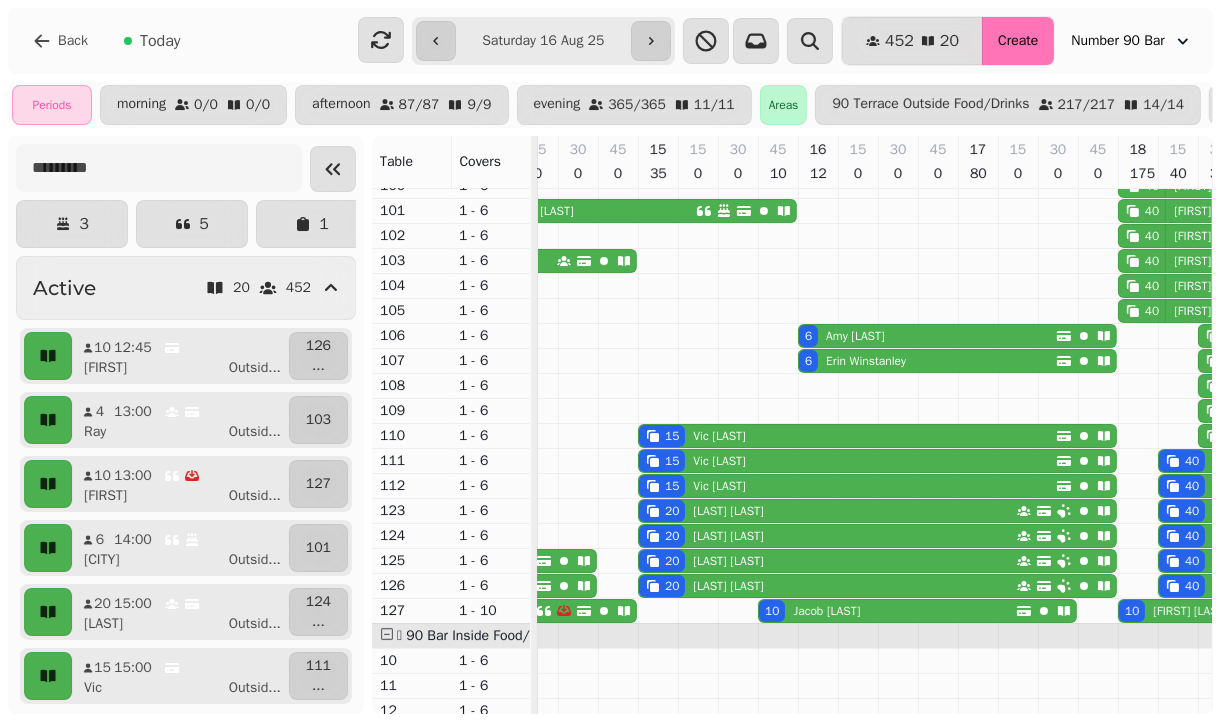 click on "Create" at bounding box center [1018, 41] 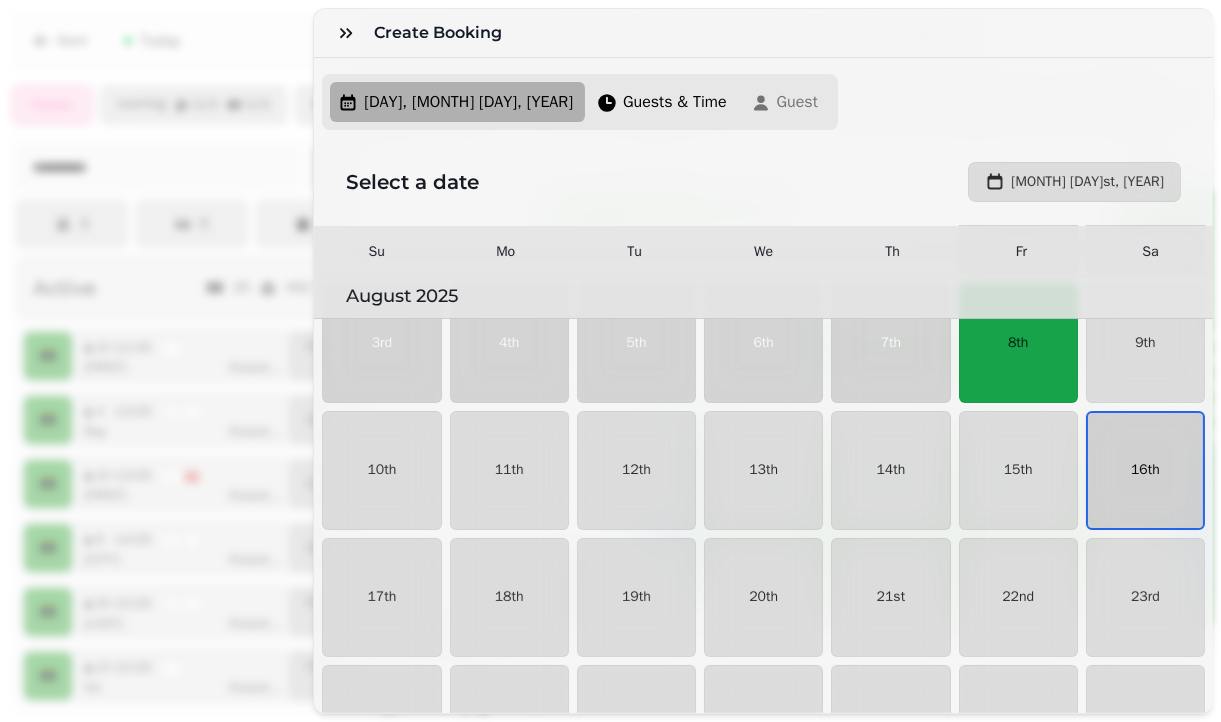click on "16th" at bounding box center [1145, 470] 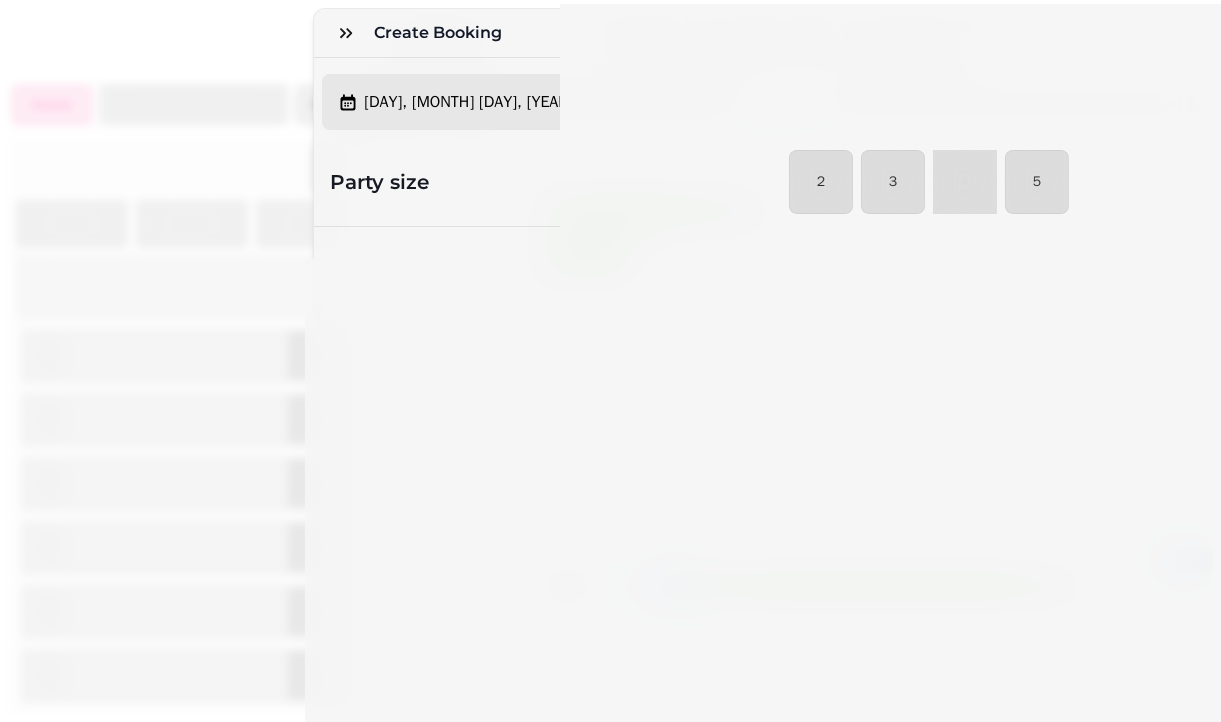 select on "****" 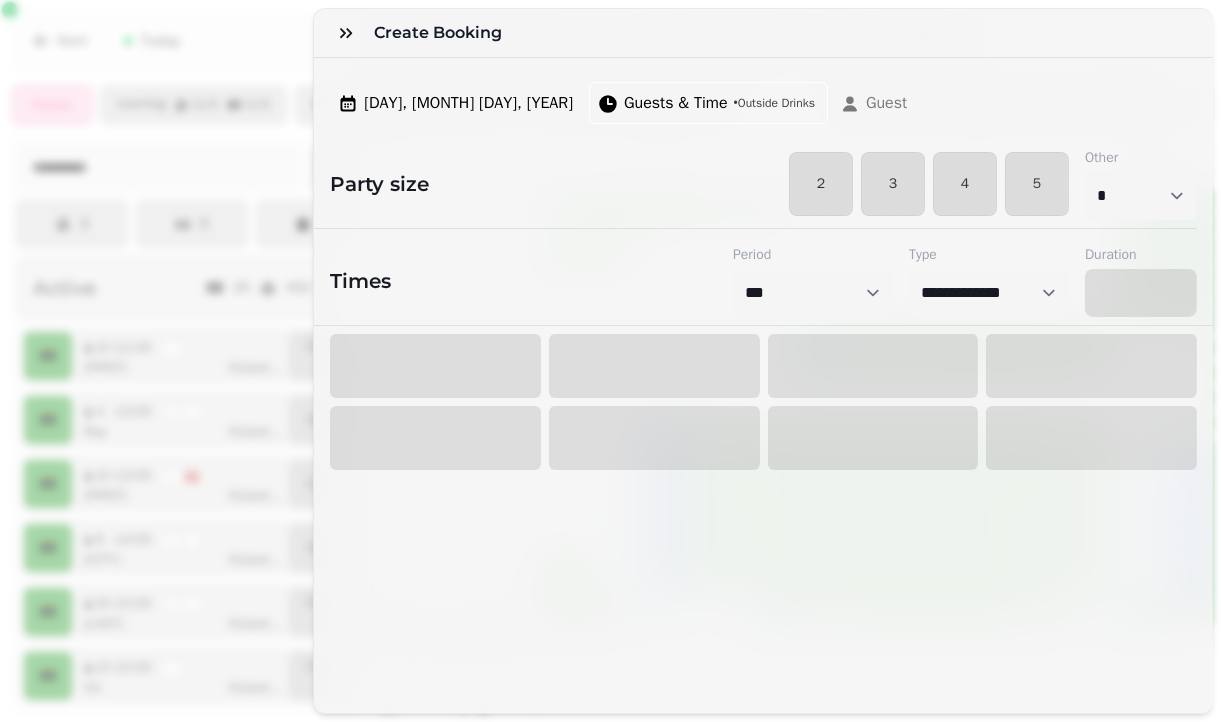 select on "****" 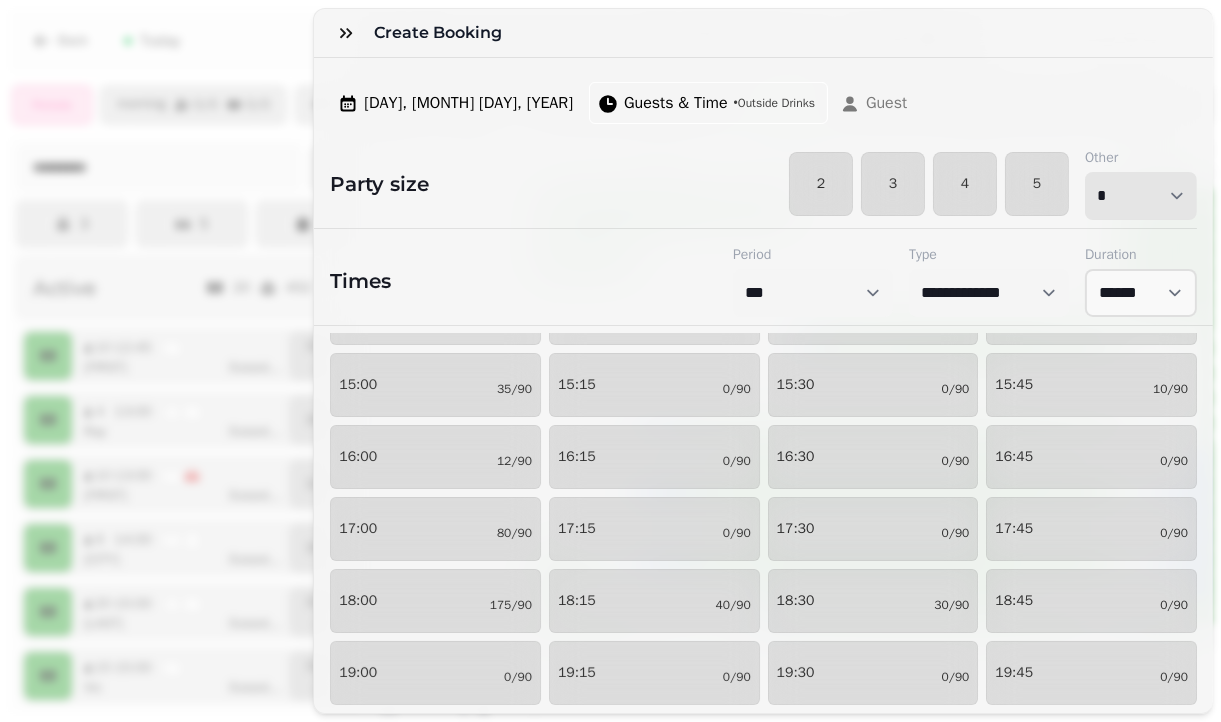 select on "**" 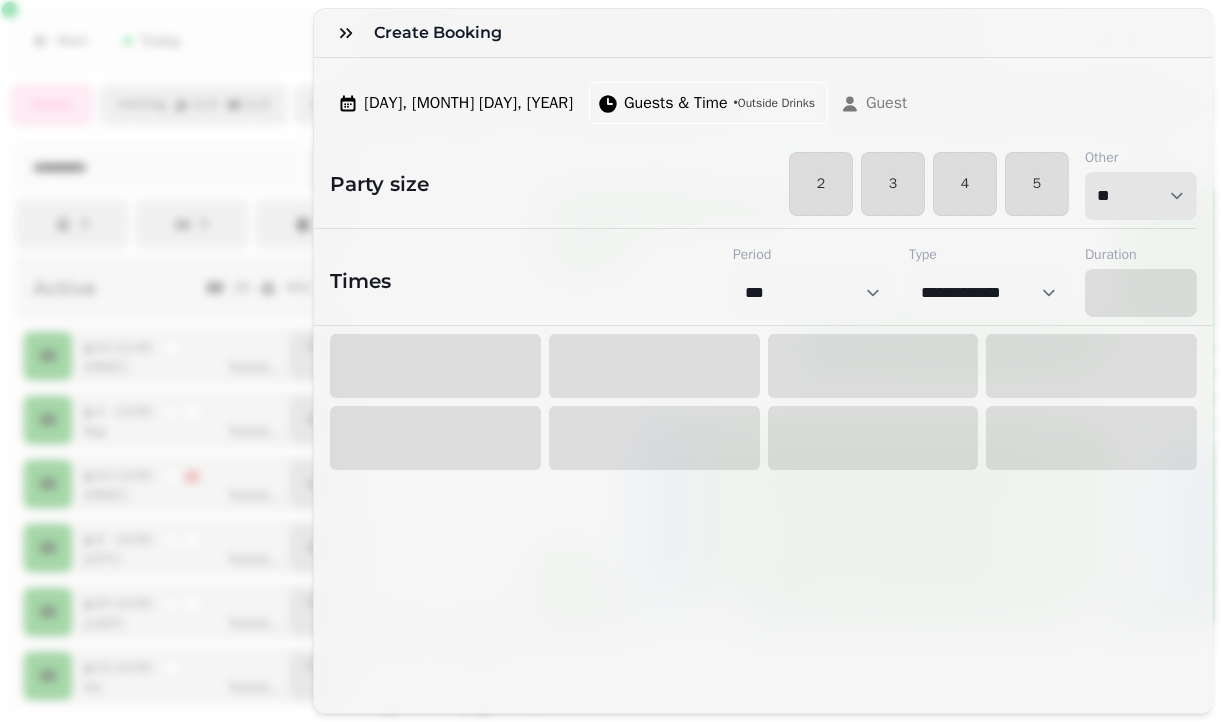 select on "*****" 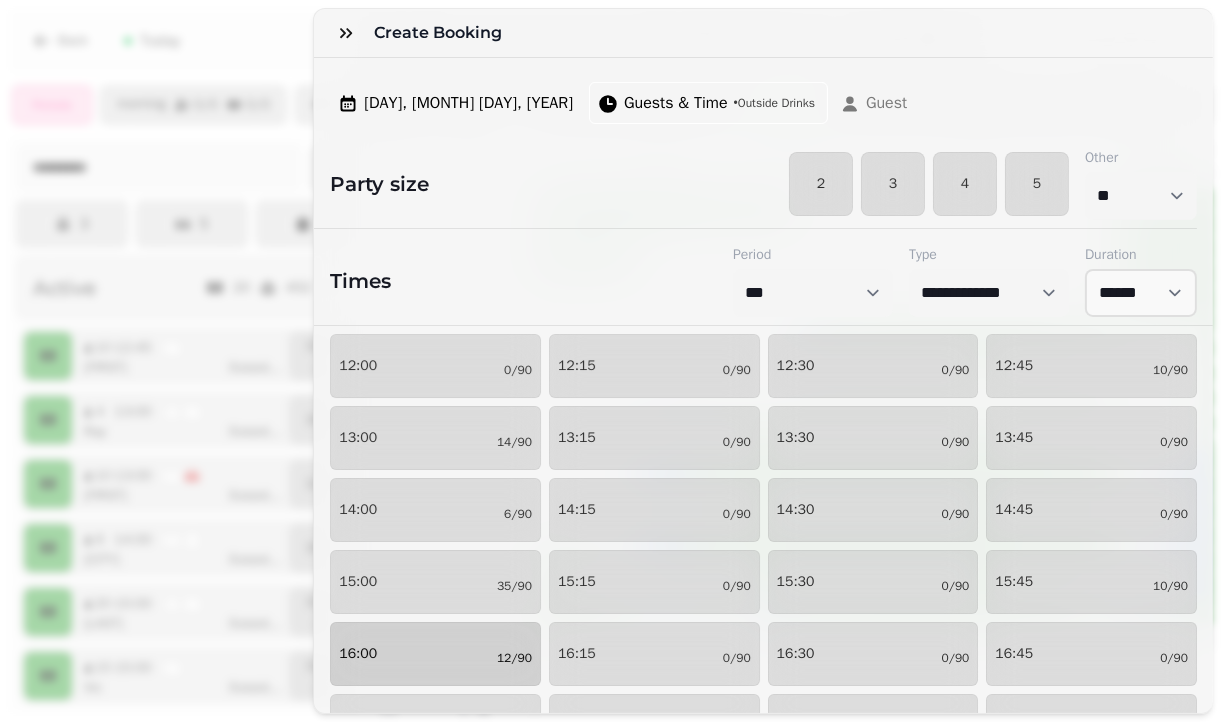 click on "12/90" at bounding box center [514, 658] 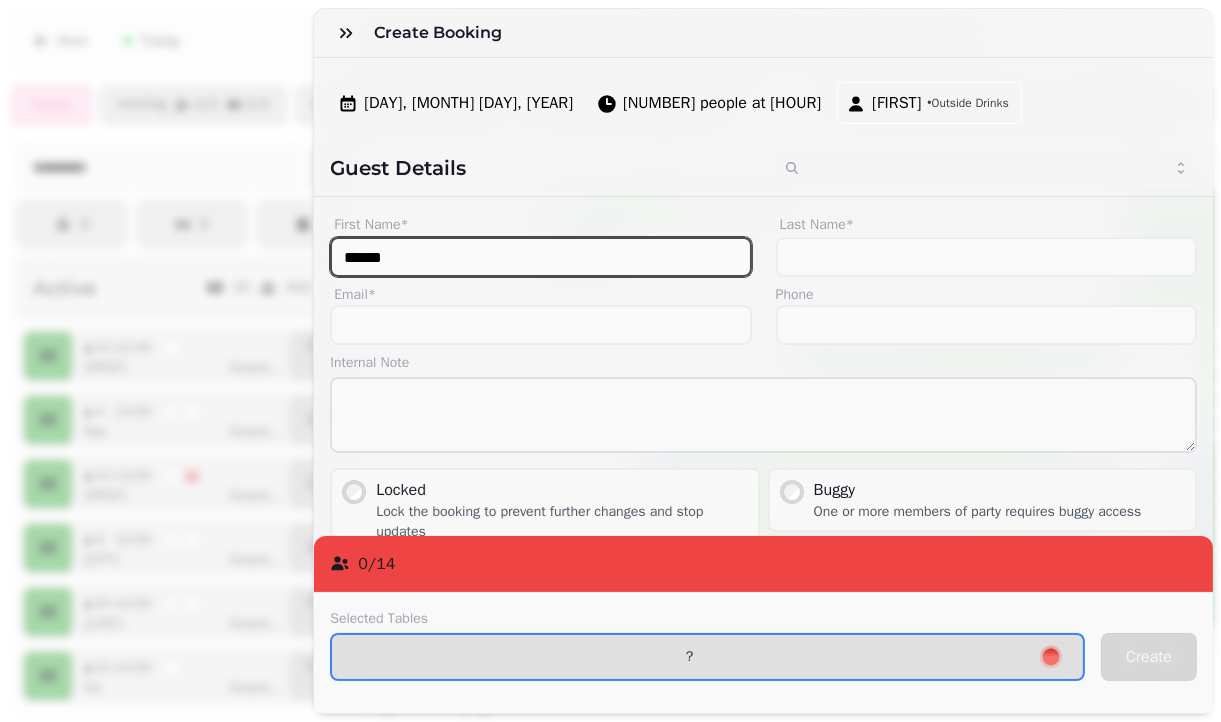type on "******" 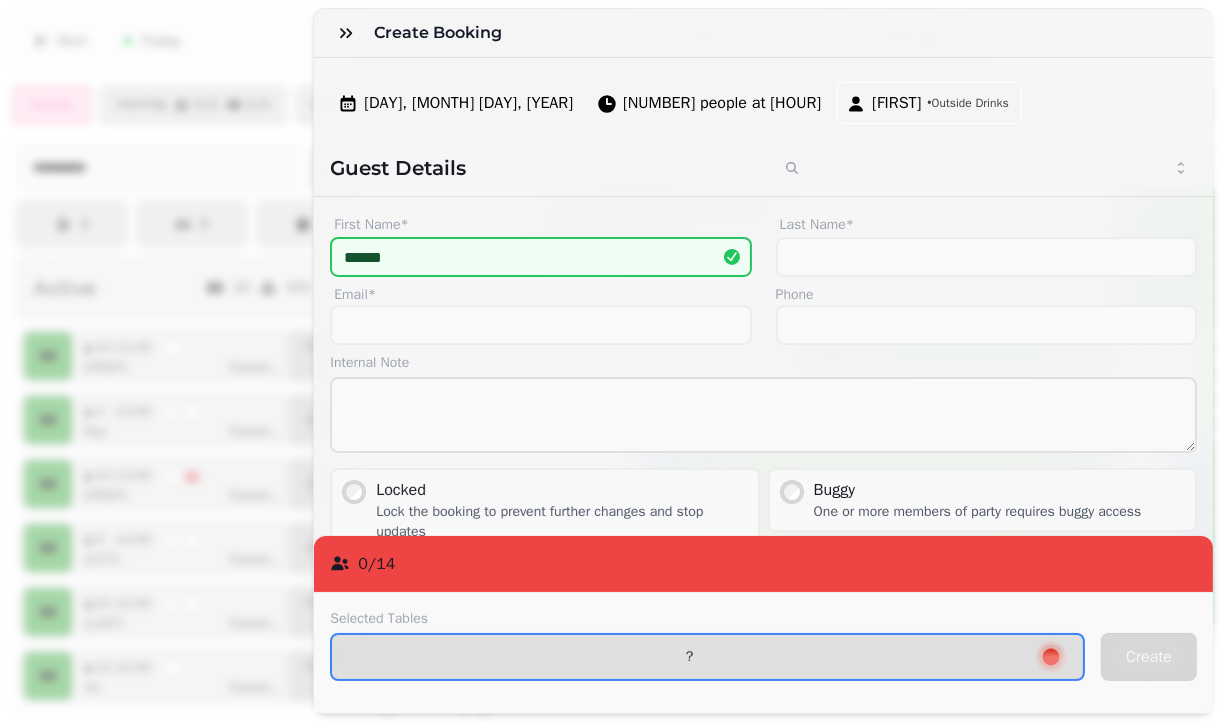 click on "First Name* ****** Last Name* Email* Phone Internal Note Locked Lock the booking to prevent further changes and stop updates Wheelchair One or more members of party requires wheelchair access Buggy One or more members of party requires buggy access Highchair One or more members of party requires a highchair Marketing opt-in Does user agree to opt into marketing? Confirmation email Guest shall receive email confirmation of this change" at bounding box center (763, 454) 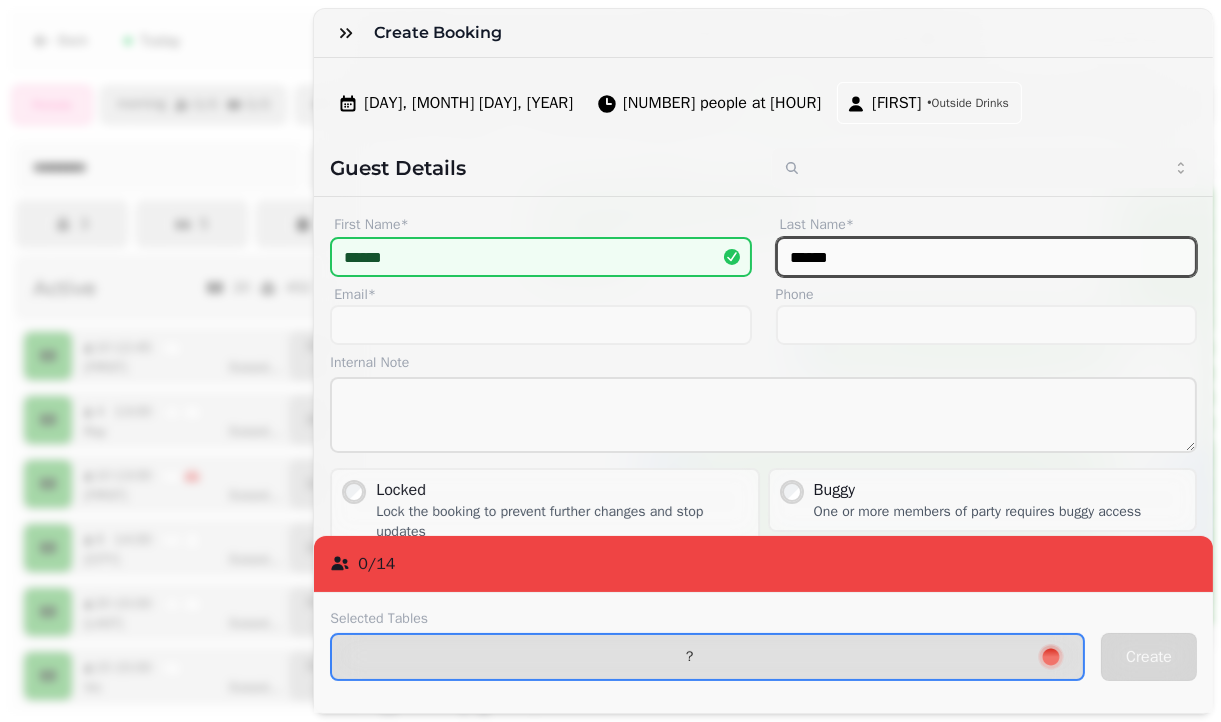 type on "******" 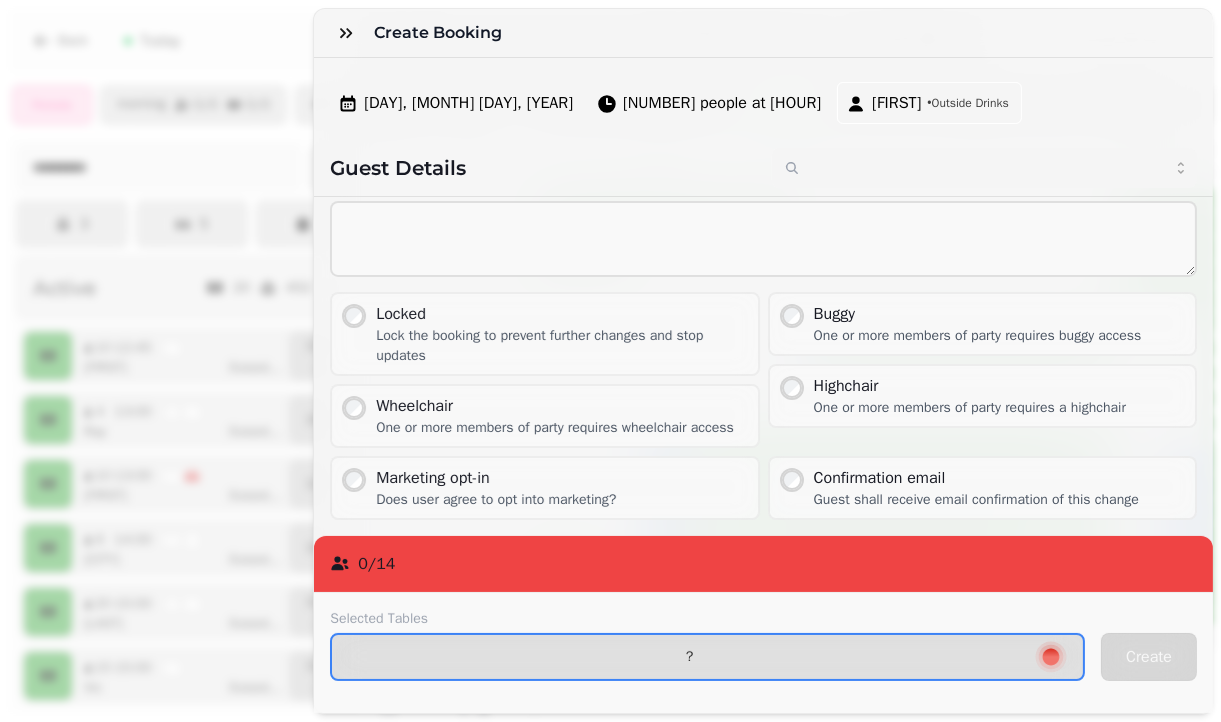 scroll, scrollTop: 188, scrollLeft: 0, axis: vertical 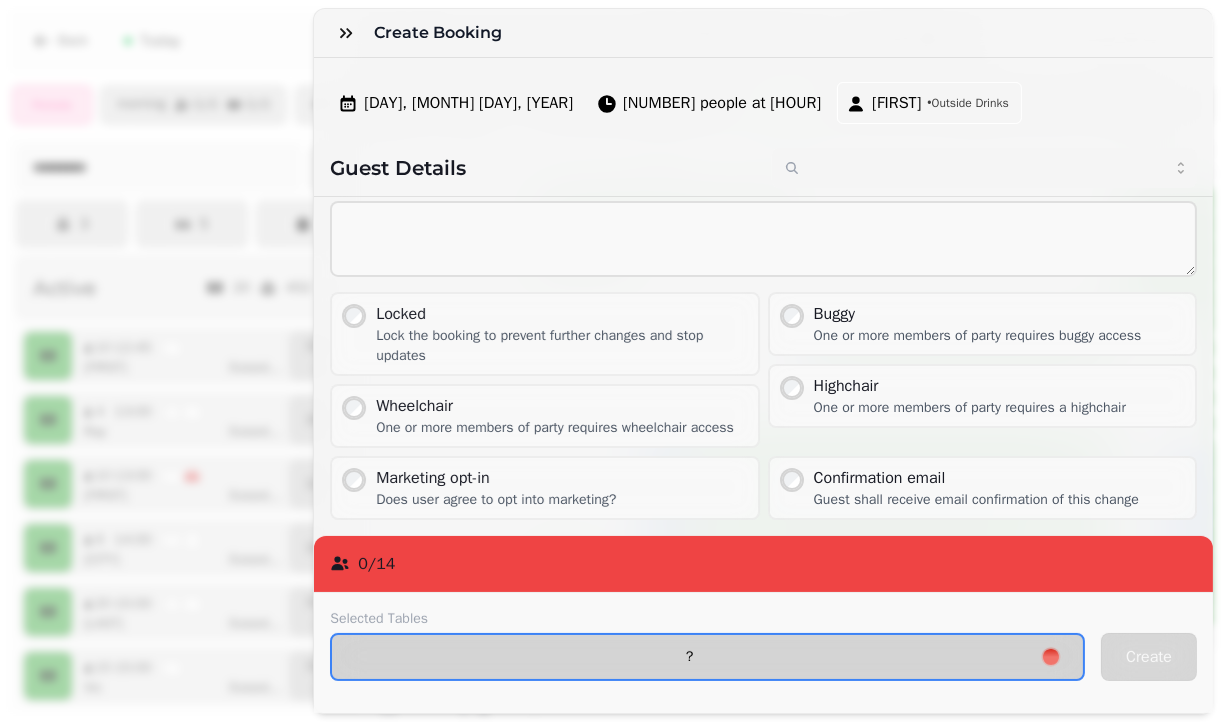 type on "**********" 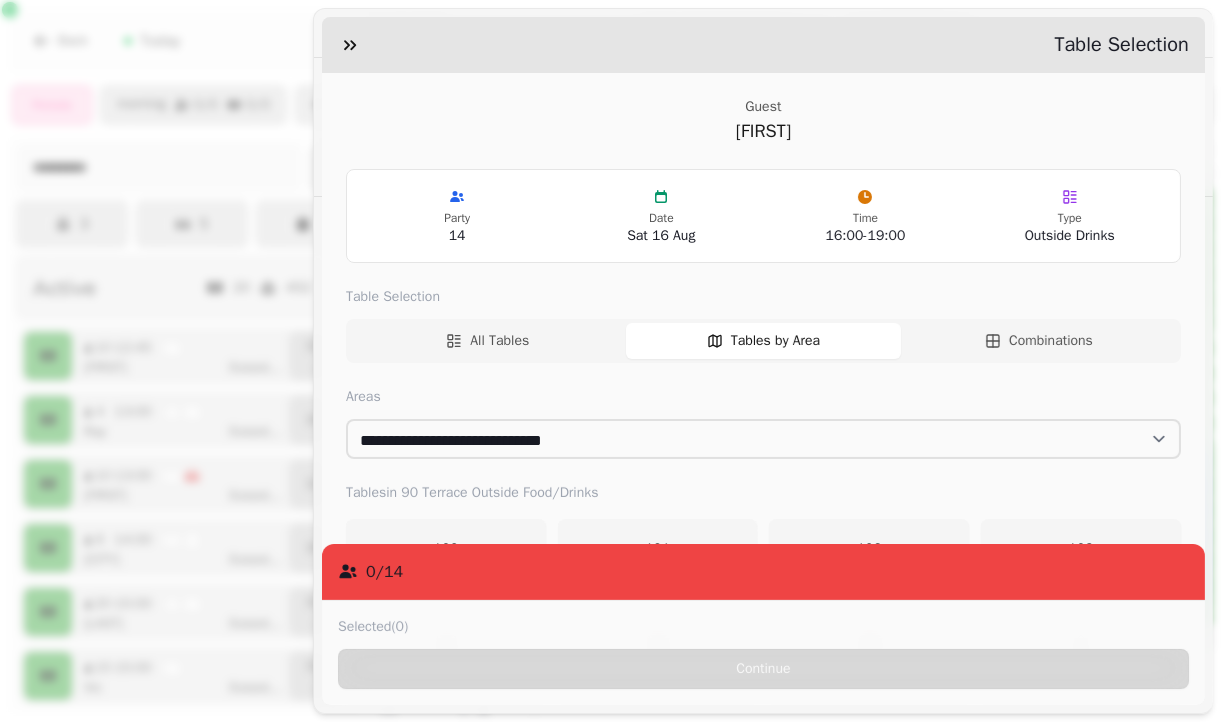 scroll, scrollTop: 50, scrollLeft: 0, axis: vertical 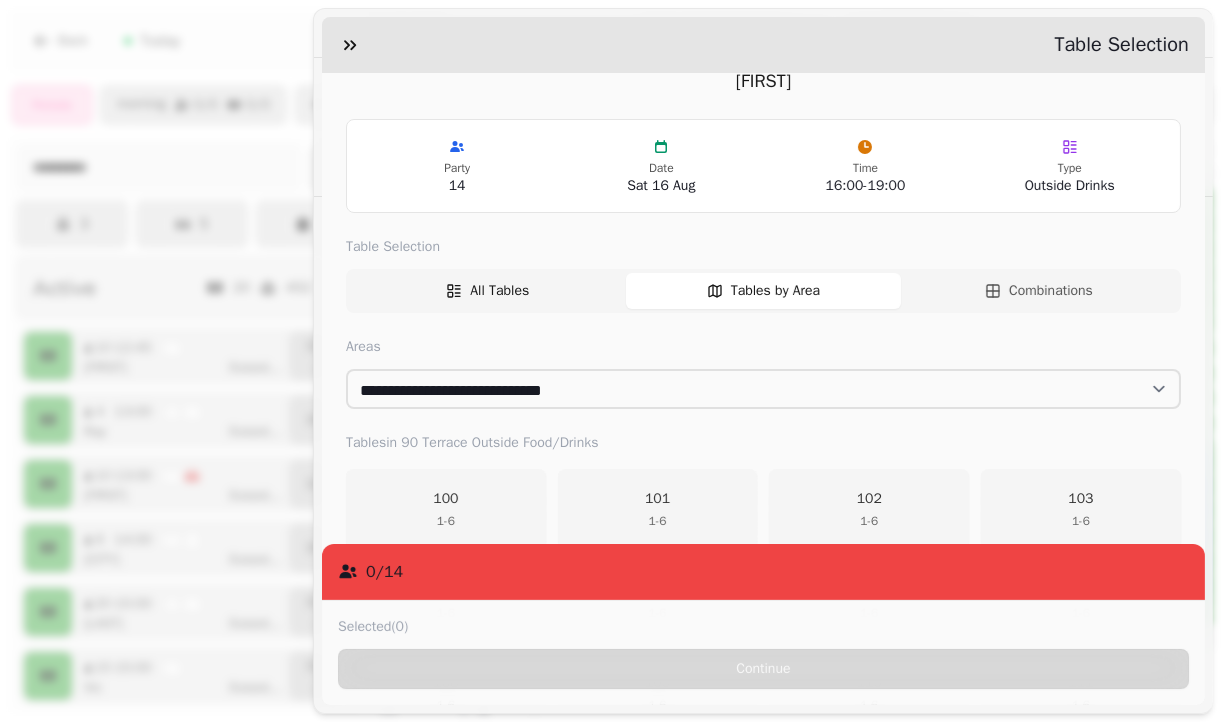 click on "All Tables" at bounding box center (500, 291) 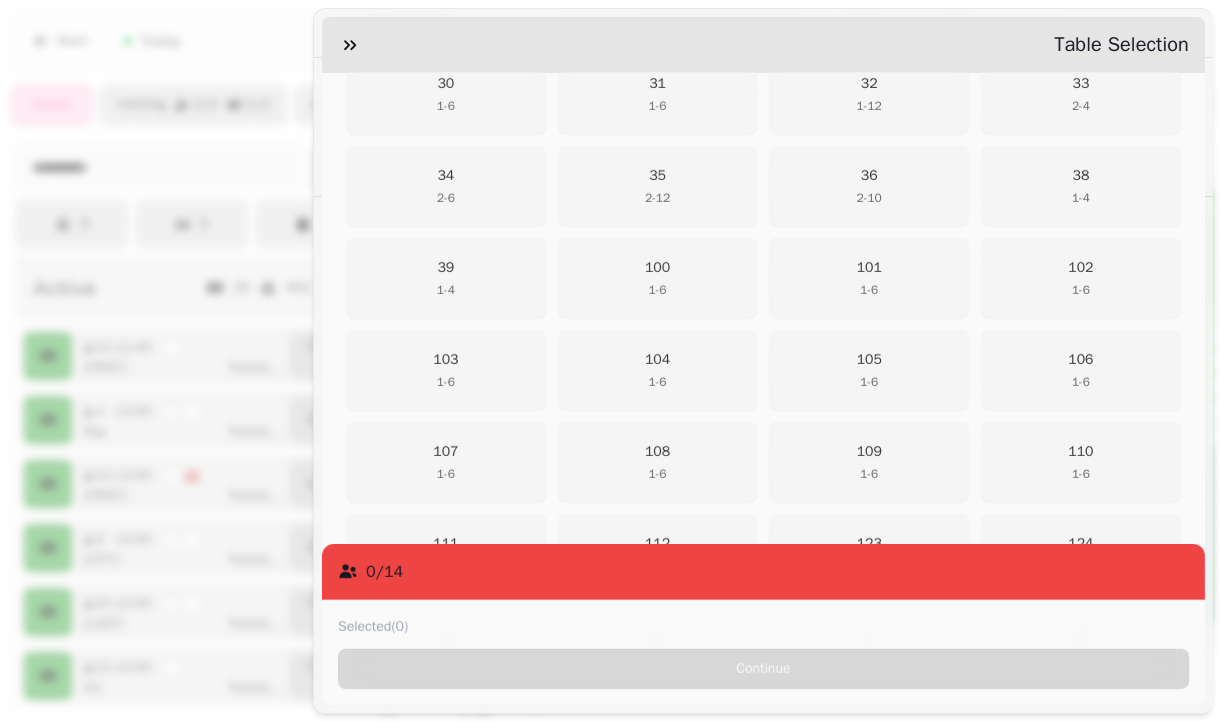scroll, scrollTop: 922, scrollLeft: 0, axis: vertical 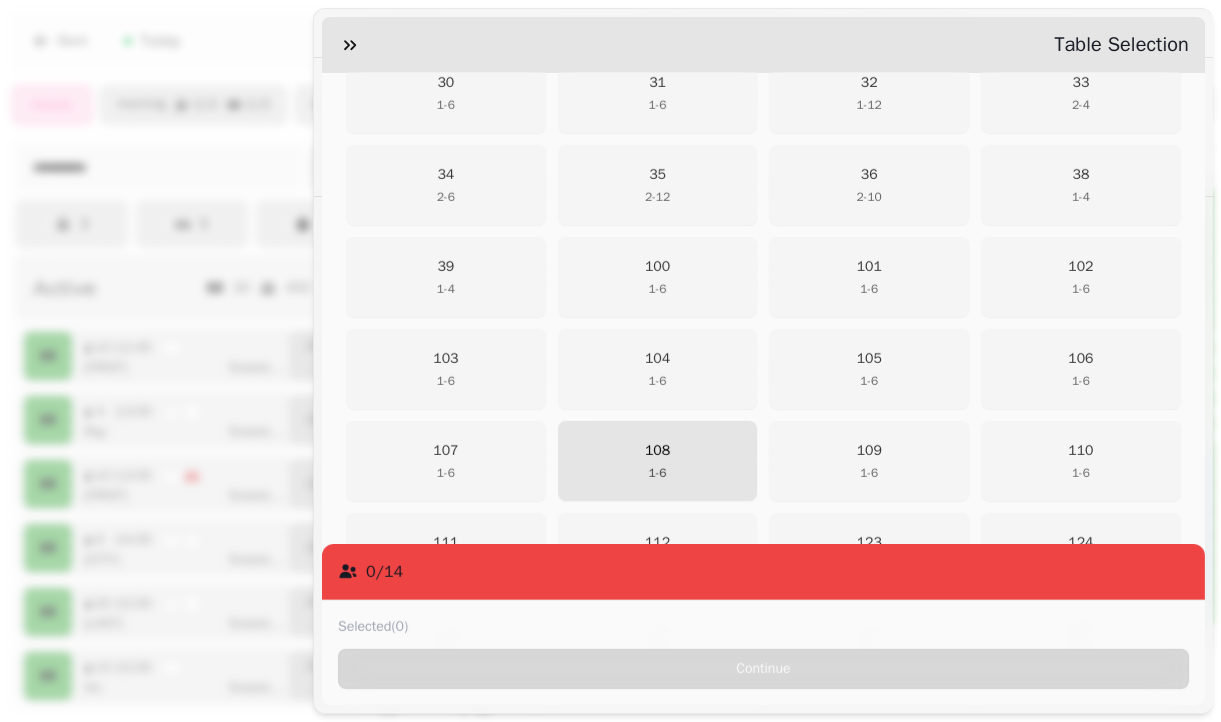 click on "1  -  6" at bounding box center [657, 473] 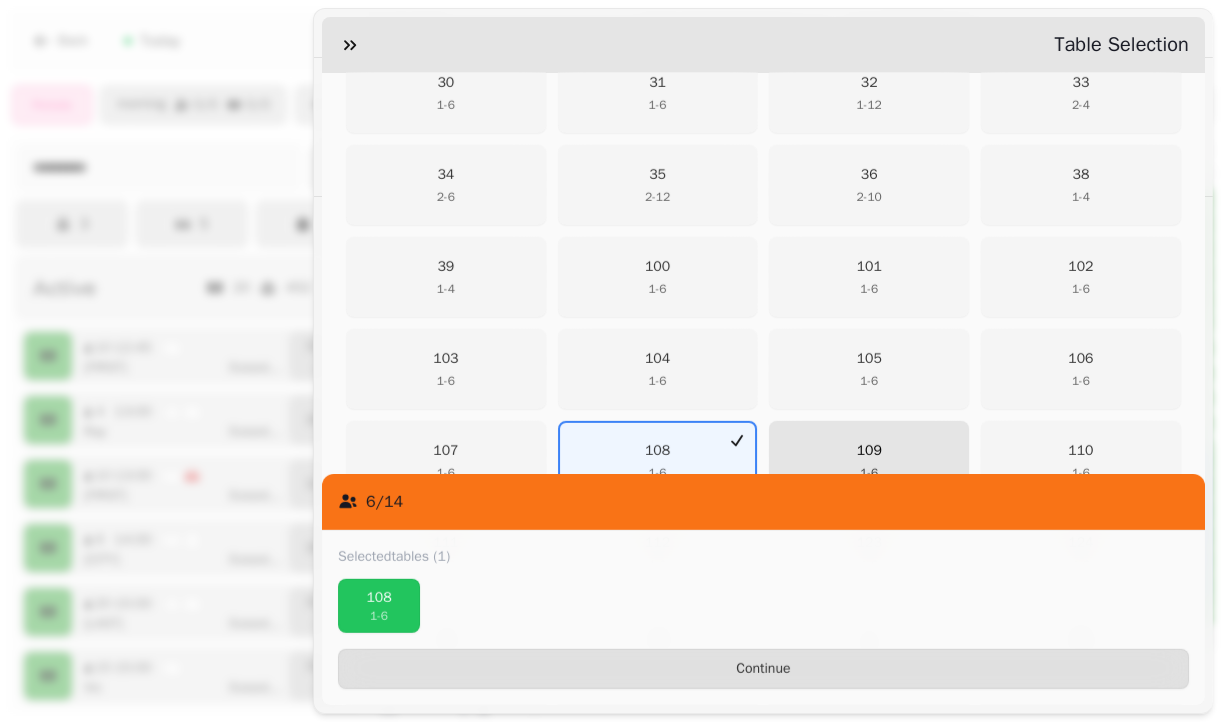 click on "[NUMBER] [NUMBER] - [NUMBER]" at bounding box center [870, 461] 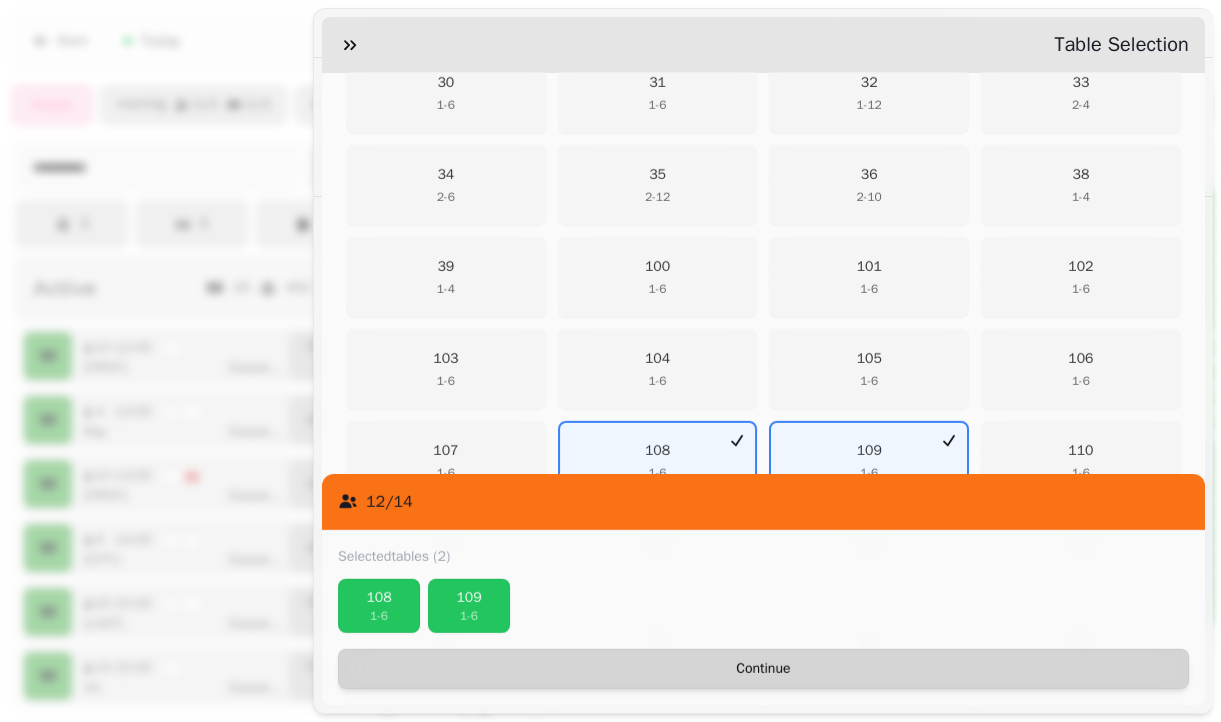 click on "Continue" at bounding box center [763, 669] 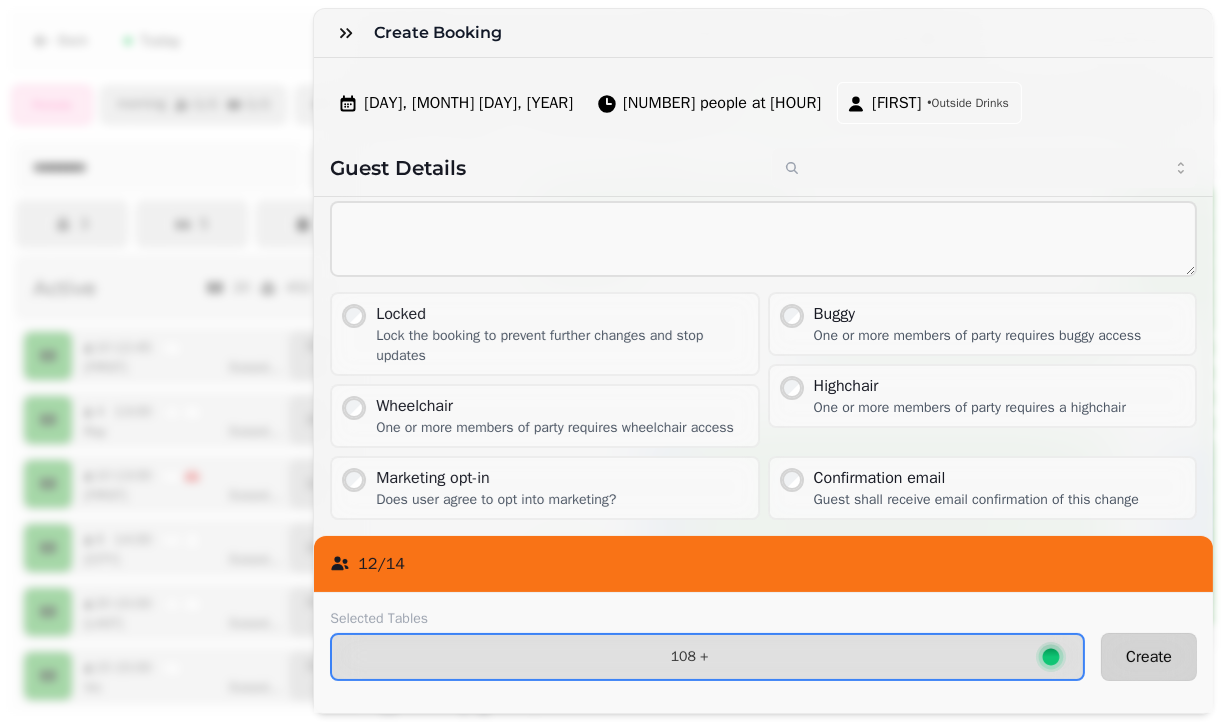 click on "Create" at bounding box center [1149, 657] 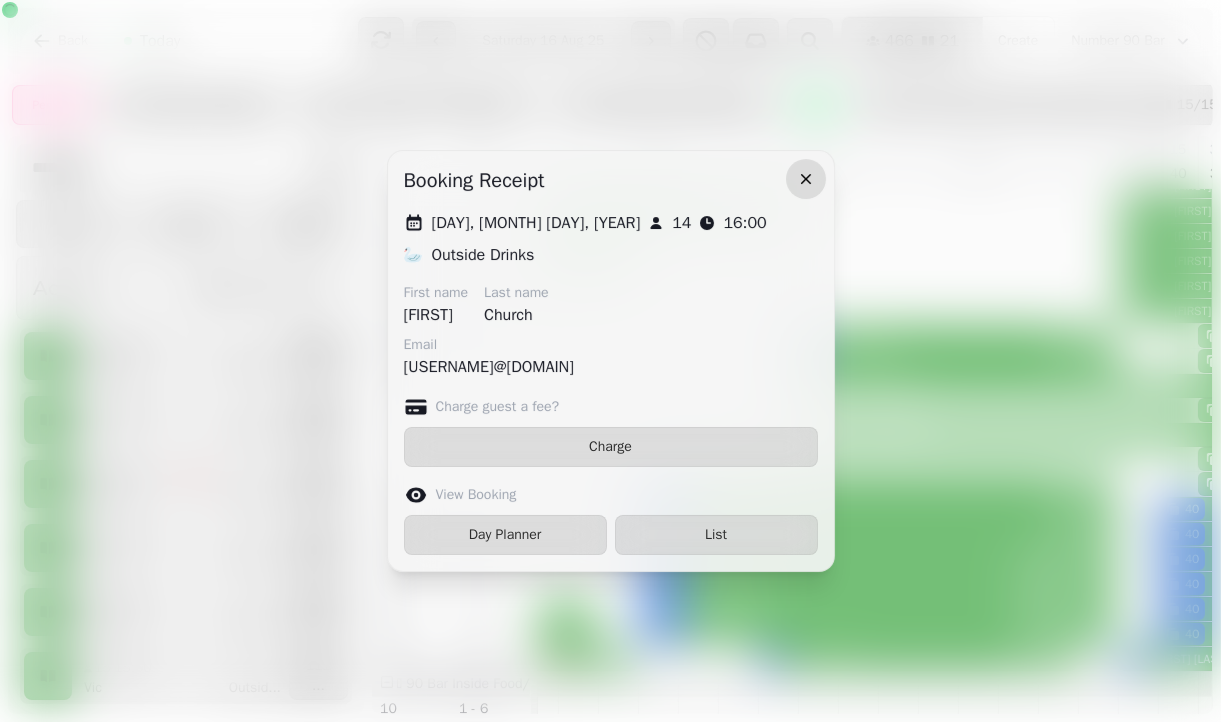 click 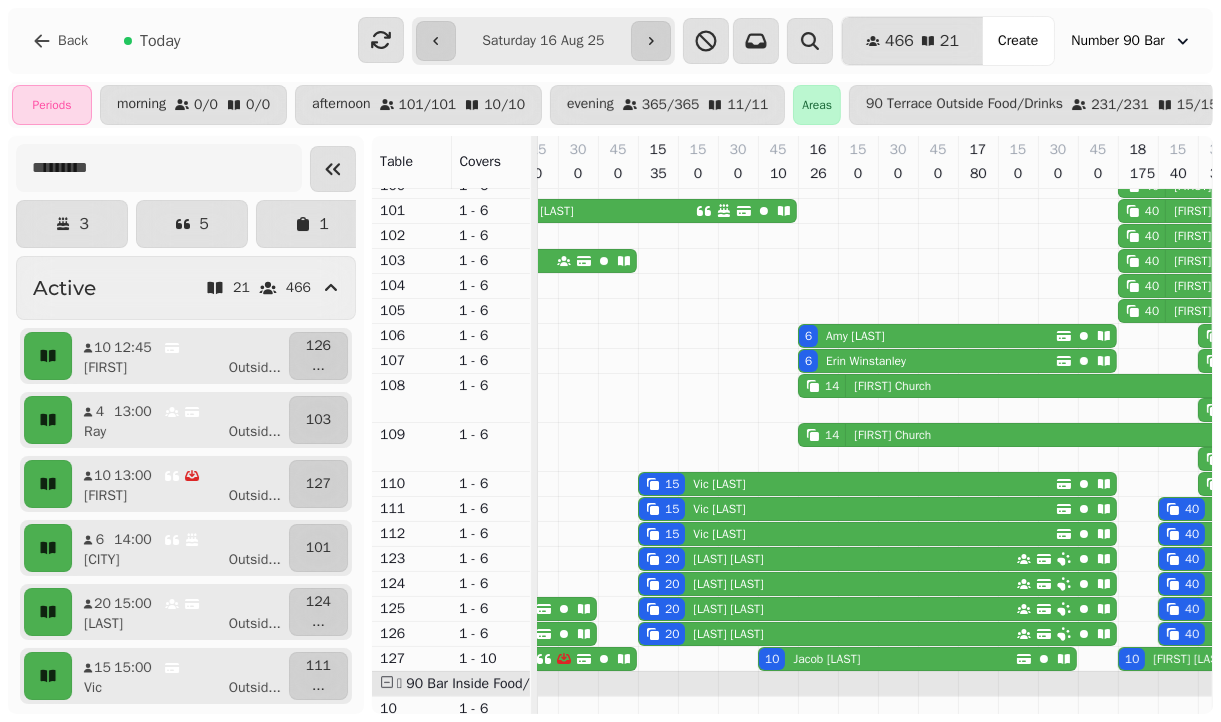 scroll, scrollTop: 40, scrollLeft: 482, axis: both 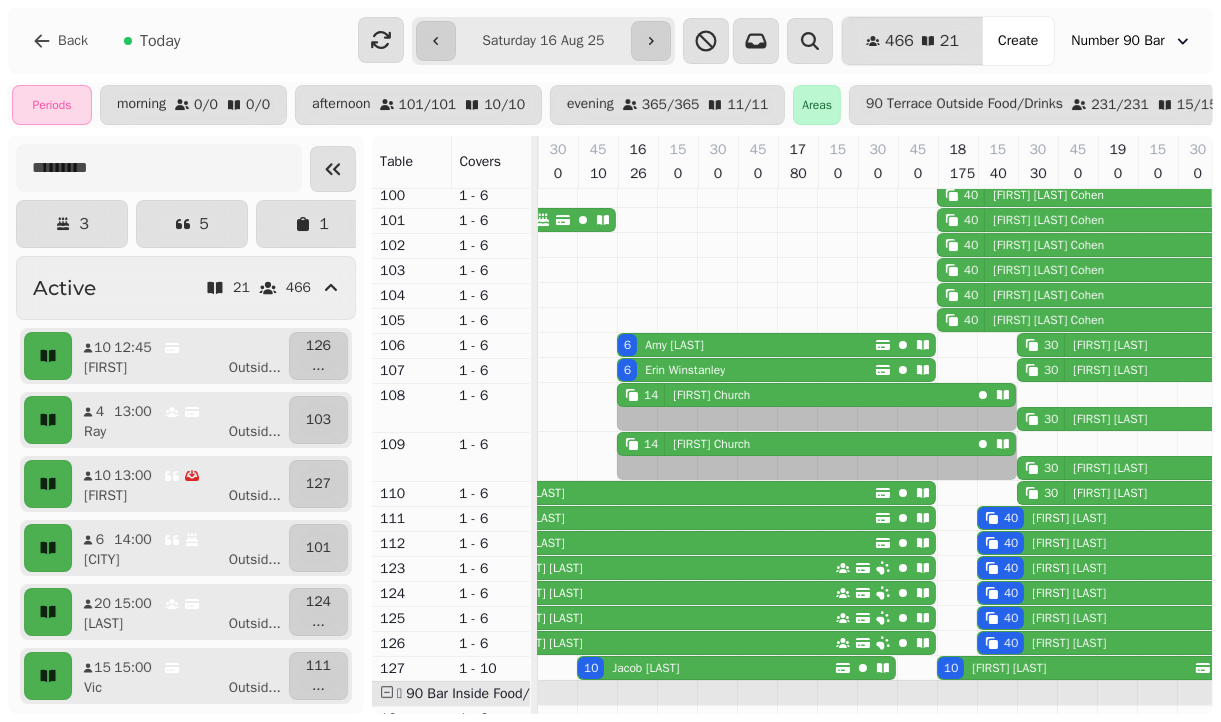 drag, startPoint x: 1094, startPoint y: 390, endPoint x: 1008, endPoint y: 395, distance: 86.145226 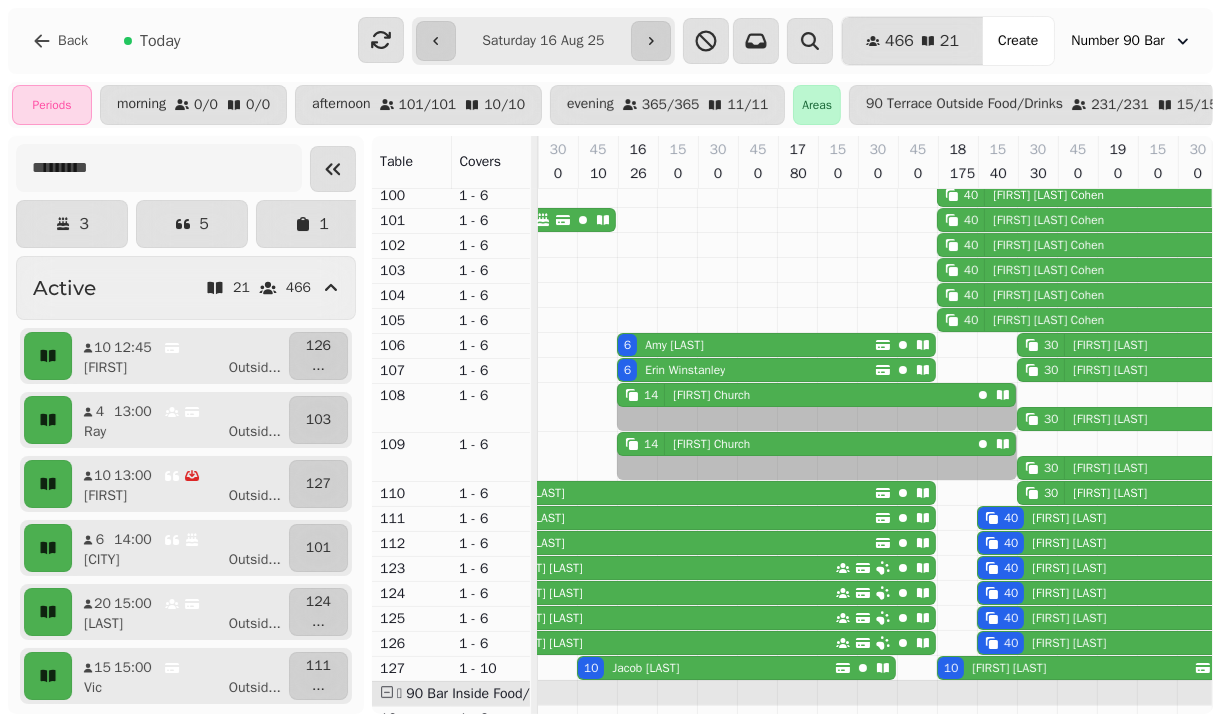 click on "[NUMBER] [FIRST] [LAST] [NUMBER] [FIRST] [LAST]" at bounding box center [-23, 407] 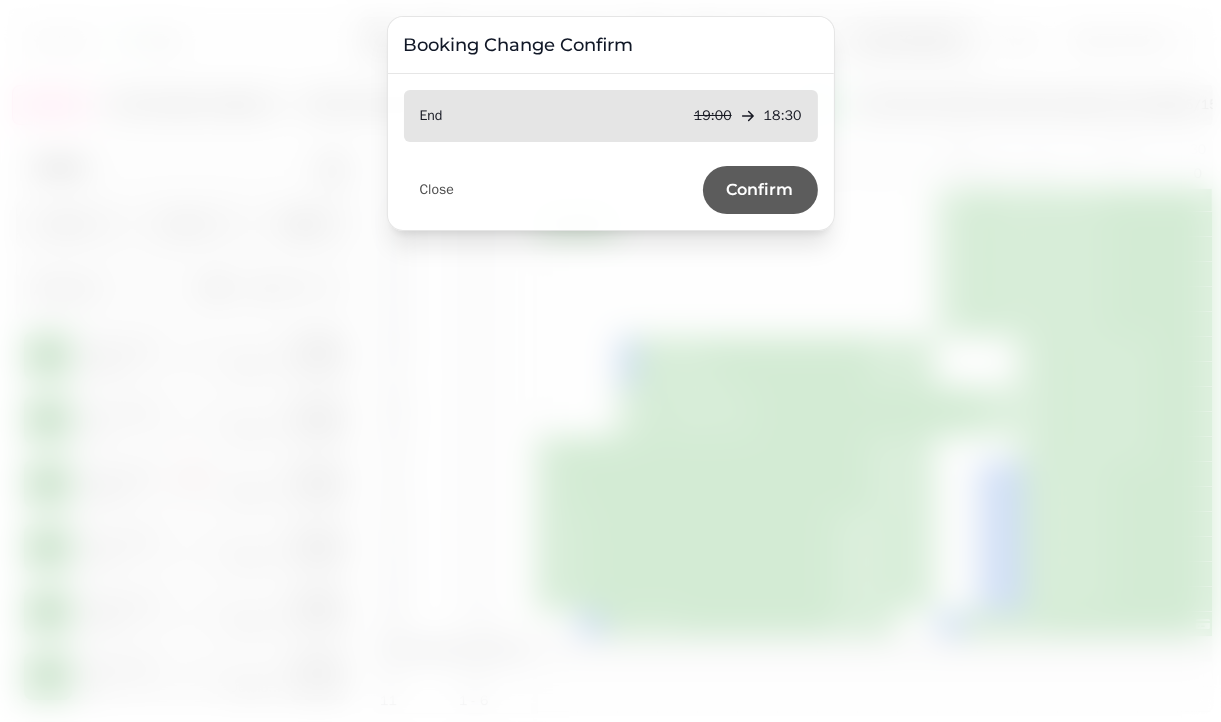 click on "Confirm" at bounding box center (760, 190) 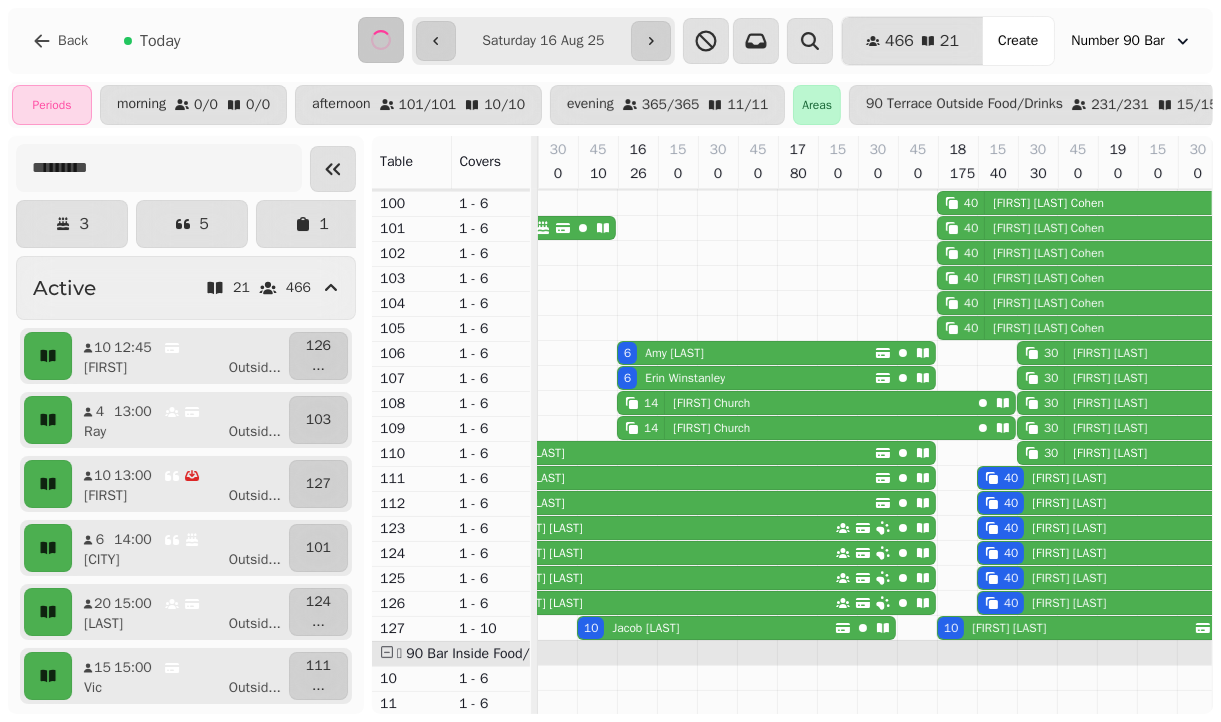 click on "[FIRST]   [LAST]" at bounding box center [707, 403] 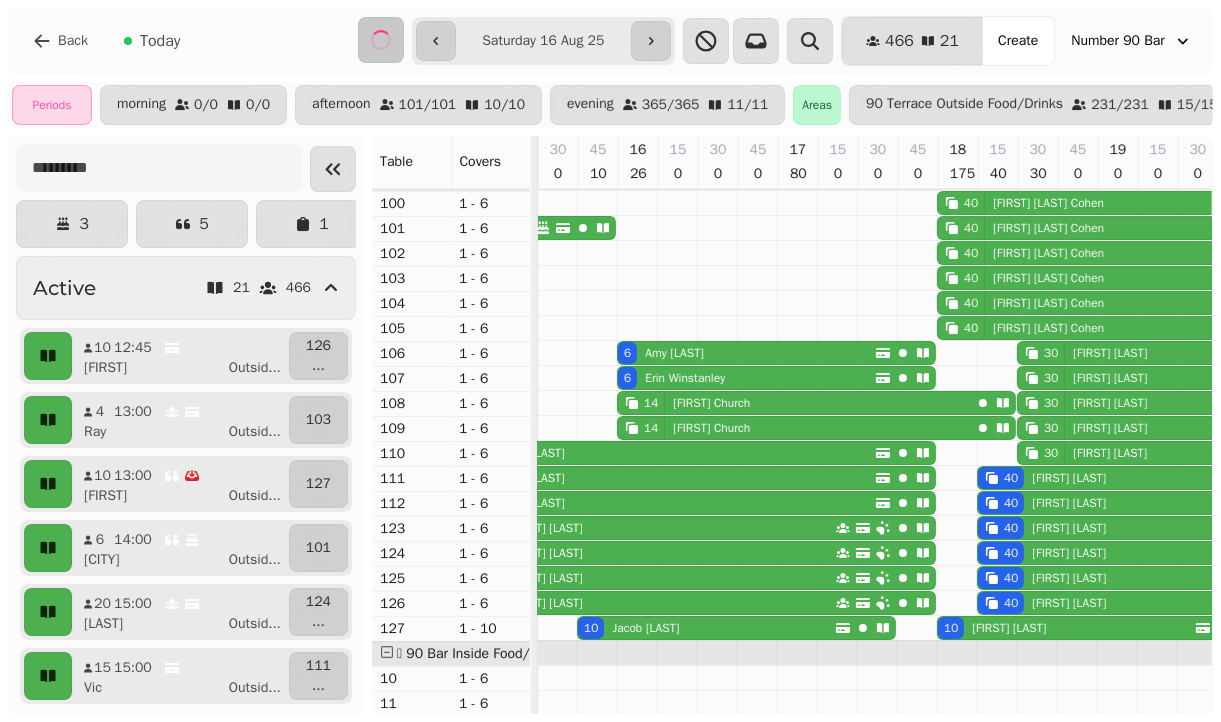 select on "**********" 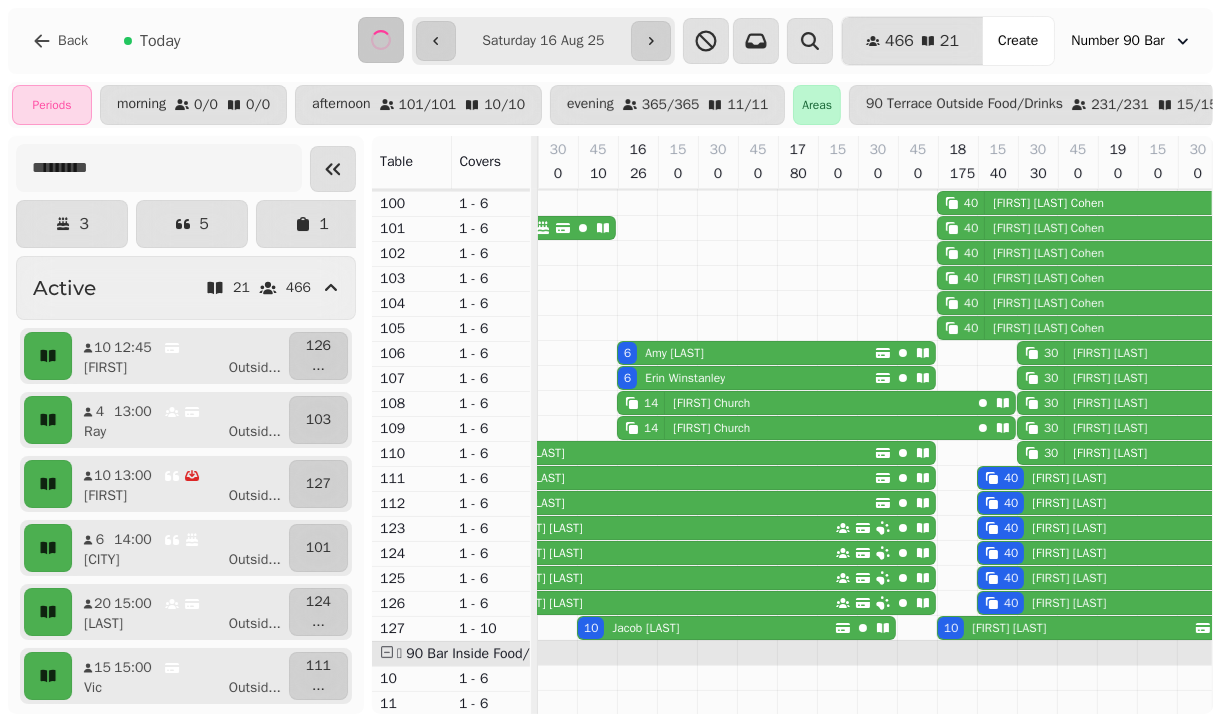 select on "**" 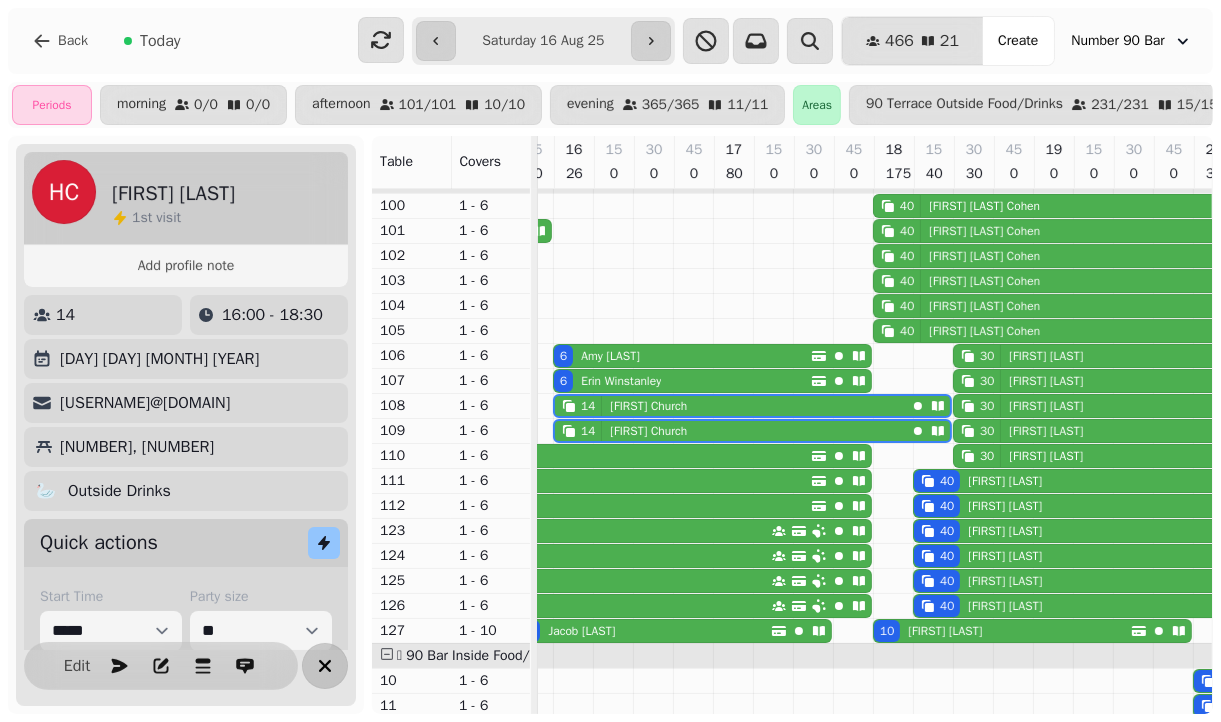 click 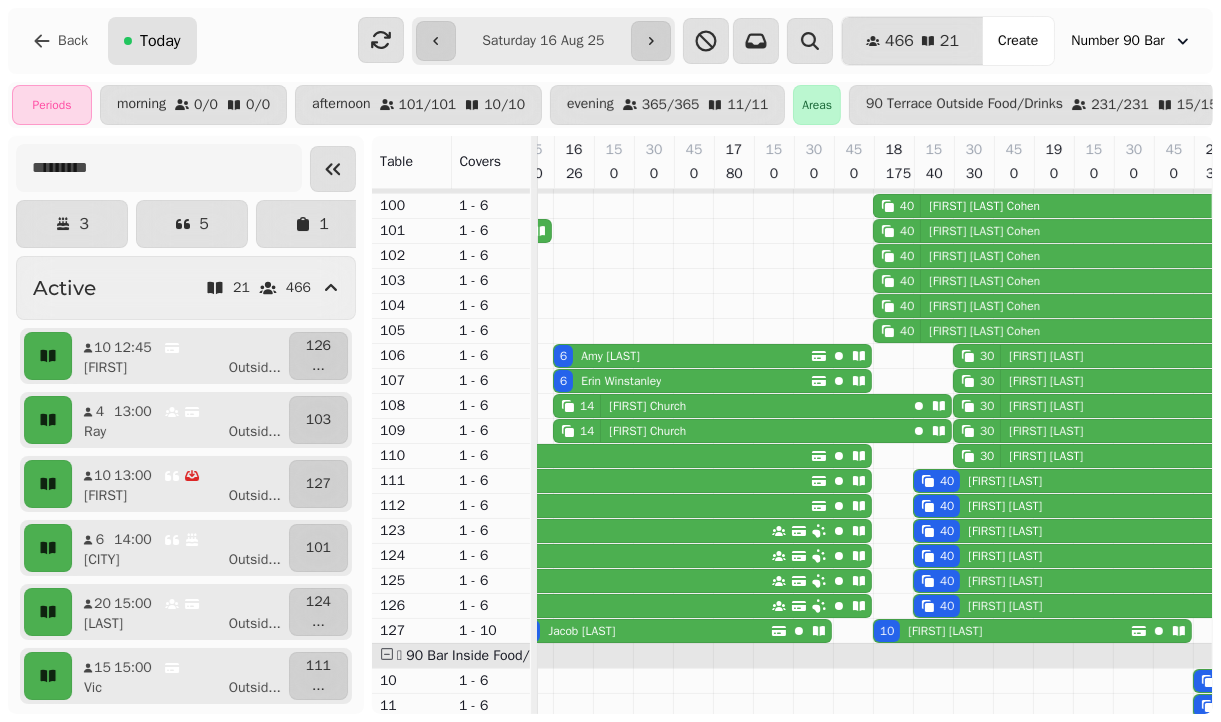 click on "Today" at bounding box center (152, 41) 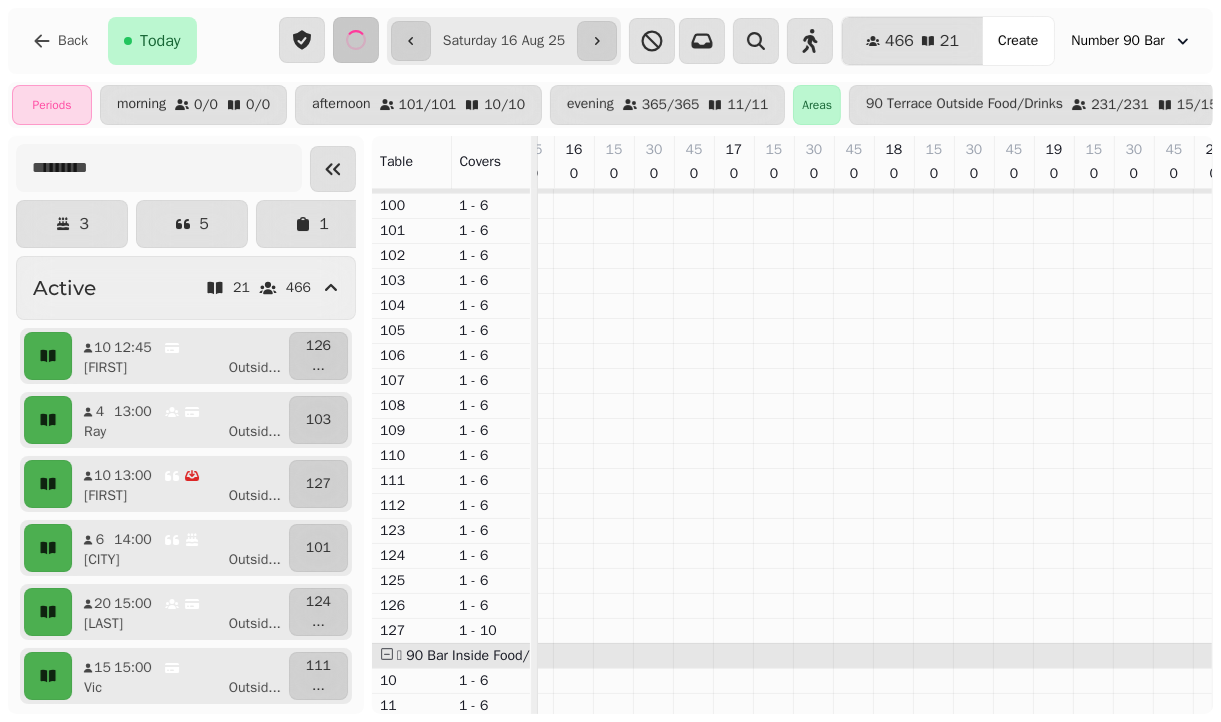 type on "**********" 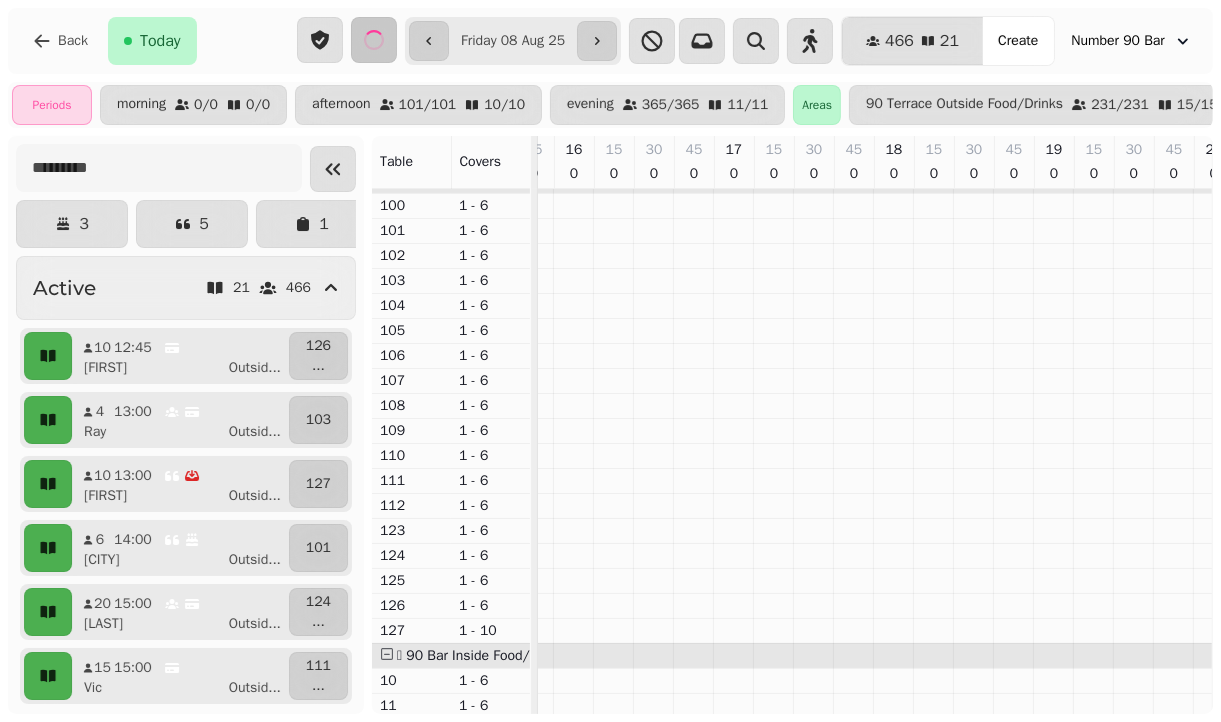 scroll, scrollTop: 0, scrollLeft: 404, axis: horizontal 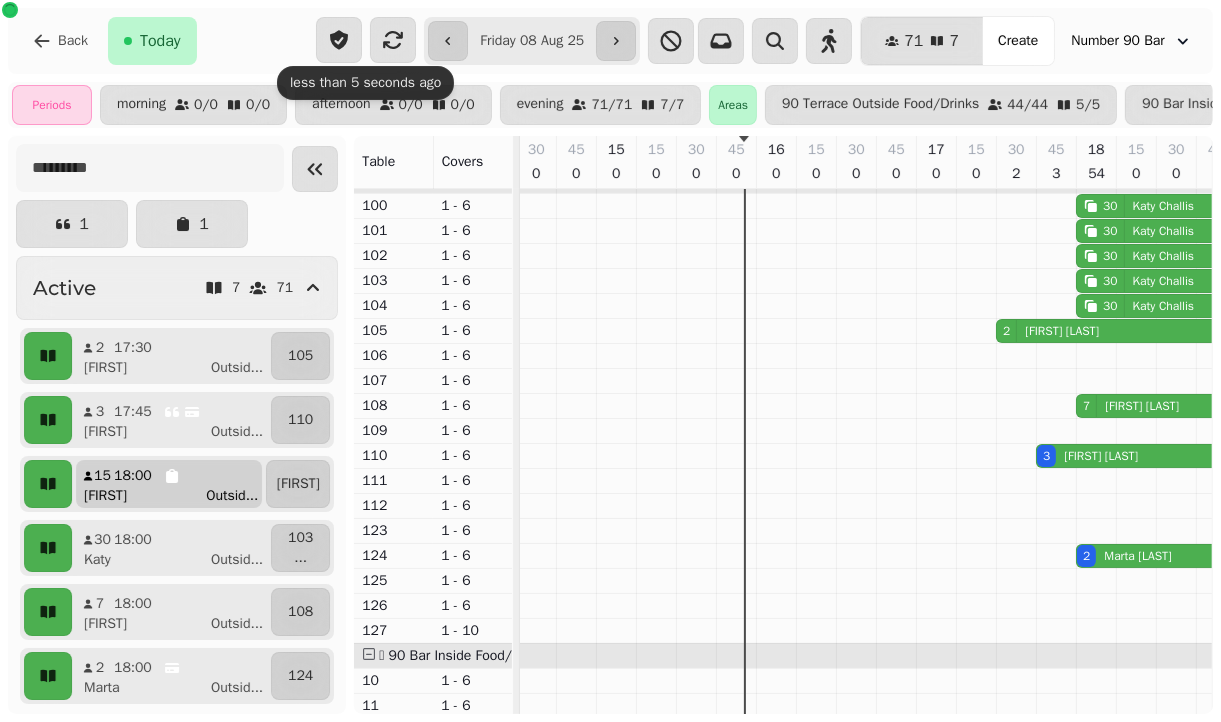 click on "[FIRST] [LAST]" at bounding box center [177, 496] 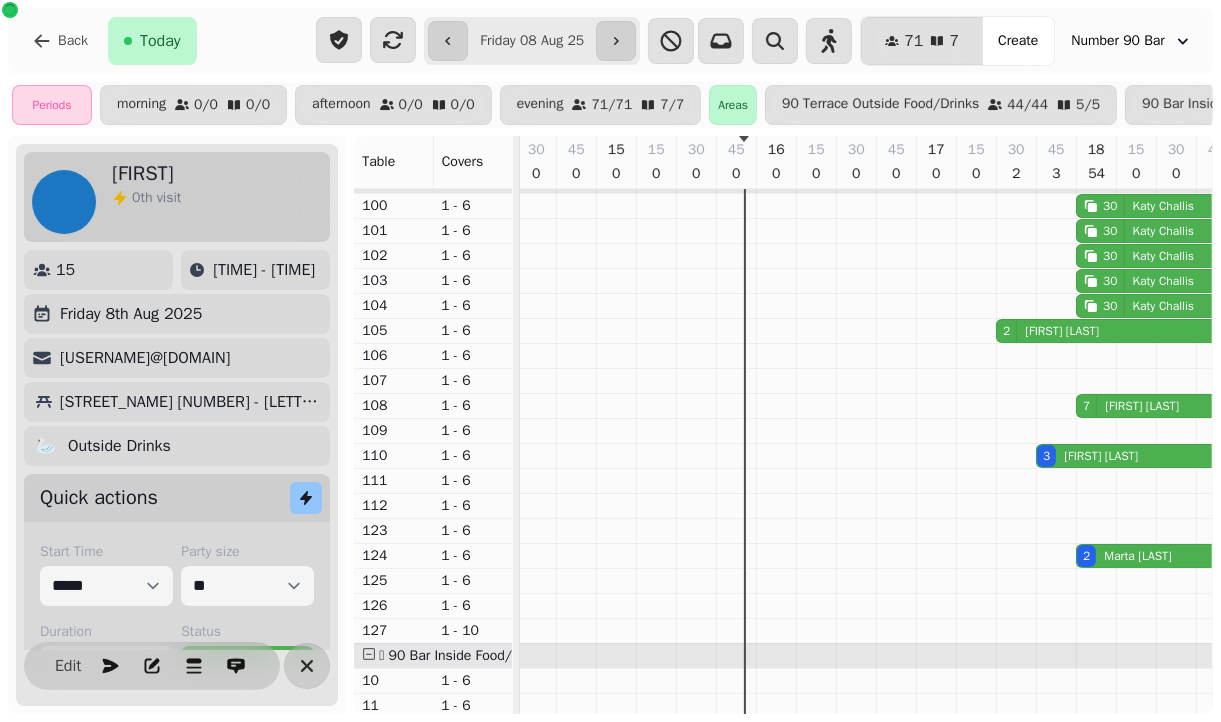 scroll, scrollTop: 0, scrollLeft: 945, axis: horizontal 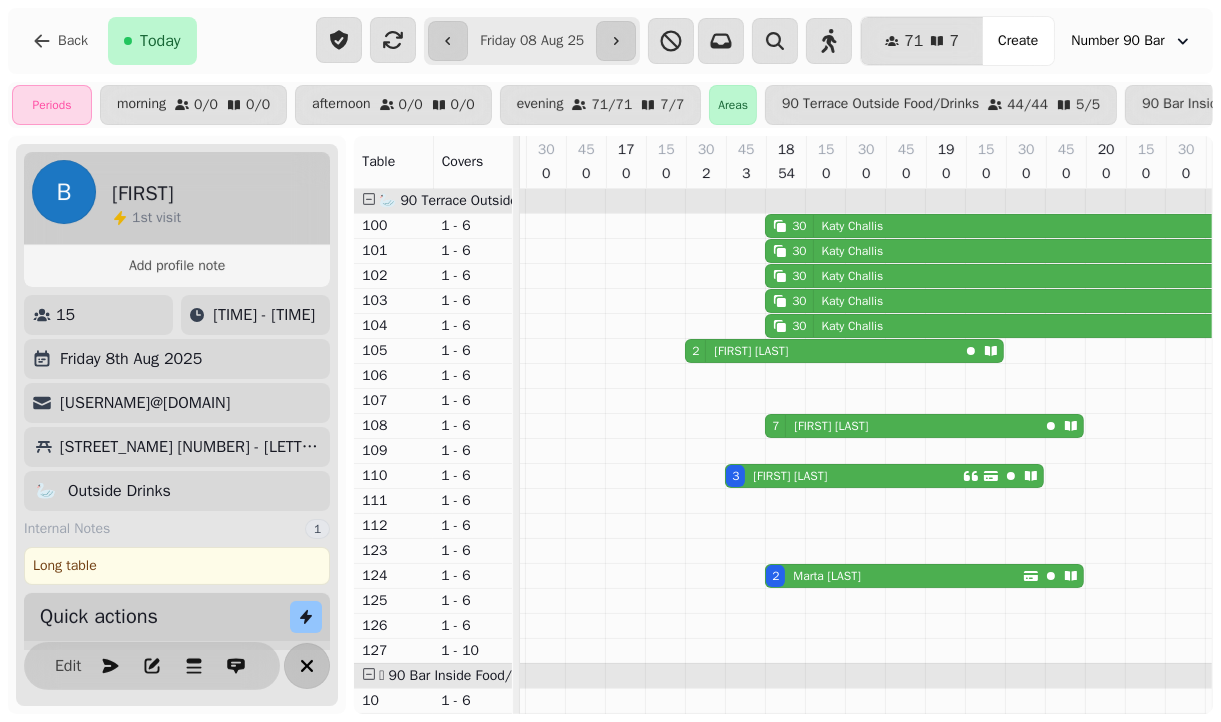 click 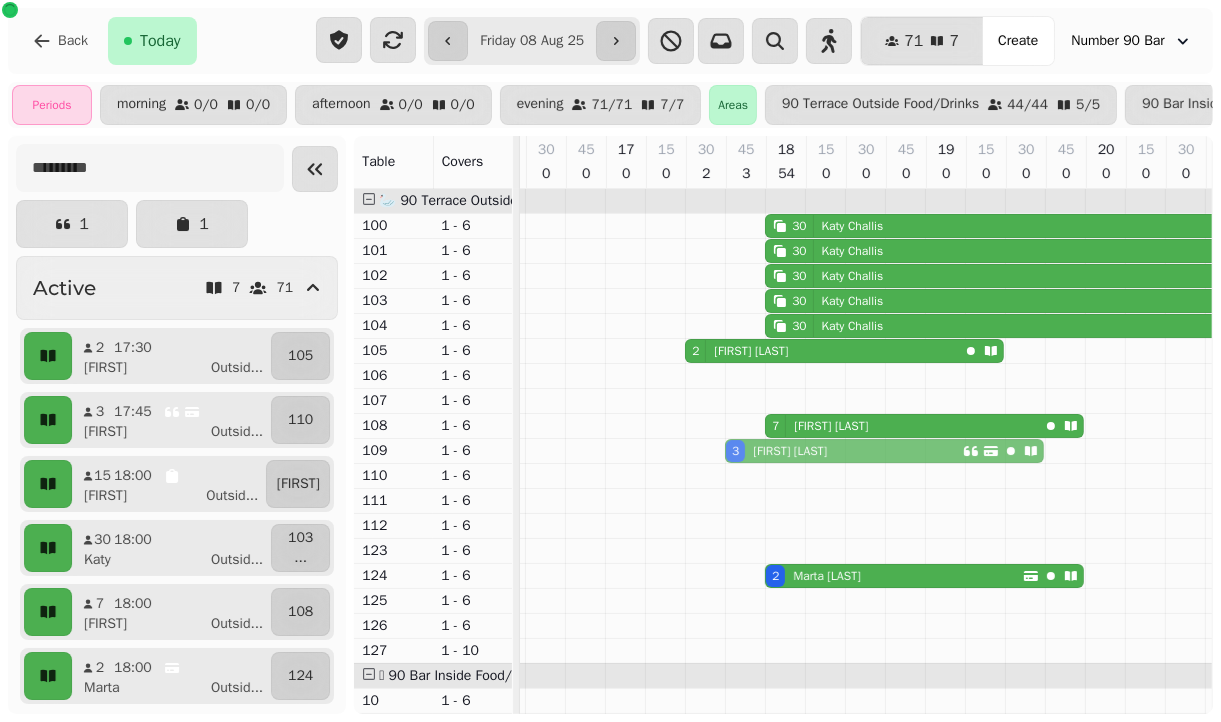 drag, startPoint x: 749, startPoint y: 472, endPoint x: 617, endPoint y: 492, distance: 133.50656 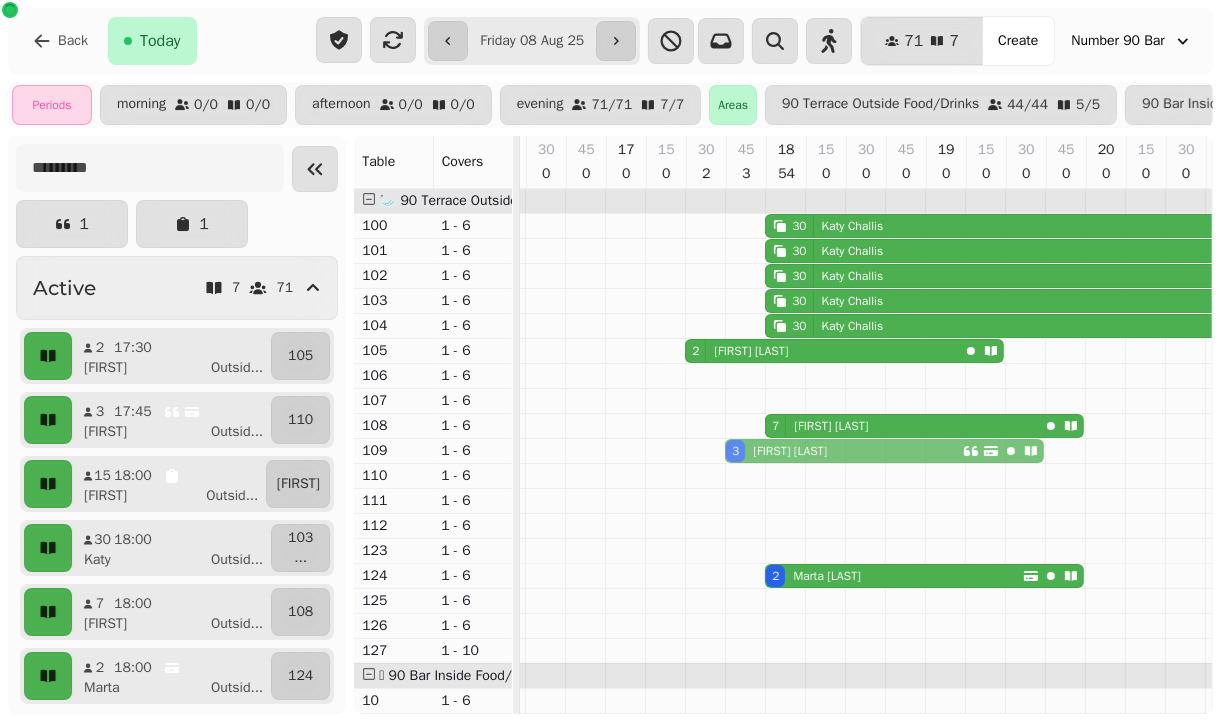 click on "[NUMBER] [FIRST] [LAST] [NUMBER] [FIRST] [LAST] [NUMBER] [FIRST] [LAST] [NUMBER] [FIRST] [LAST] [NUMBER] [FIRST] [LAST] [NUMBER] [FIRST] [LAST] [NUMBER] [FIRST] [LAST] [NUMBER] [FIRST] [LAST] [NUMBER] [FIRST] [LAST] [NUMBER] [FIRST] [LAST] [NUMBER] [FIRST] [LAST] [NUMBER] [FIRST] [LAST] [NUMBER] [FIRST]" at bounding box center (705, 1126) 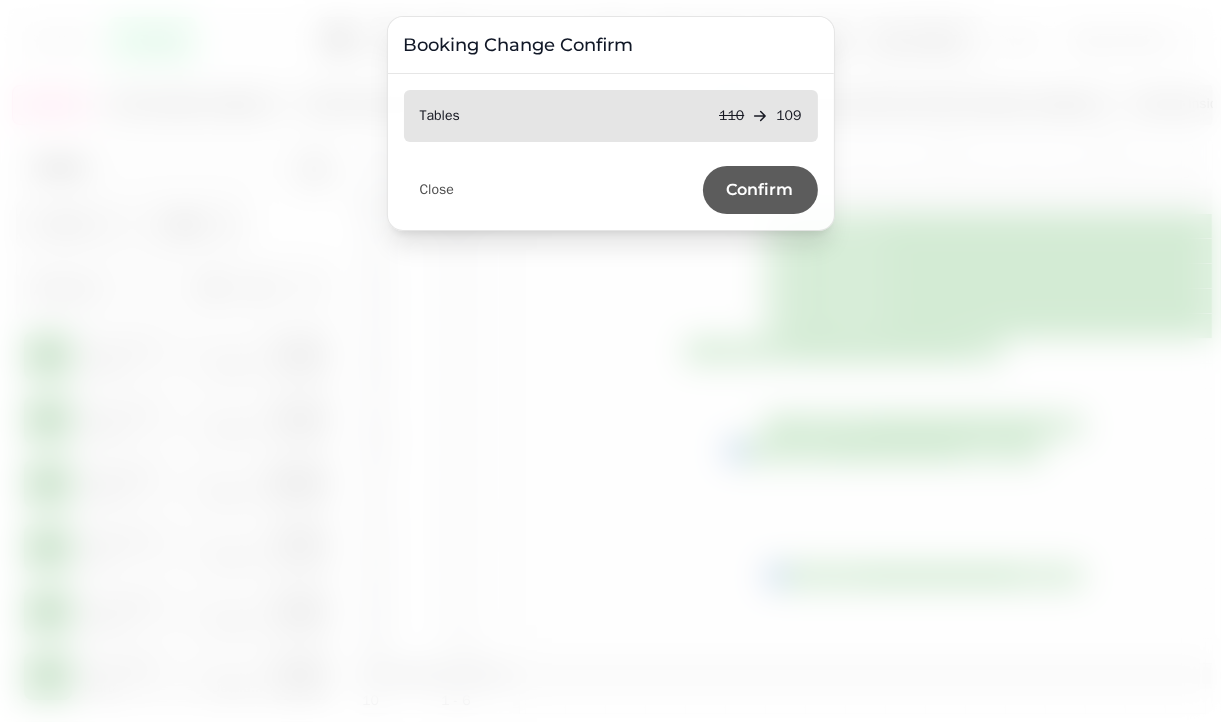 click on "Confirm" at bounding box center (760, 190) 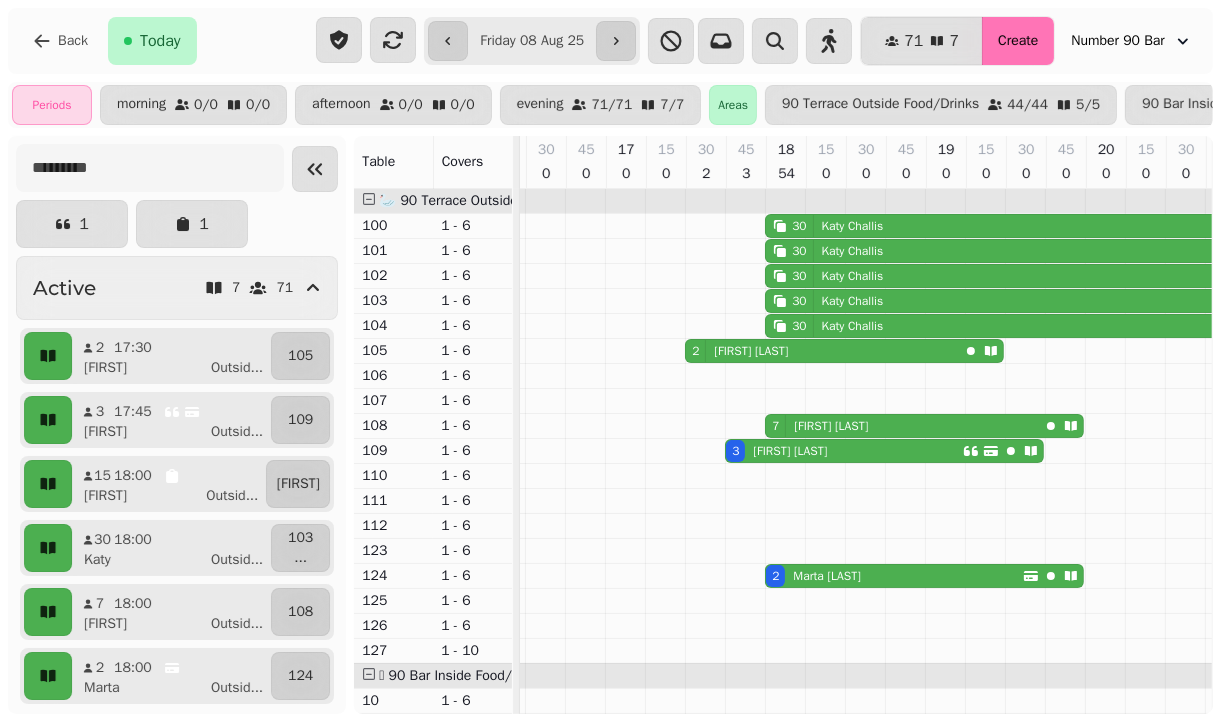 click on "Create" at bounding box center (1018, 41) 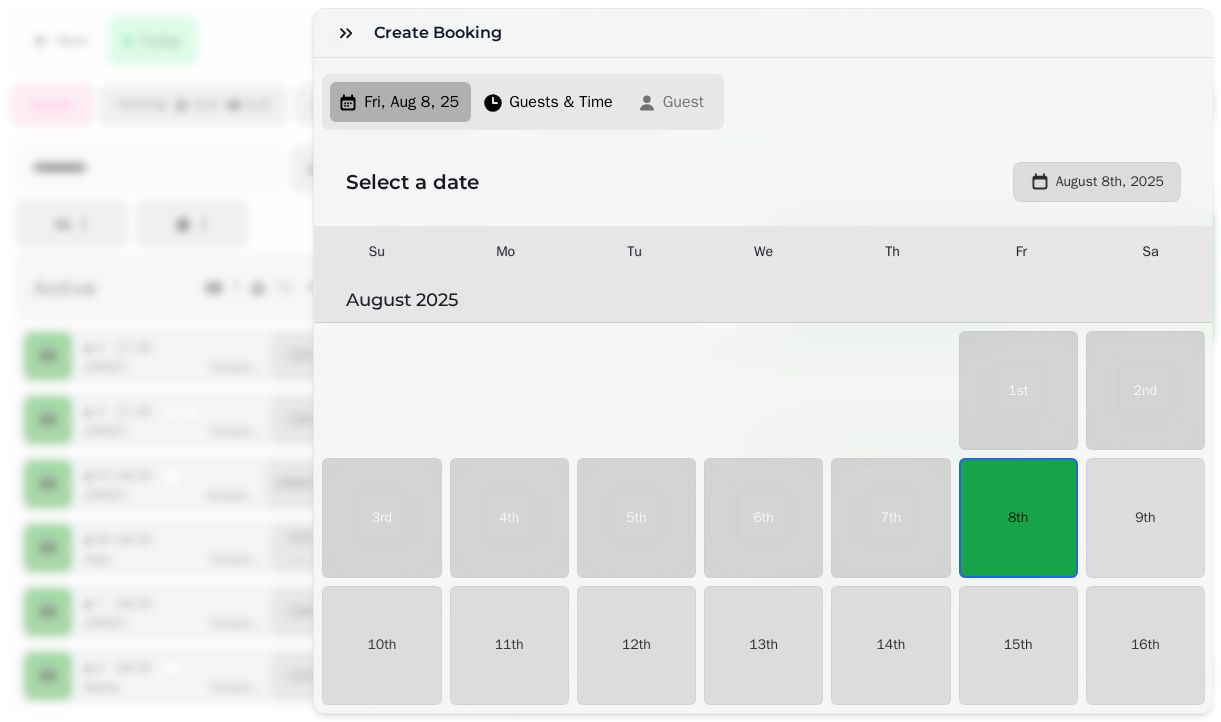scroll, scrollTop: 48, scrollLeft: 0, axis: vertical 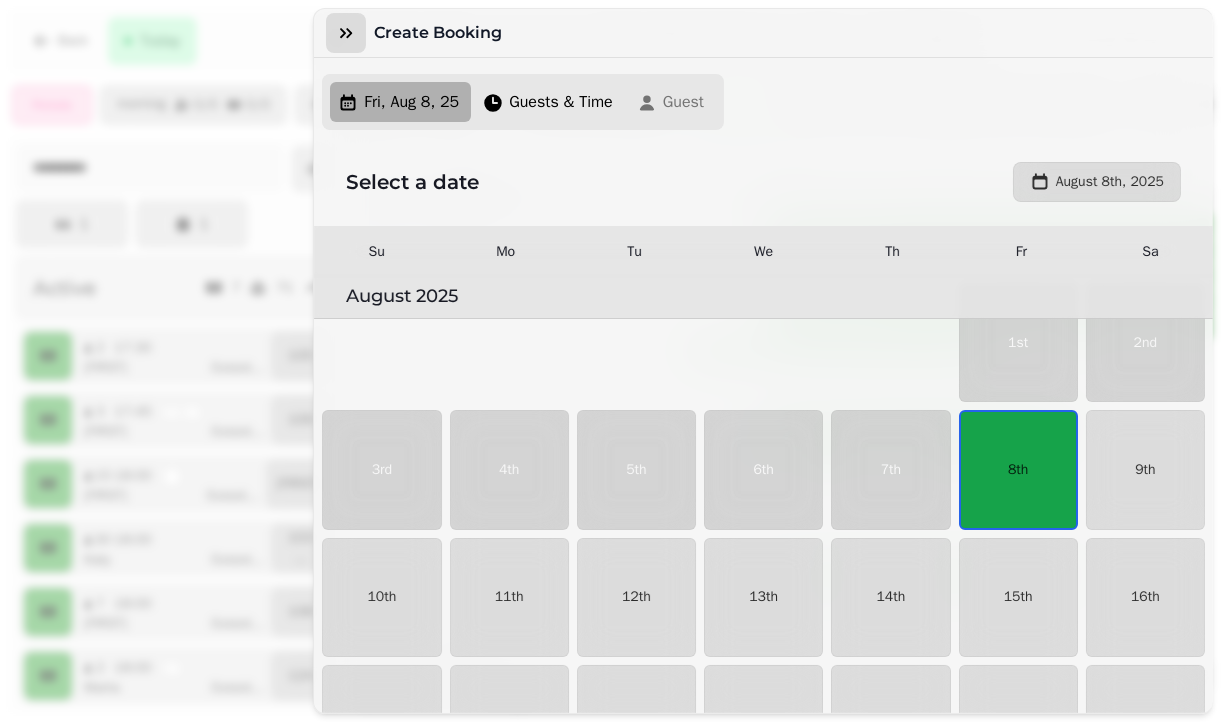 click 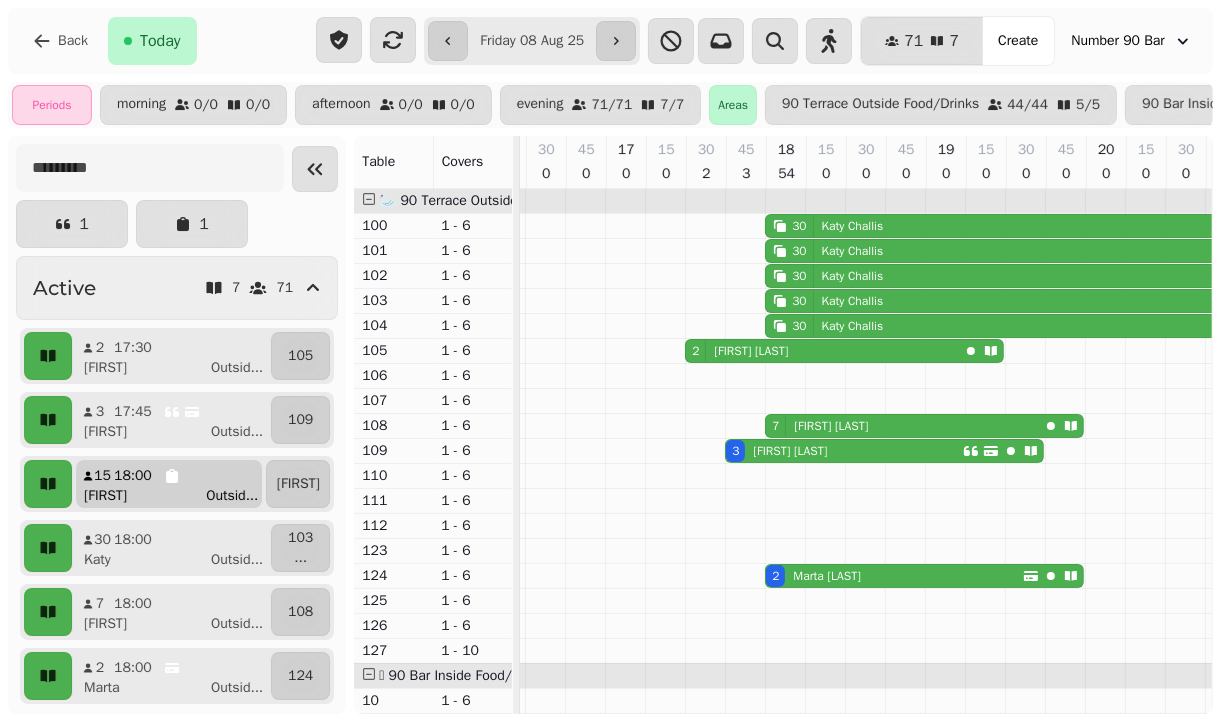 click on "Outsid ..." at bounding box center (232, 496) 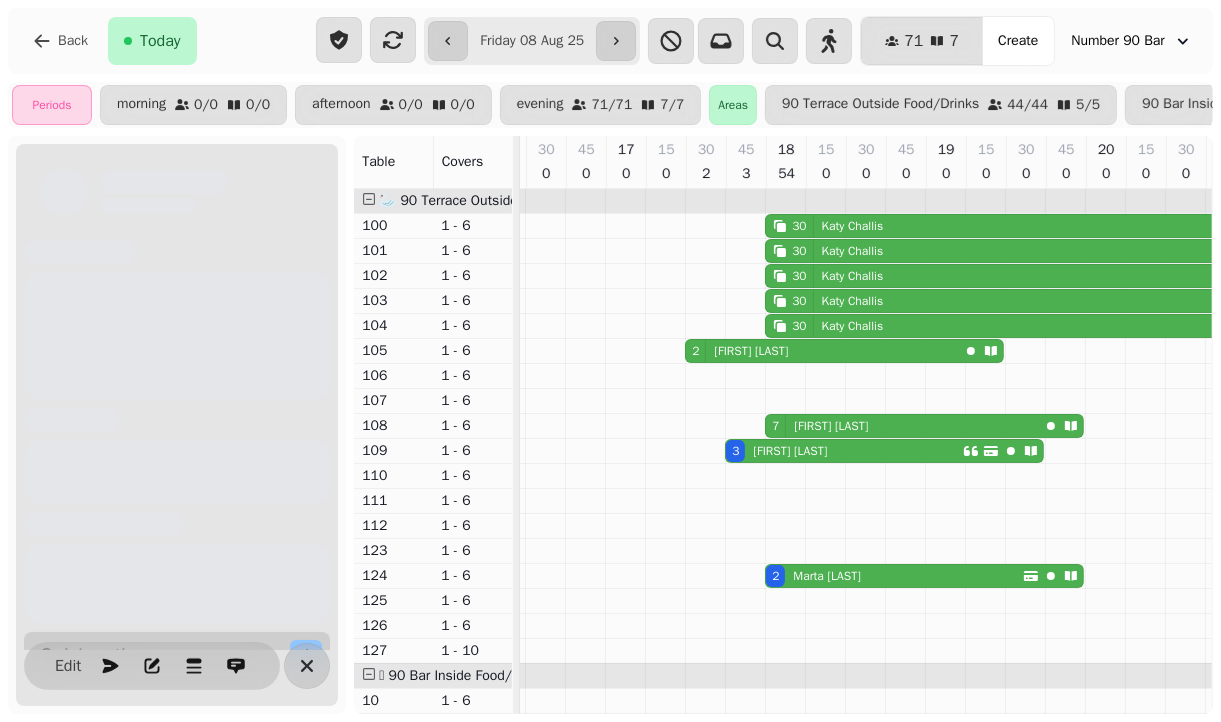 scroll, scrollTop: 0, scrollLeft: 945, axis: horizontal 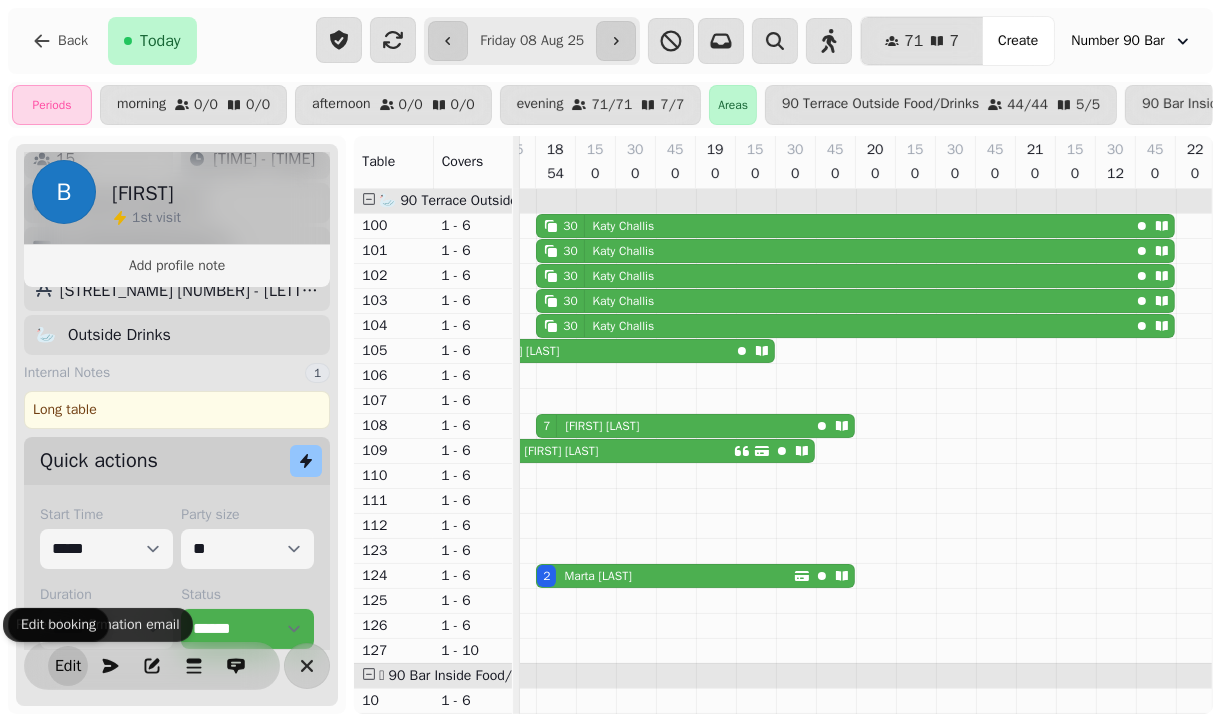 click on "Edit" at bounding box center [68, 666] 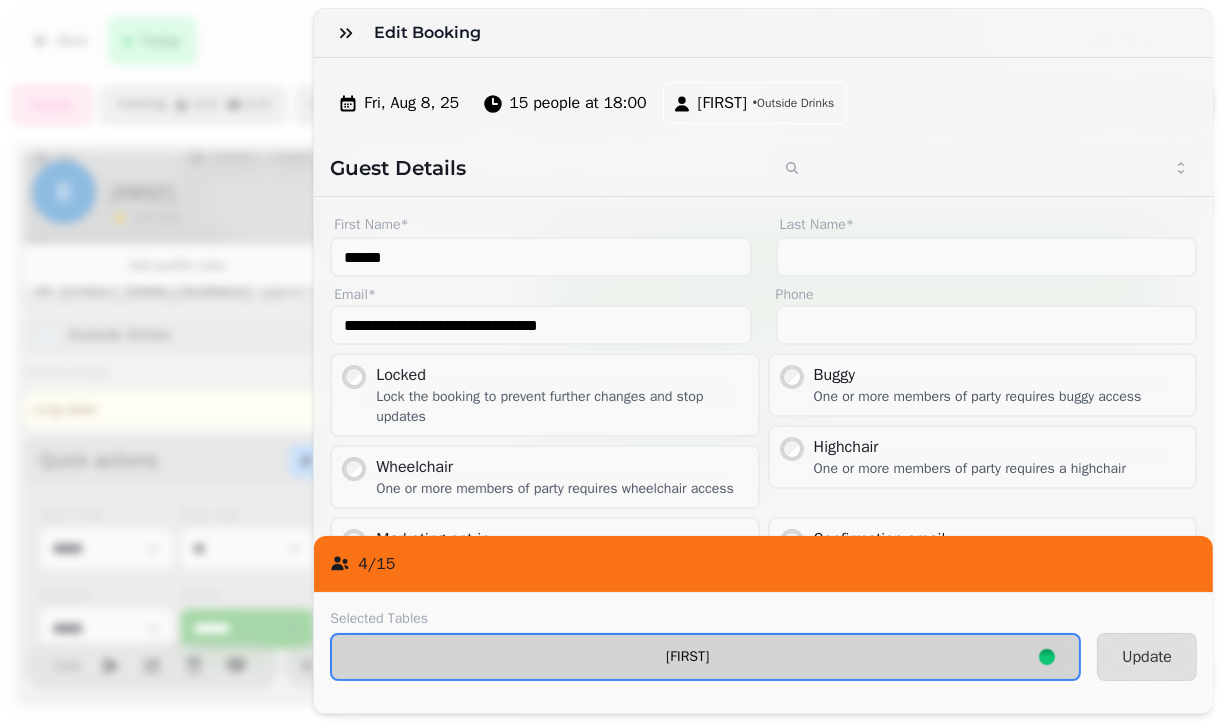 click on "[FIRST]" at bounding box center [687, 657] 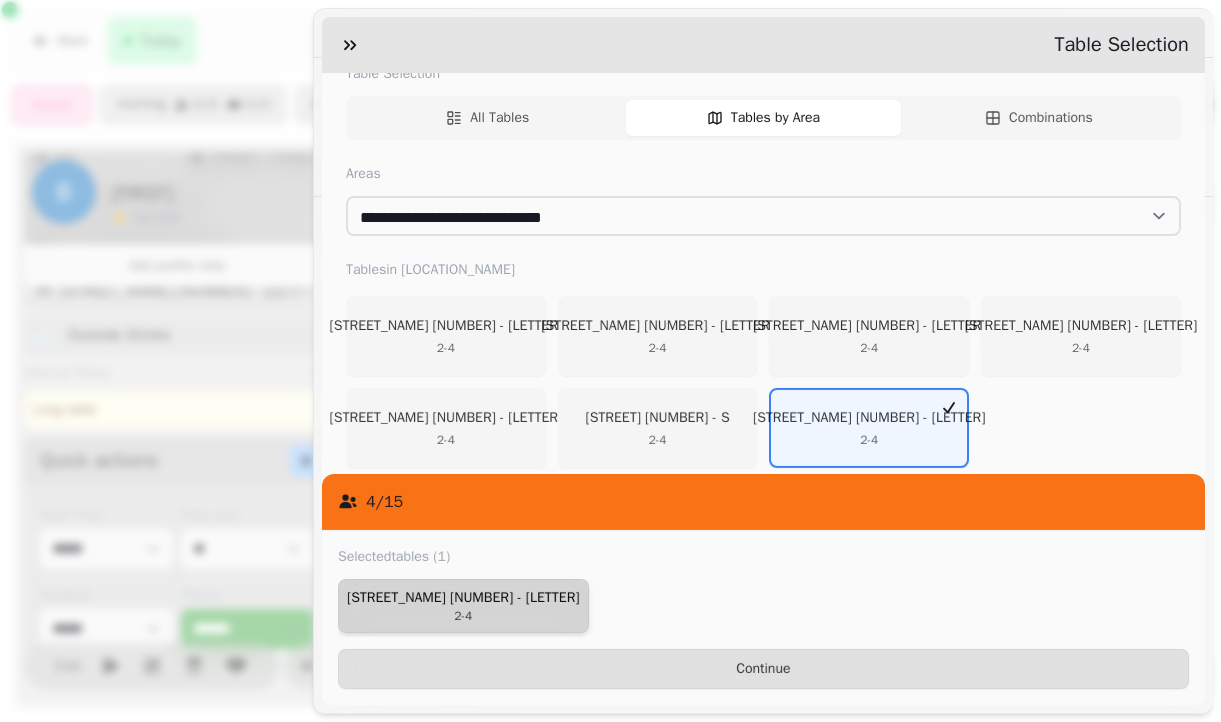 click on "[STREET_NAME] [NUMBER] - [LETTER]" at bounding box center [463, 598] 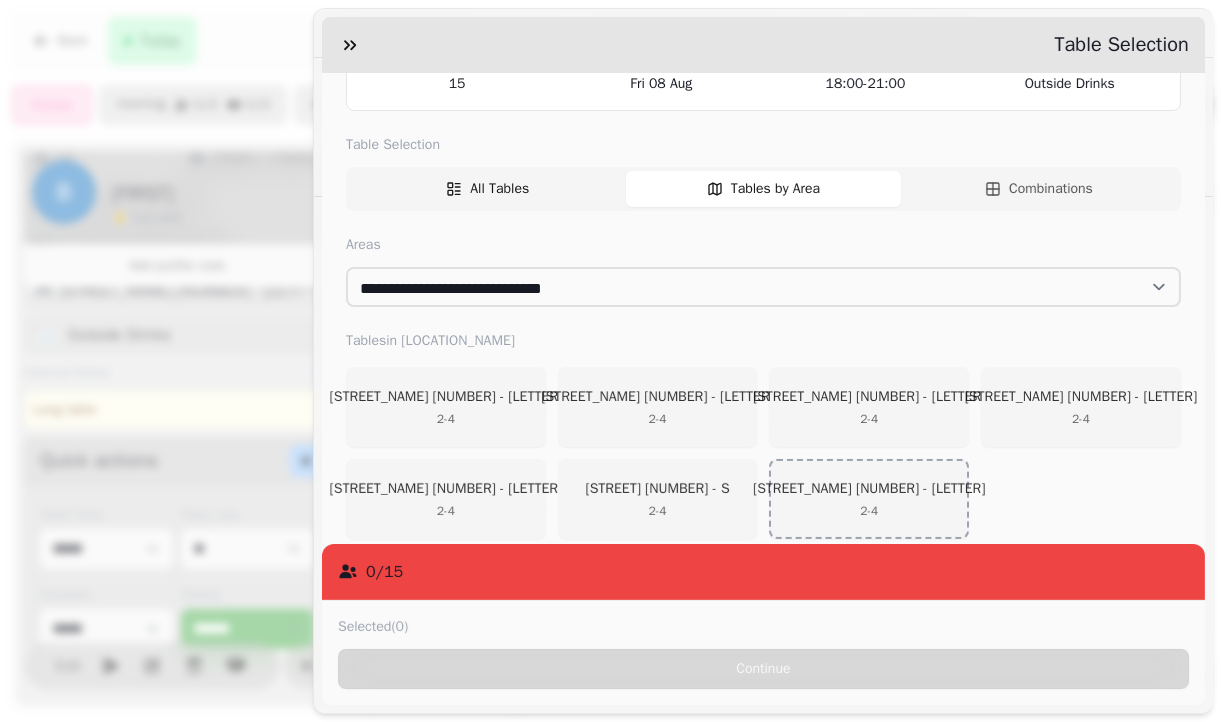 click on "All Tables" at bounding box center (500, 189) 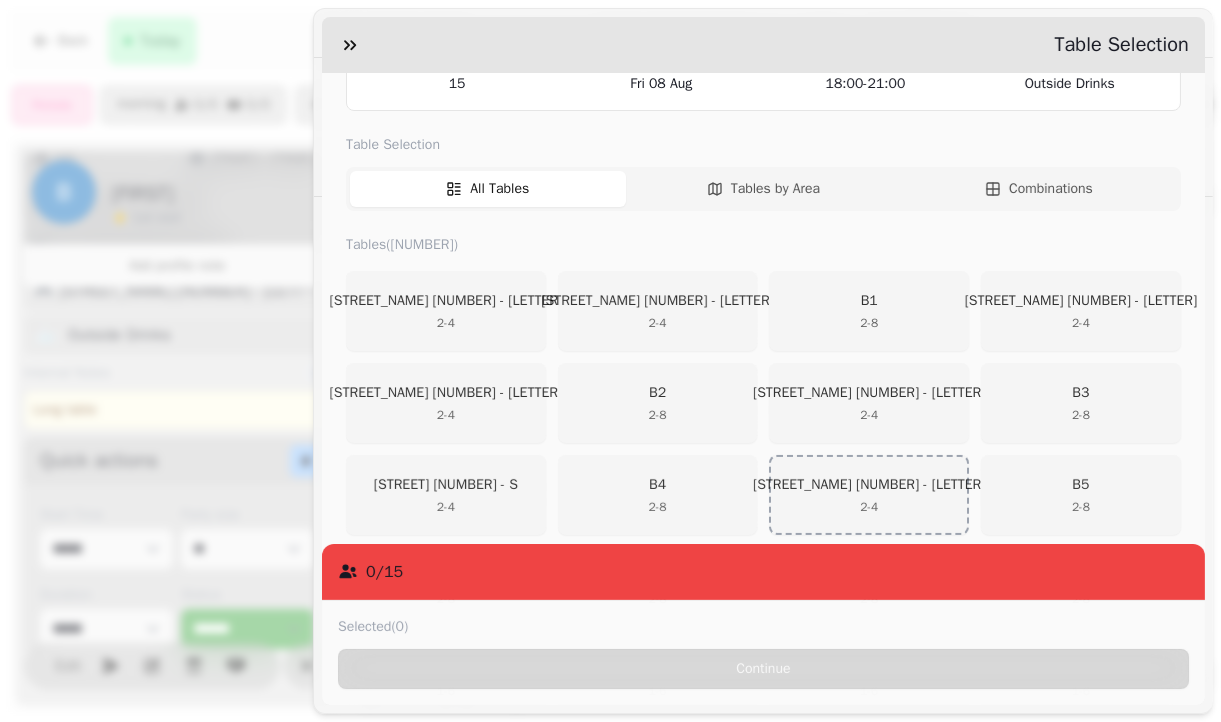 click on "All Tables" at bounding box center [500, 189] 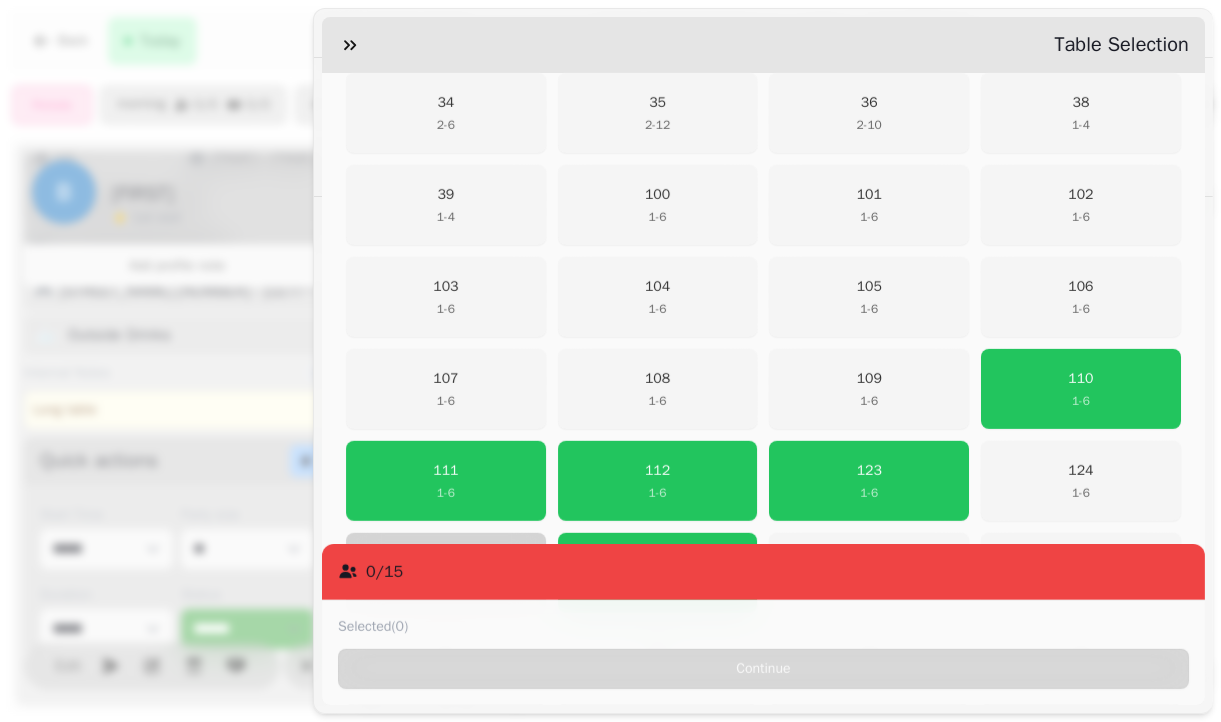 scroll, scrollTop: 1151, scrollLeft: 0, axis: vertical 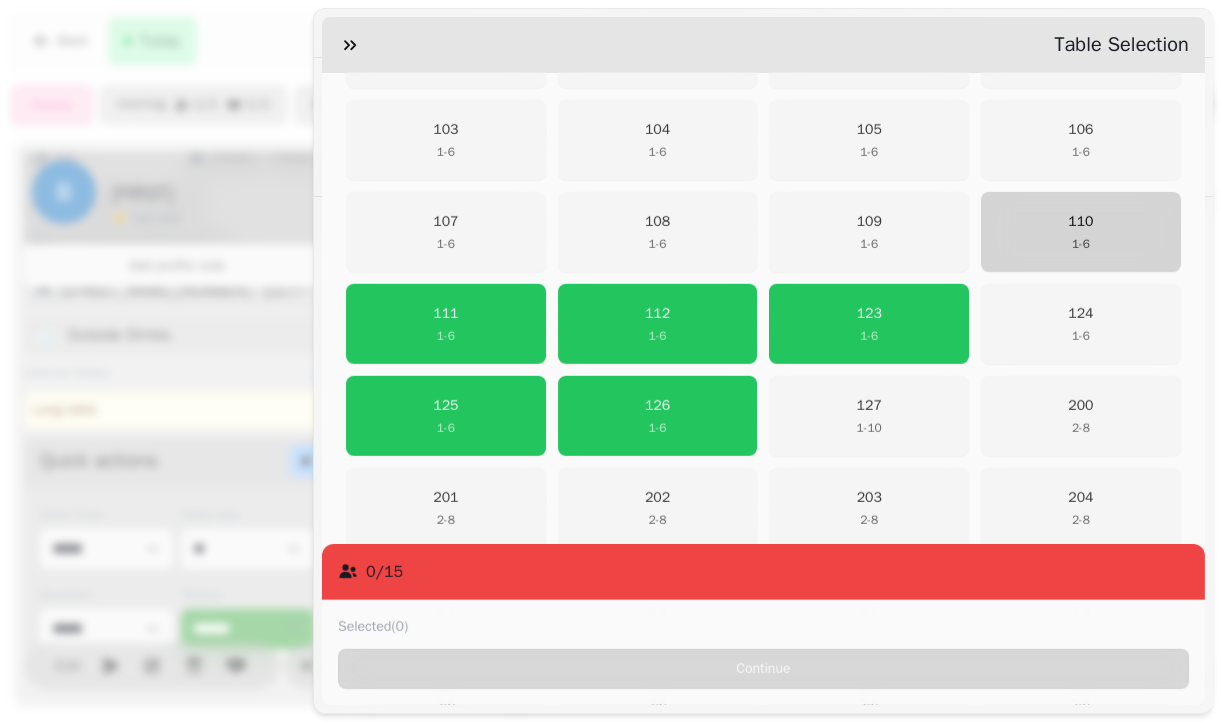 click on "110" at bounding box center [1081, 222] 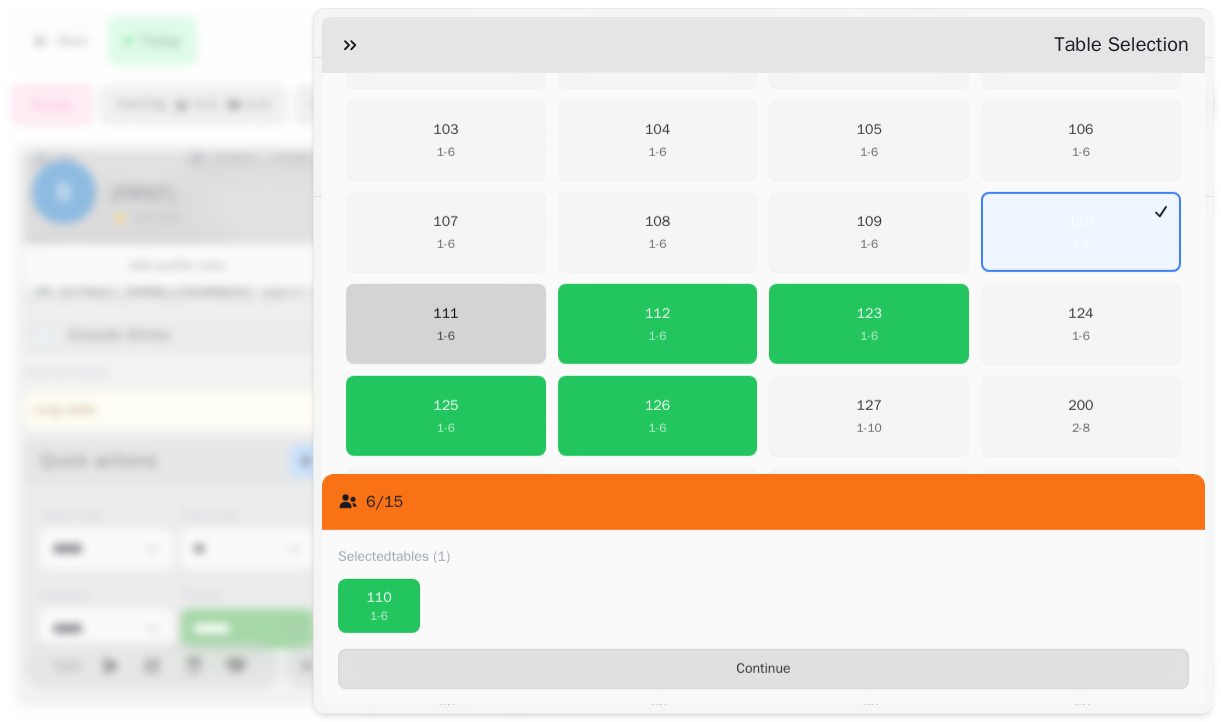 click on "[NUMBER] [NUMBER] - [NUMBER]" at bounding box center (446, 324) 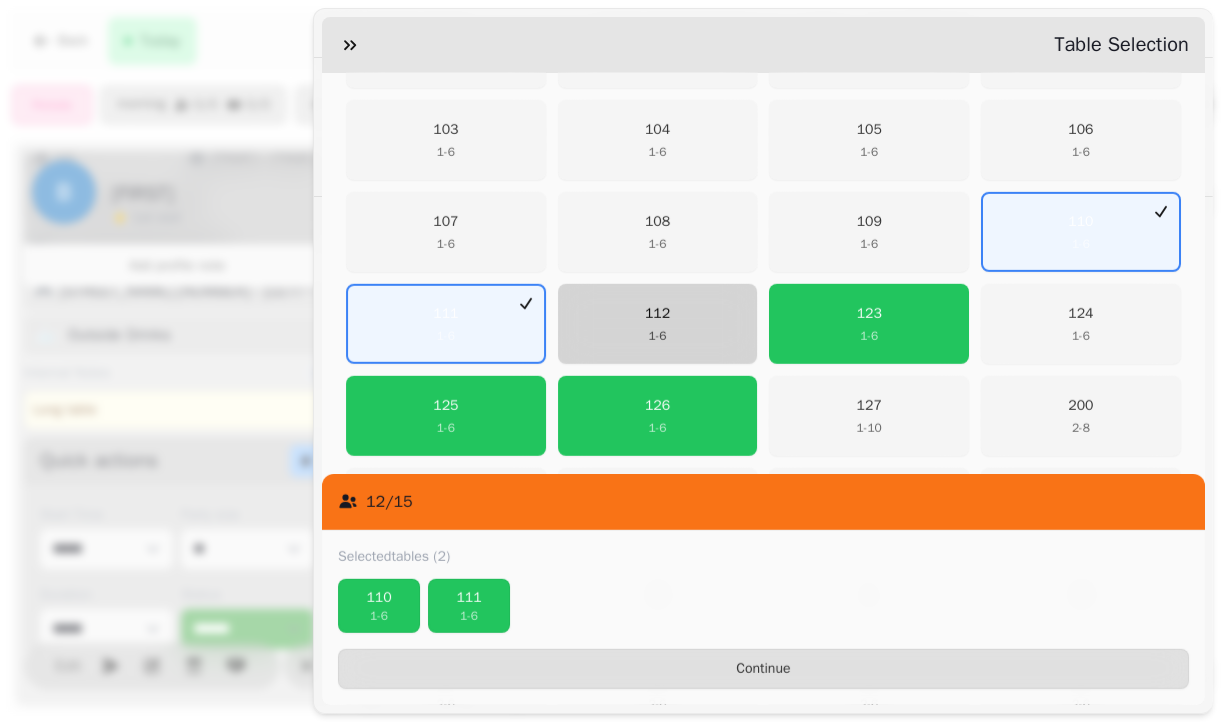 click on "[NUMBER] [NUMBER] - [NUMBER]" at bounding box center (658, 324) 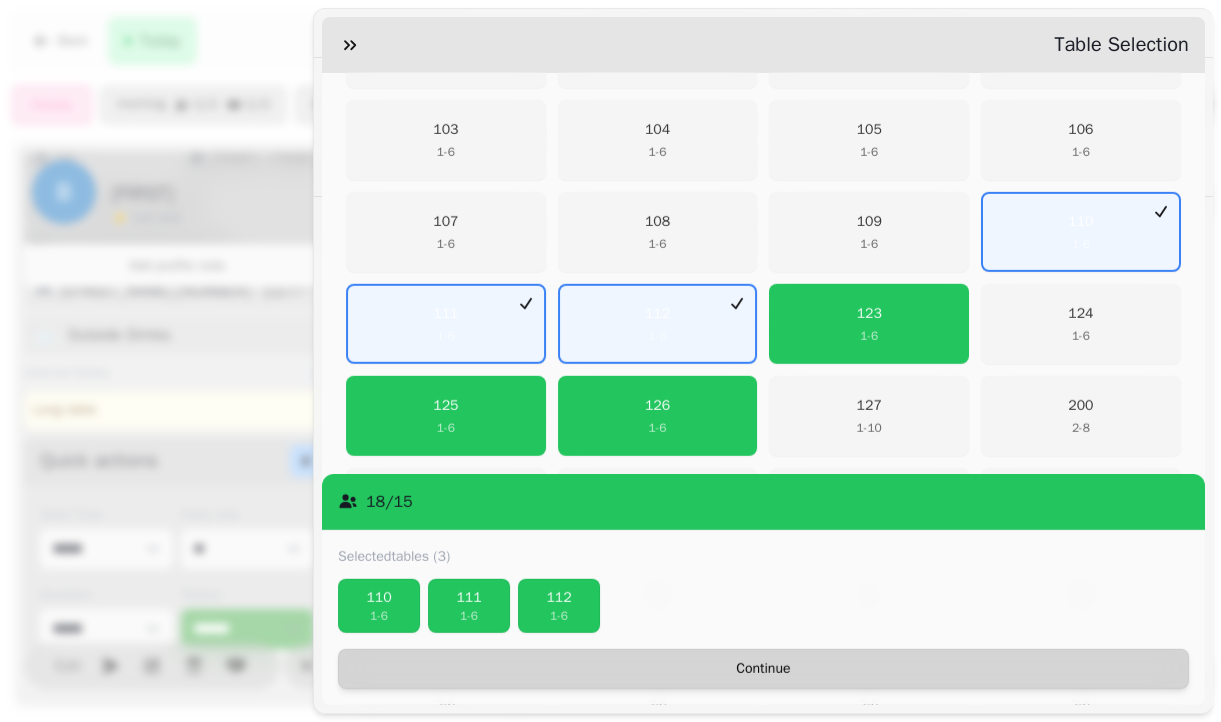 click on "Continue" at bounding box center (763, 669) 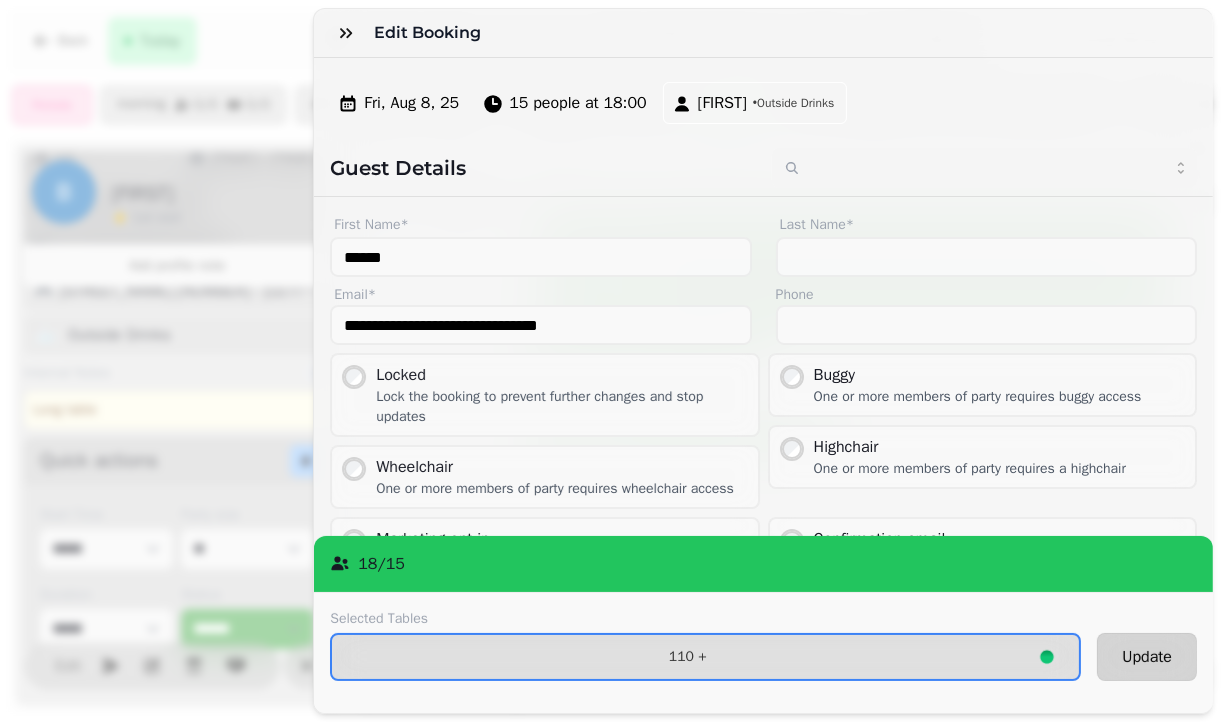 click on "Update" at bounding box center (1147, 657) 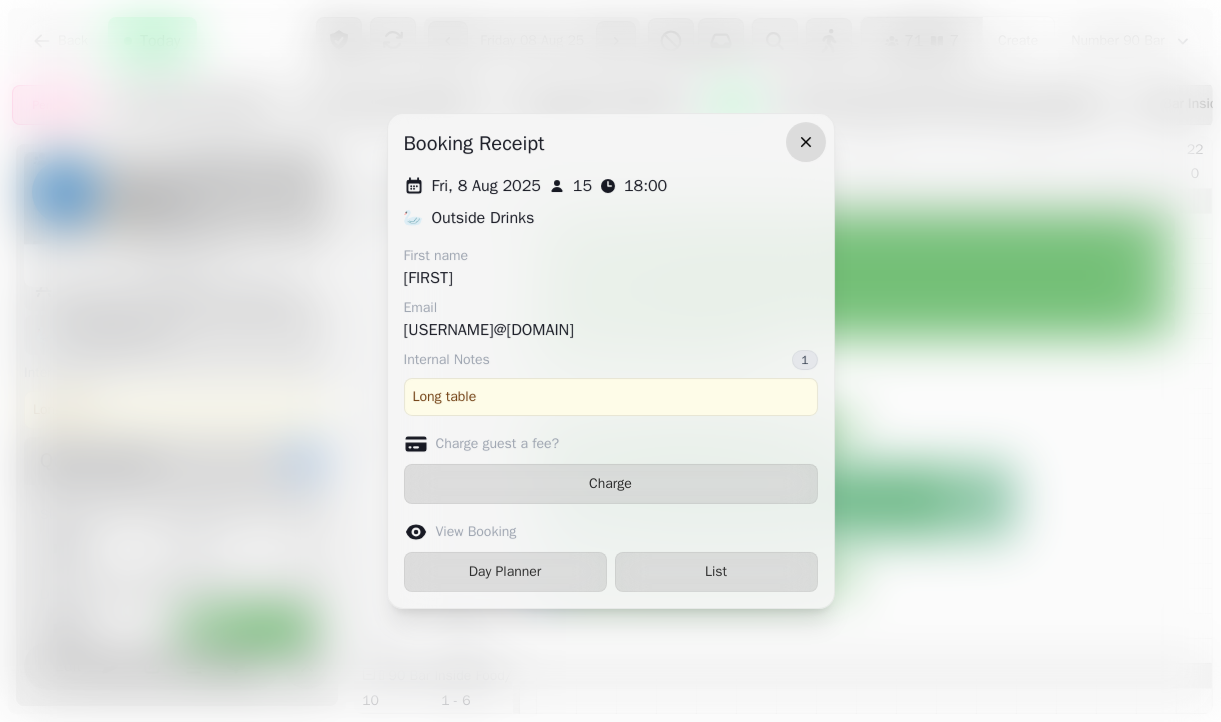 click 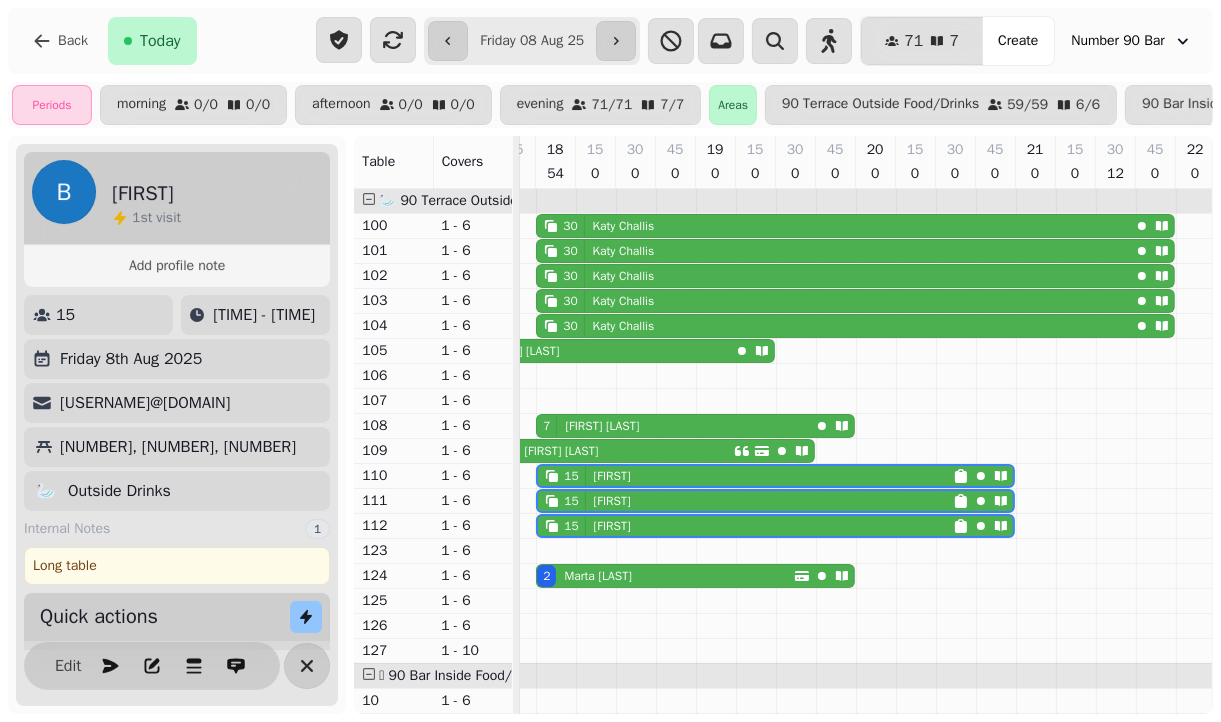 scroll, scrollTop: 0, scrollLeft: 0, axis: both 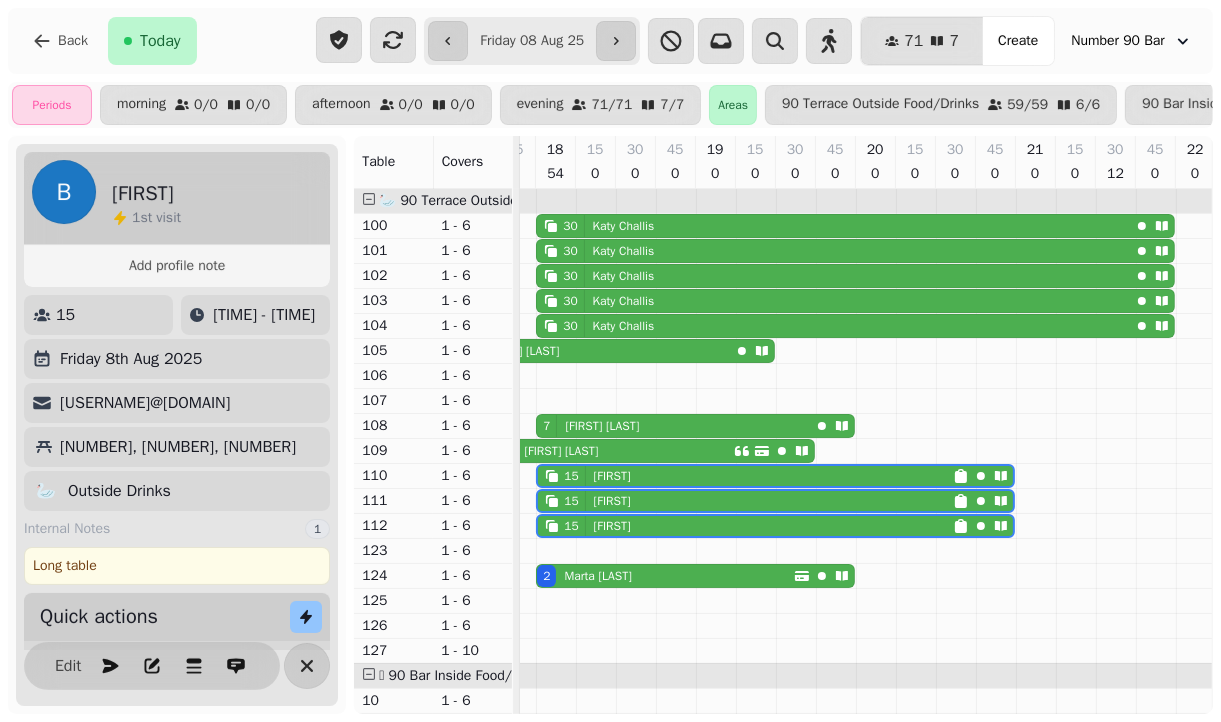 click on "Long table" at bounding box center (177, 566) 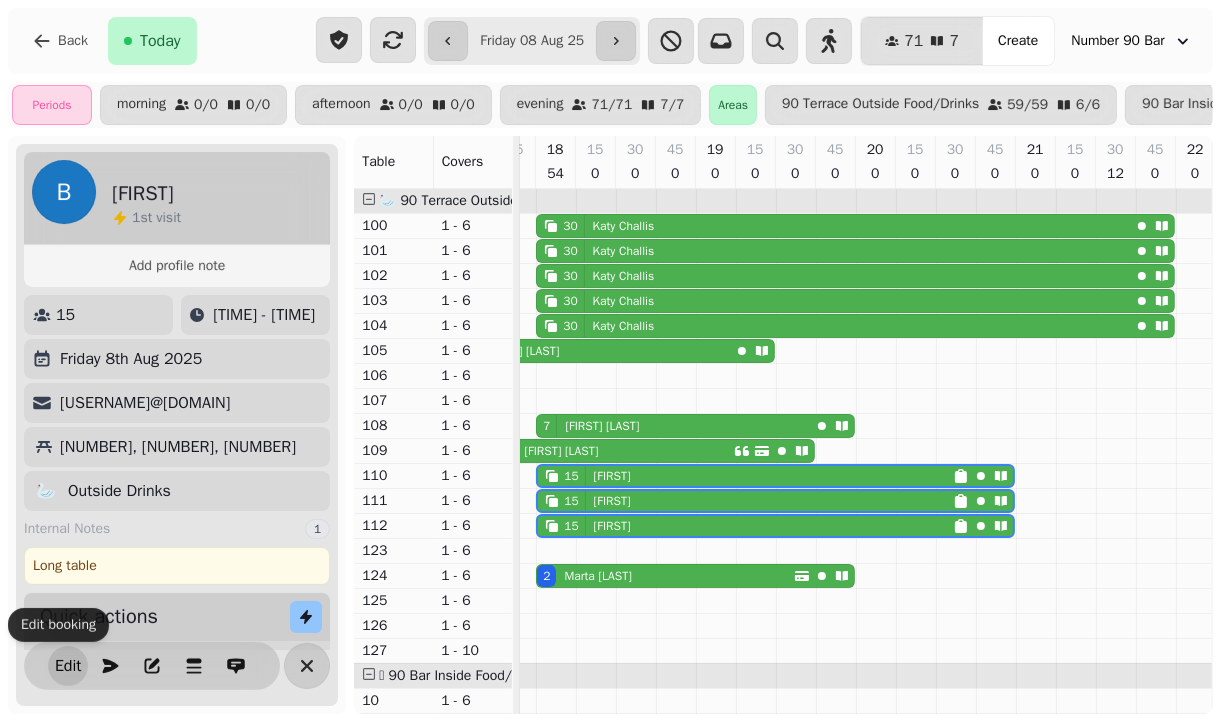 click on "Edit" at bounding box center (68, 666) 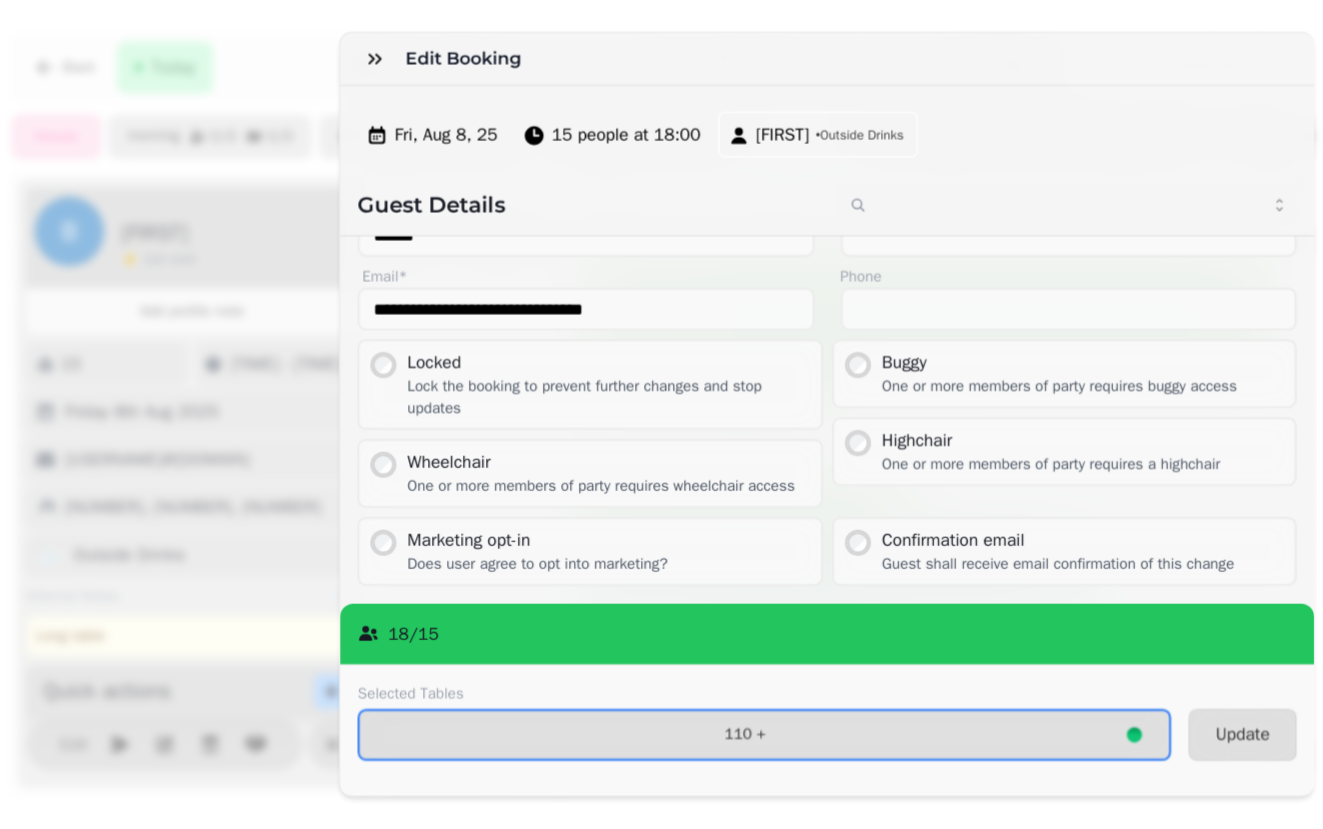 scroll, scrollTop: 76, scrollLeft: 0, axis: vertical 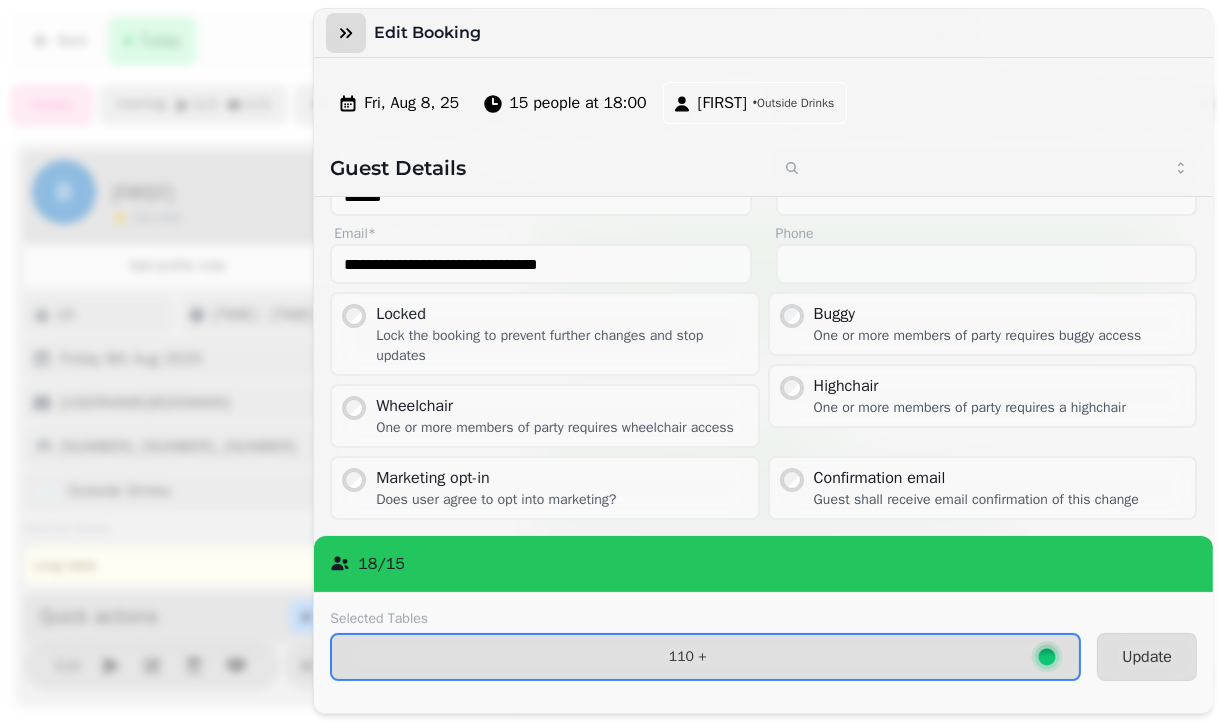 click 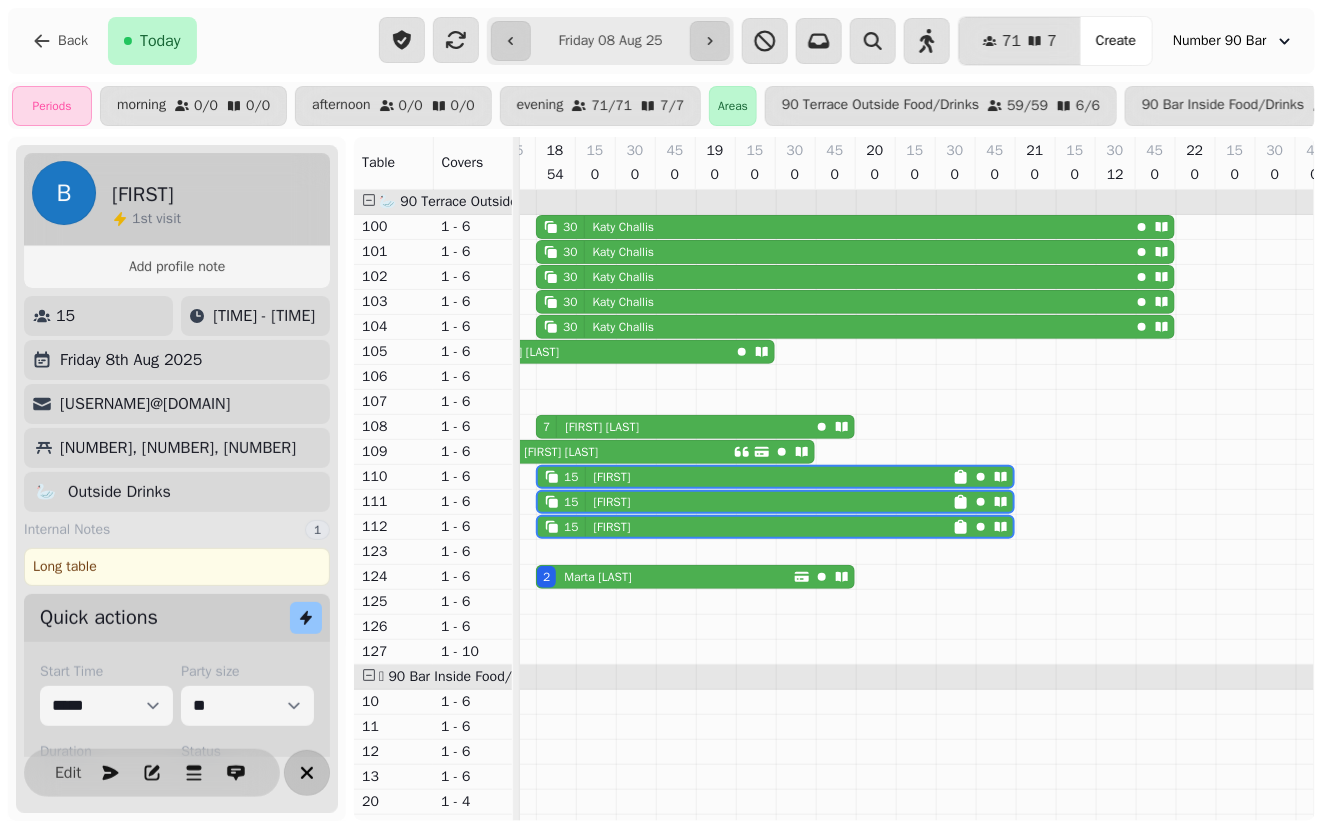 click 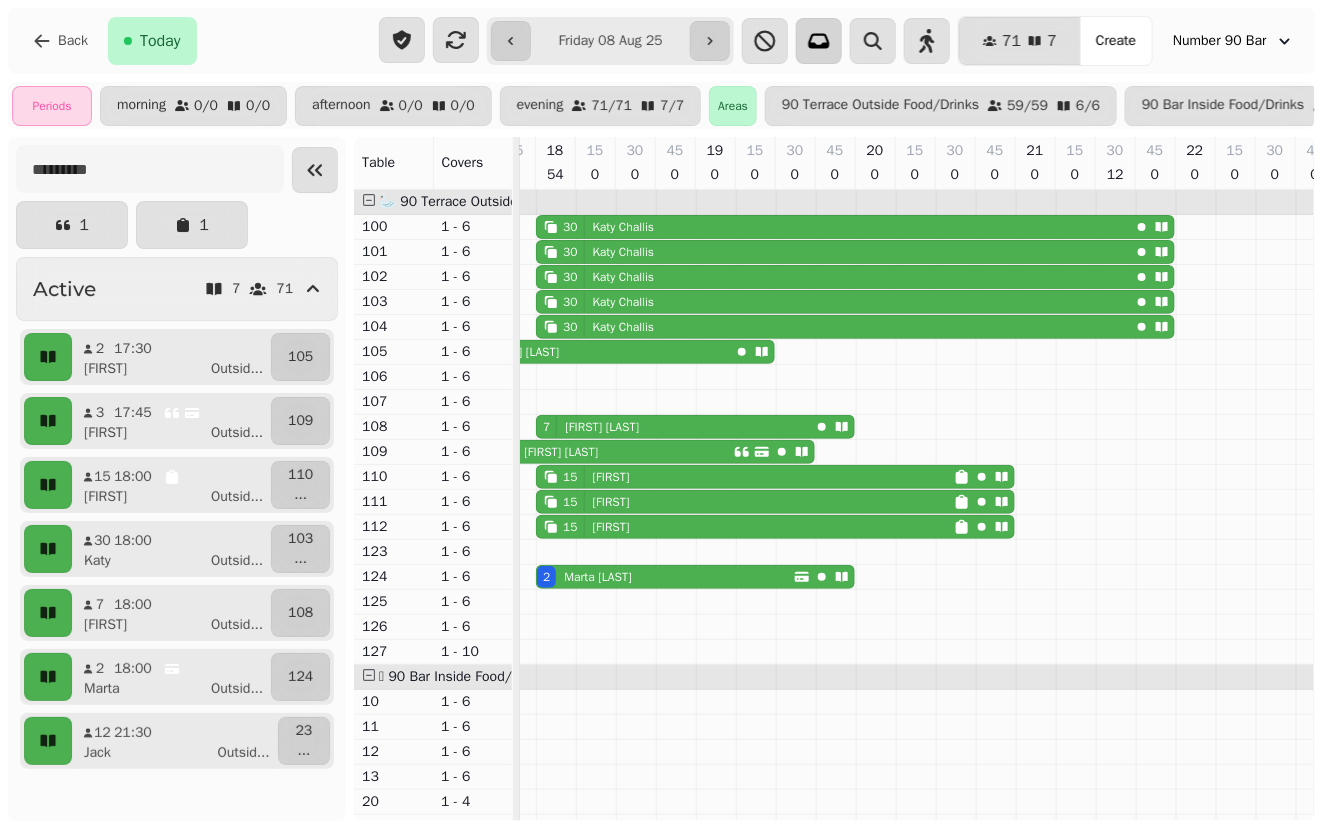 click 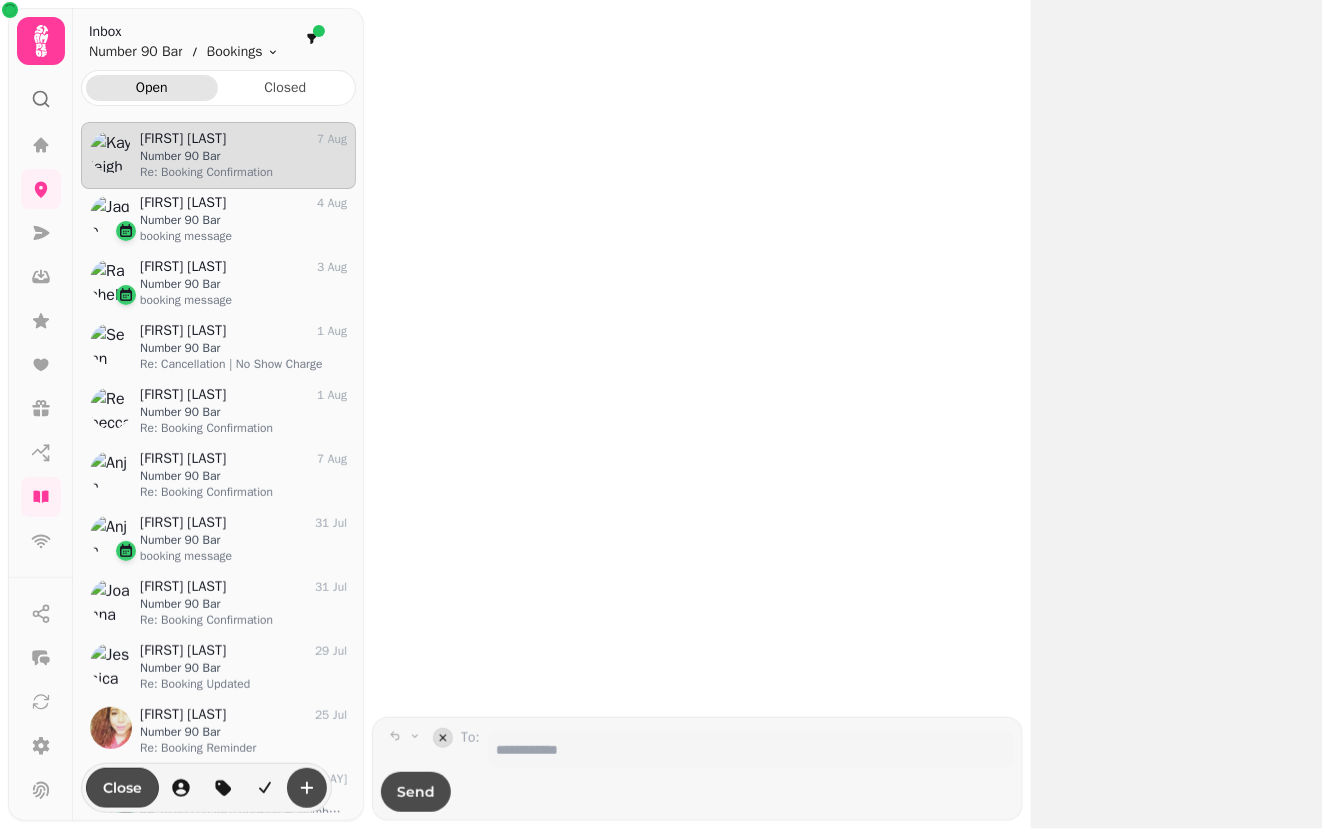 scroll, scrollTop: 689, scrollLeft: 274, axis: both 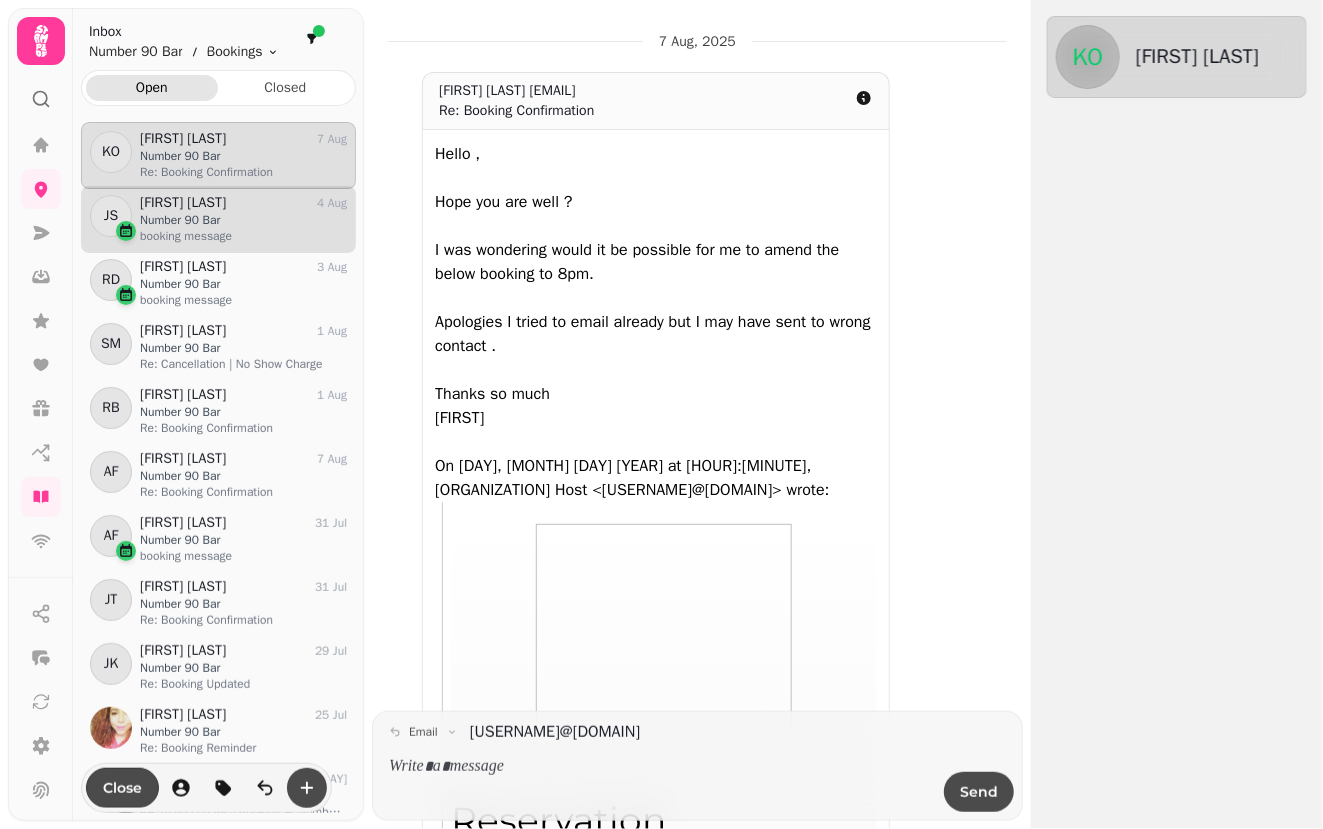 click on "booking message" at bounding box center [243, 236] 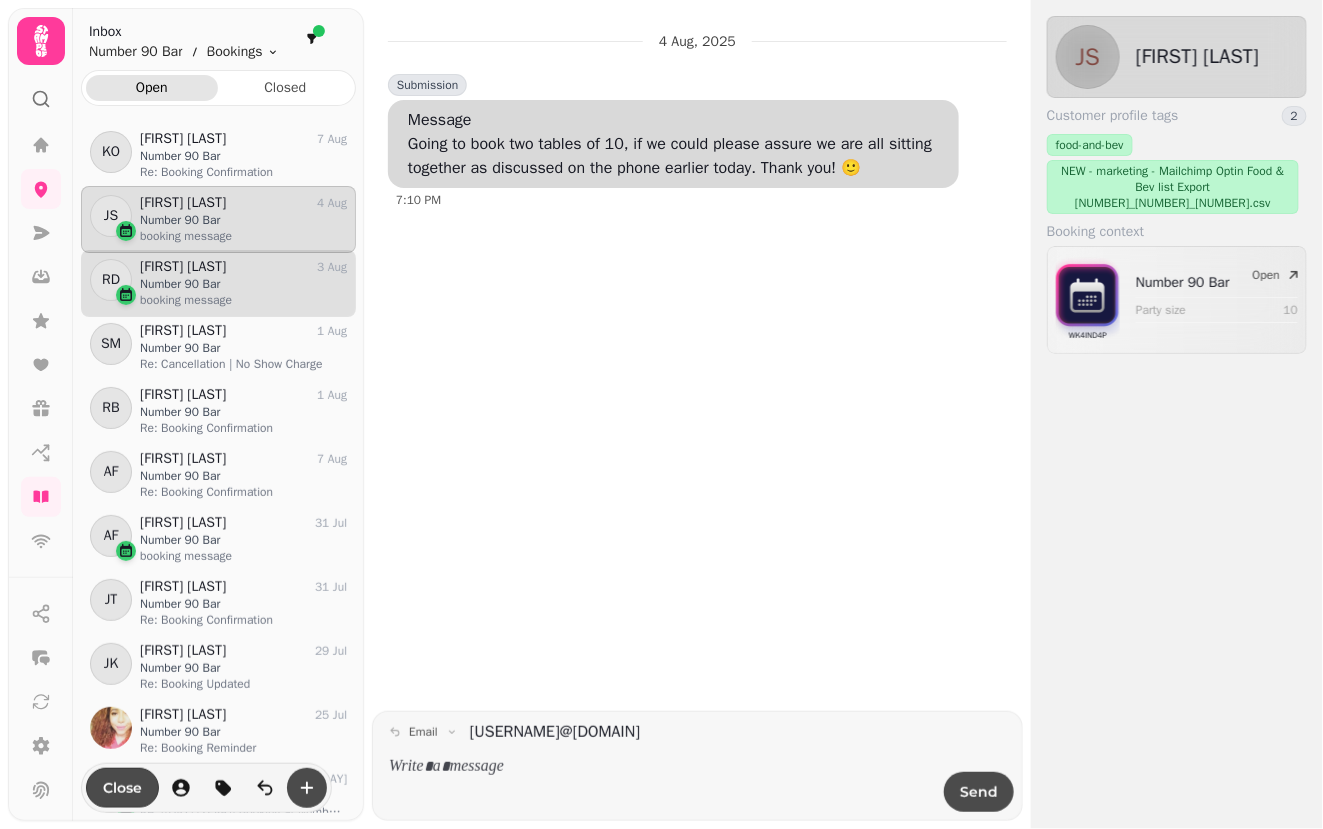 click on "booking message" at bounding box center (243, 300) 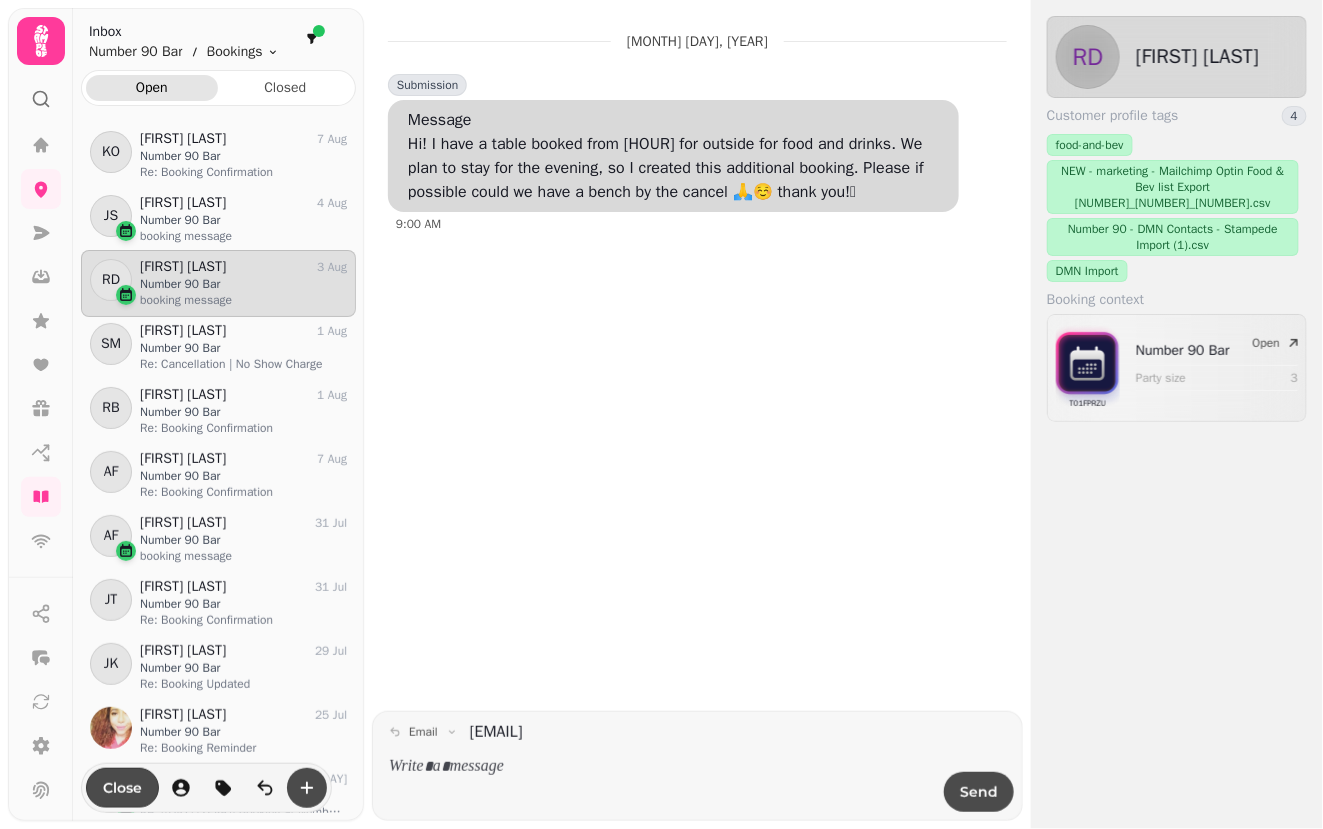 scroll, scrollTop: 0, scrollLeft: 0, axis: both 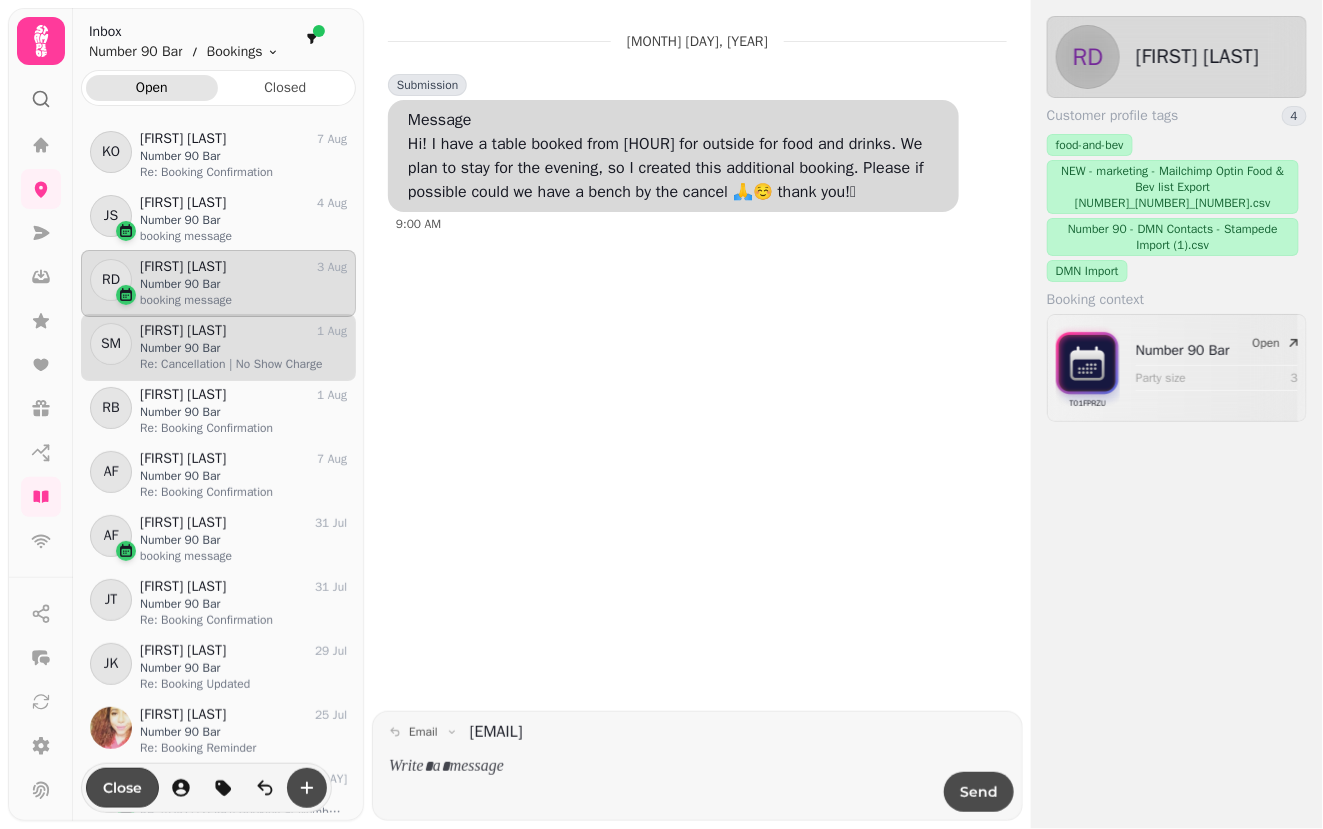click on "Number 90 Bar" at bounding box center (243, 348) 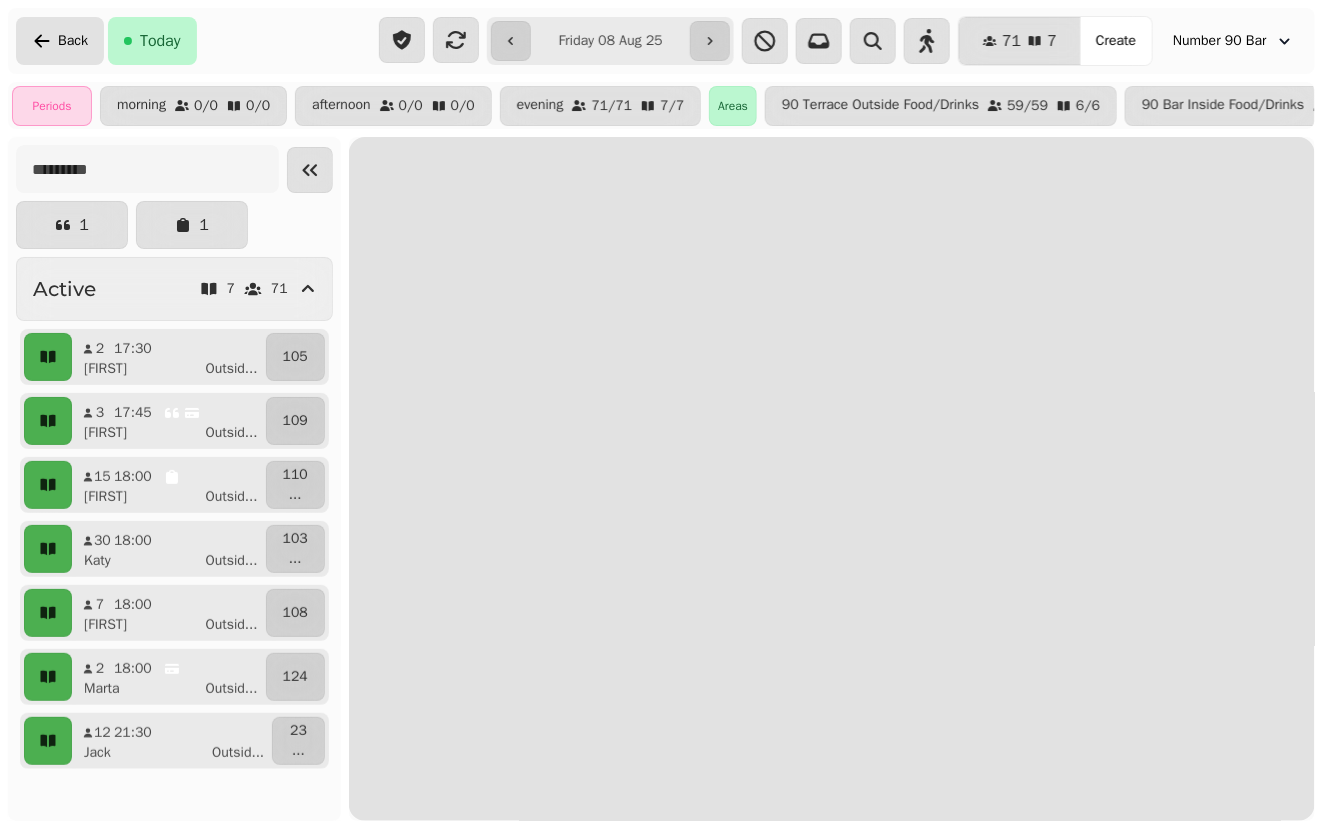click on "Back" at bounding box center (60, 41) 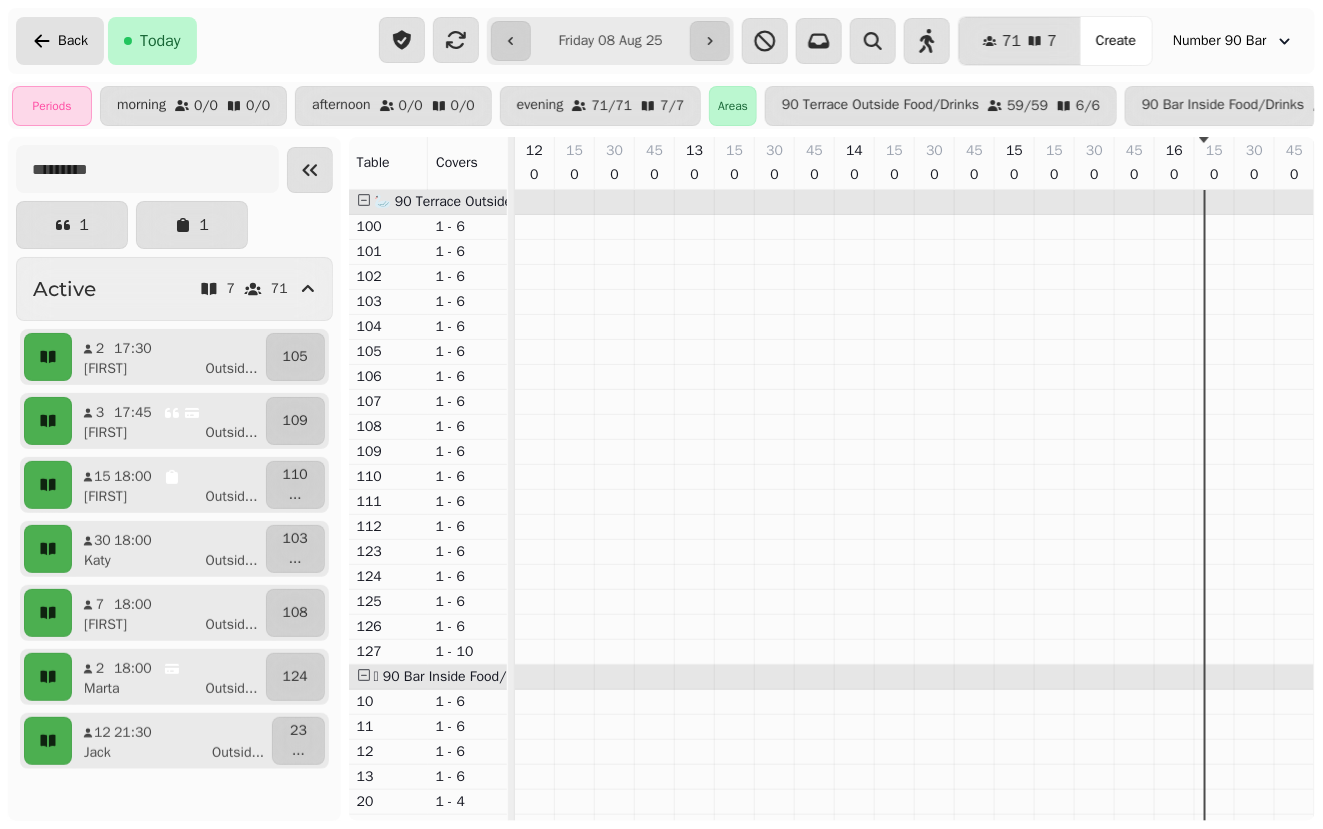 scroll, scrollTop: 0, scrollLeft: 692, axis: horizontal 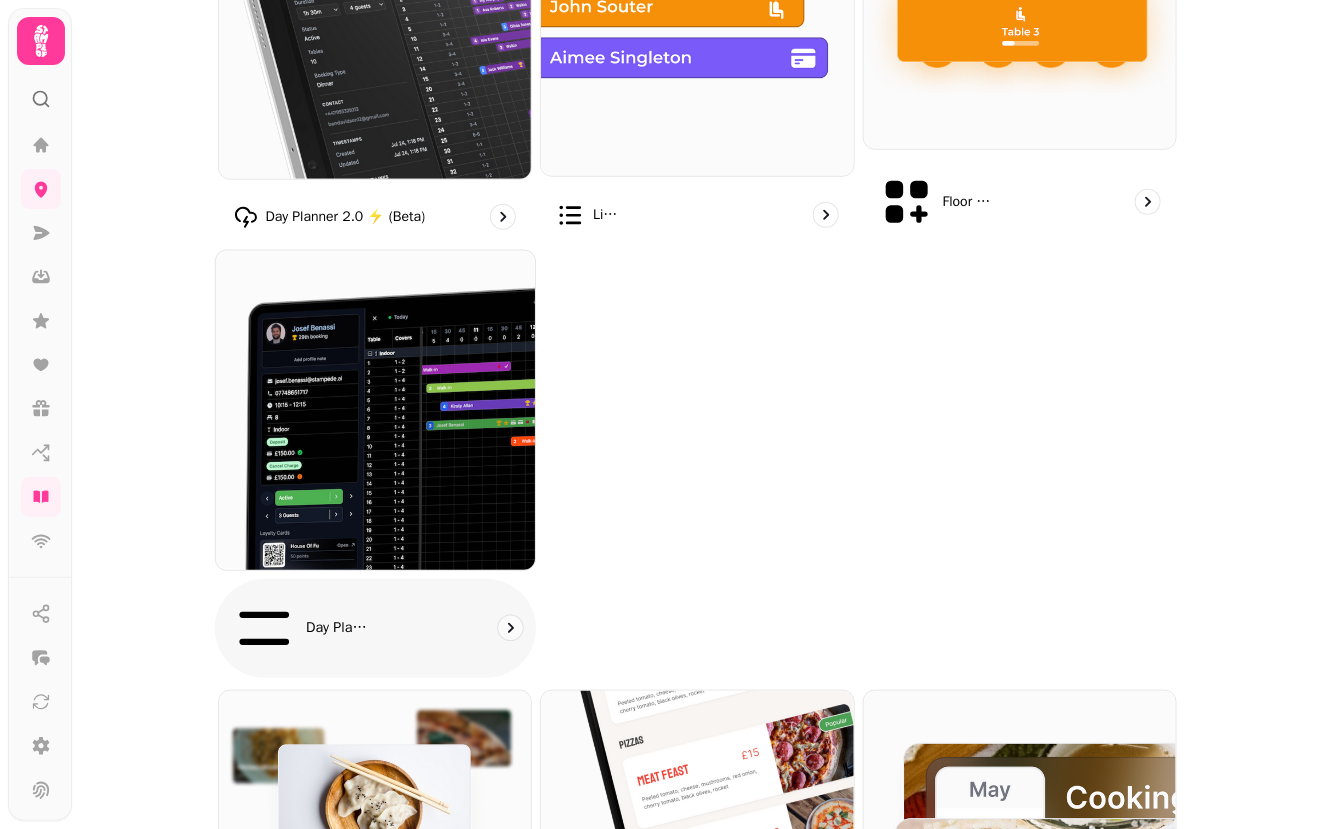 click at bounding box center (374, 410) 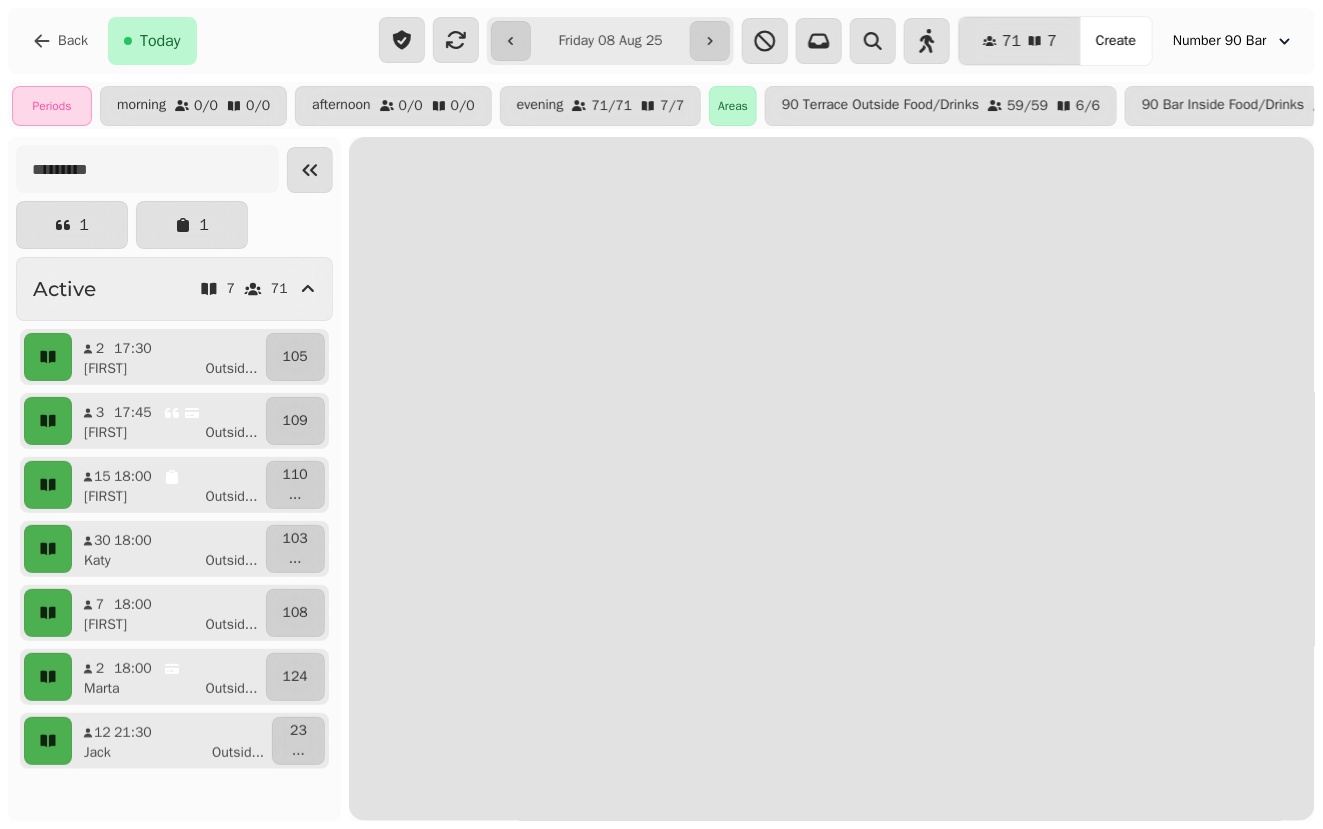 scroll, scrollTop: 0, scrollLeft: 0, axis: both 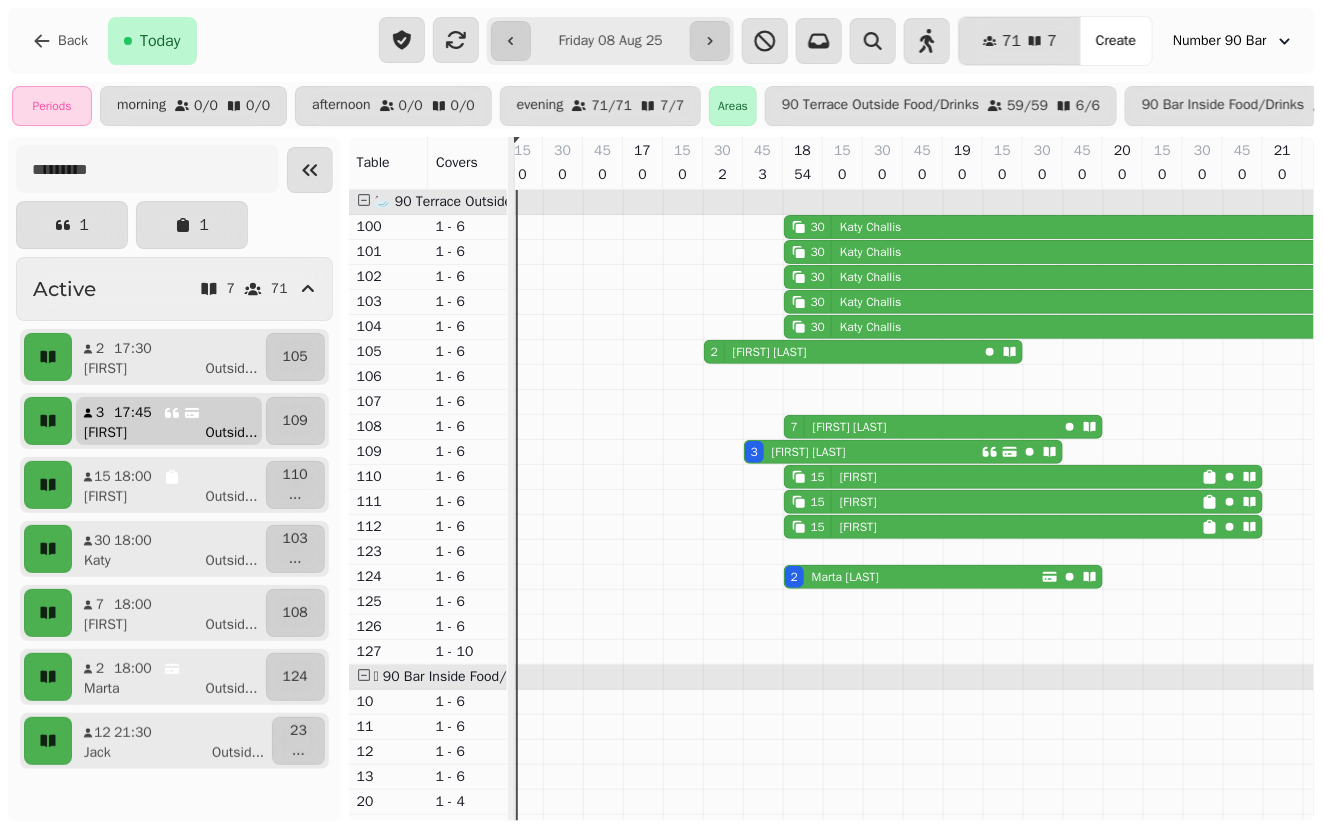 click on "Outsid ..." at bounding box center (232, 433) 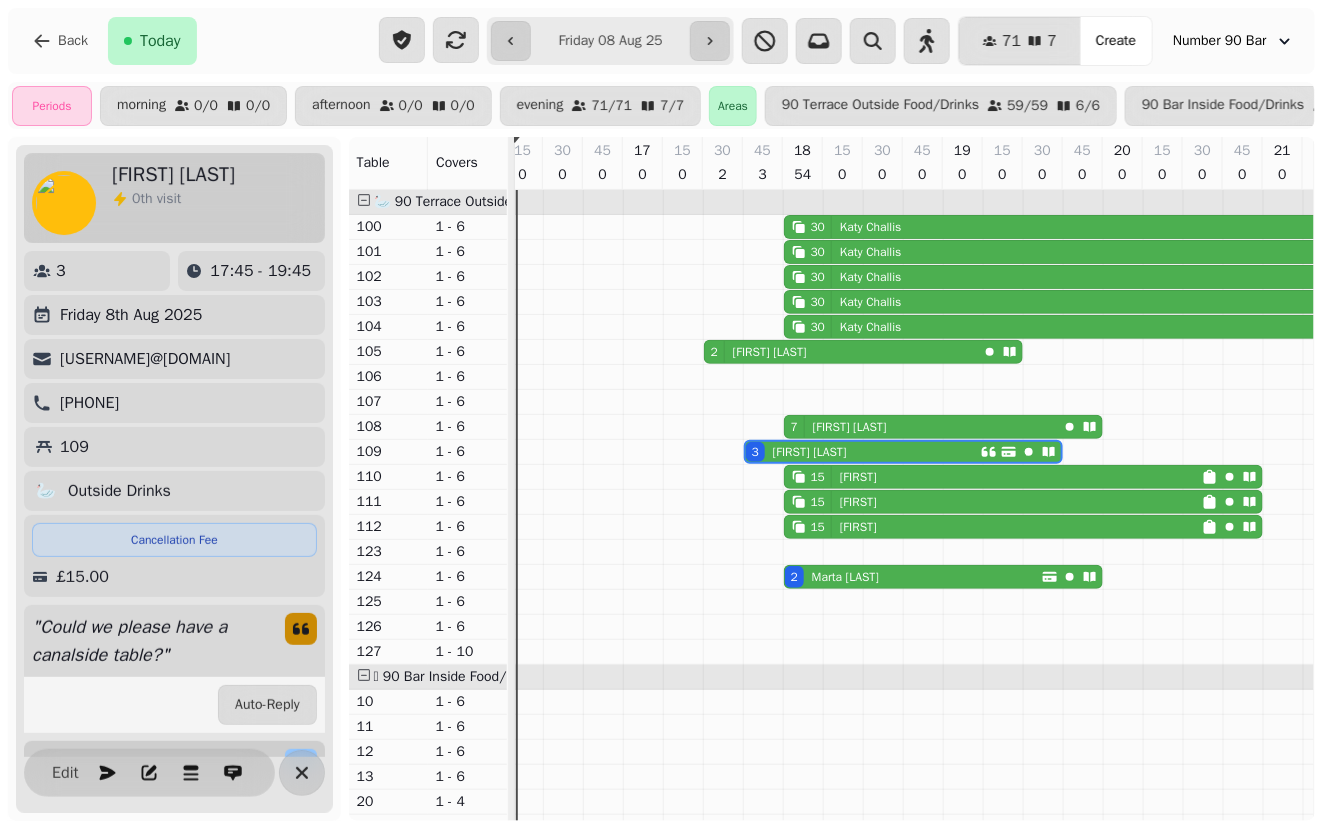 scroll, scrollTop: 0, scrollLeft: 905, axis: horizontal 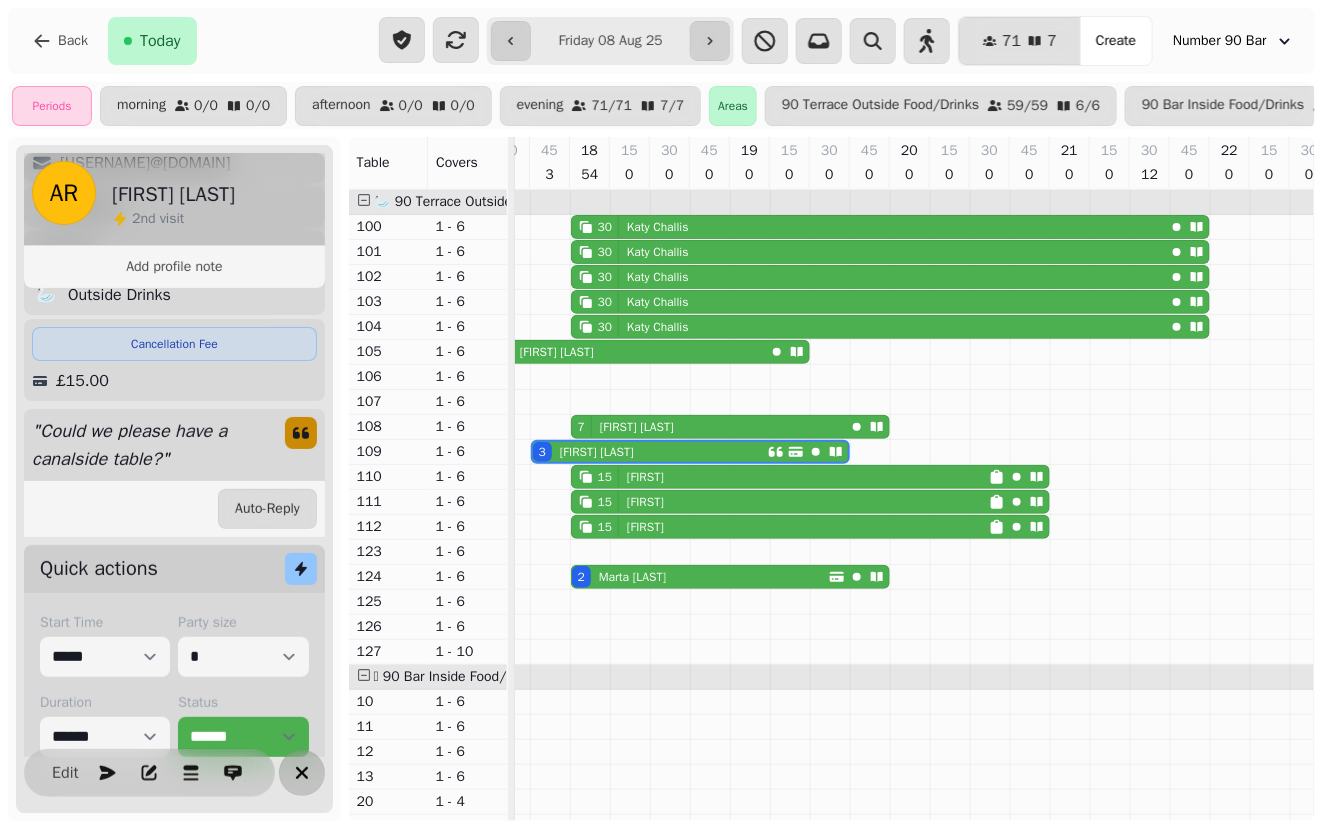 click 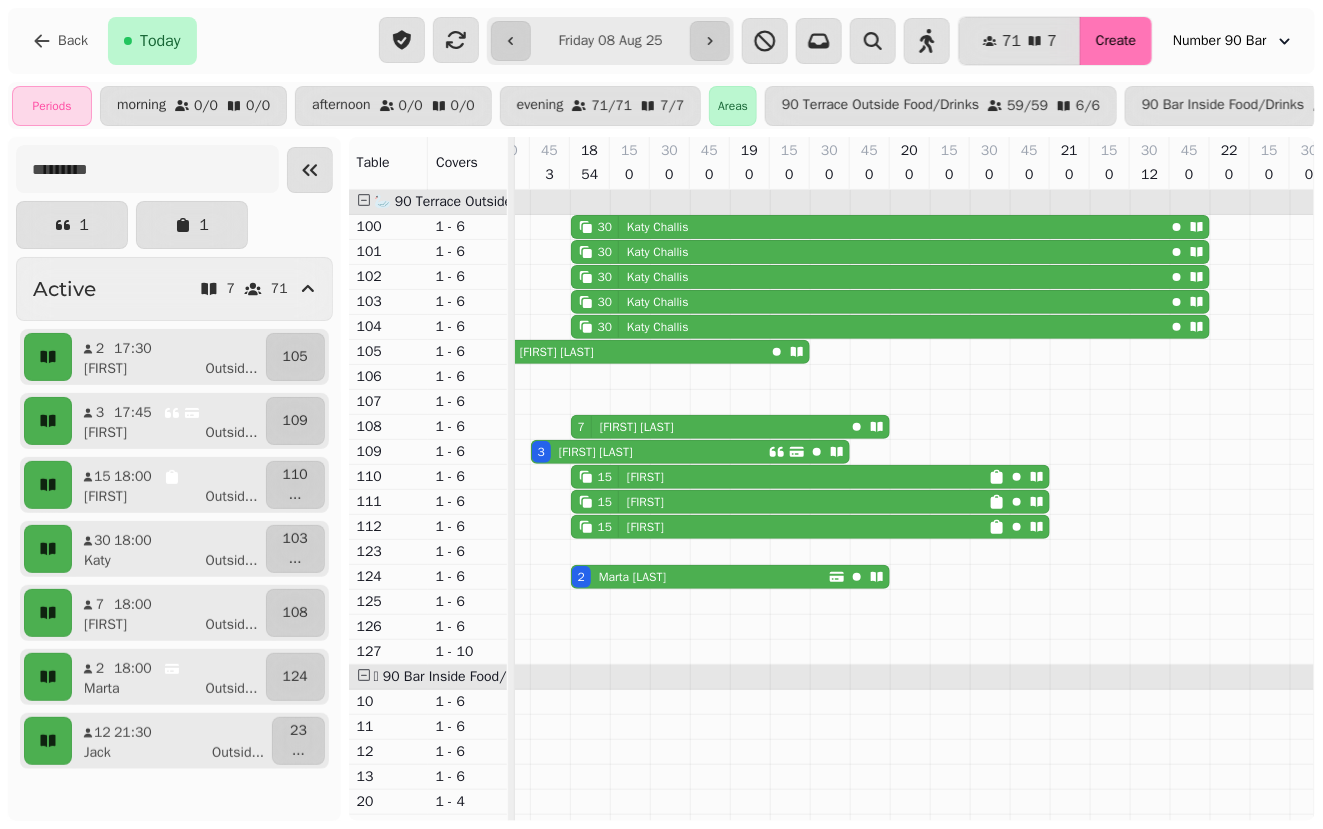 click on "Create" at bounding box center [1116, 41] 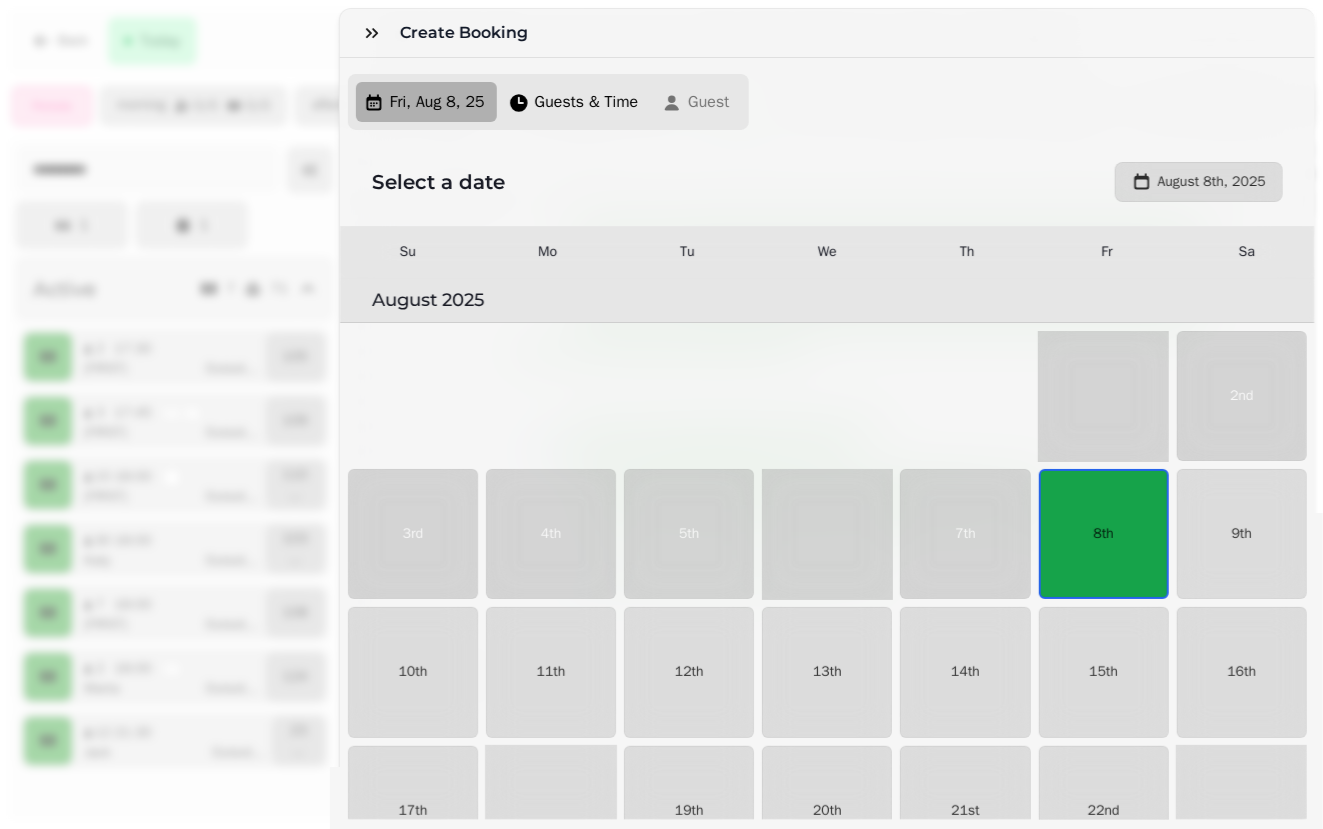 scroll, scrollTop: 10, scrollLeft: 0, axis: vertical 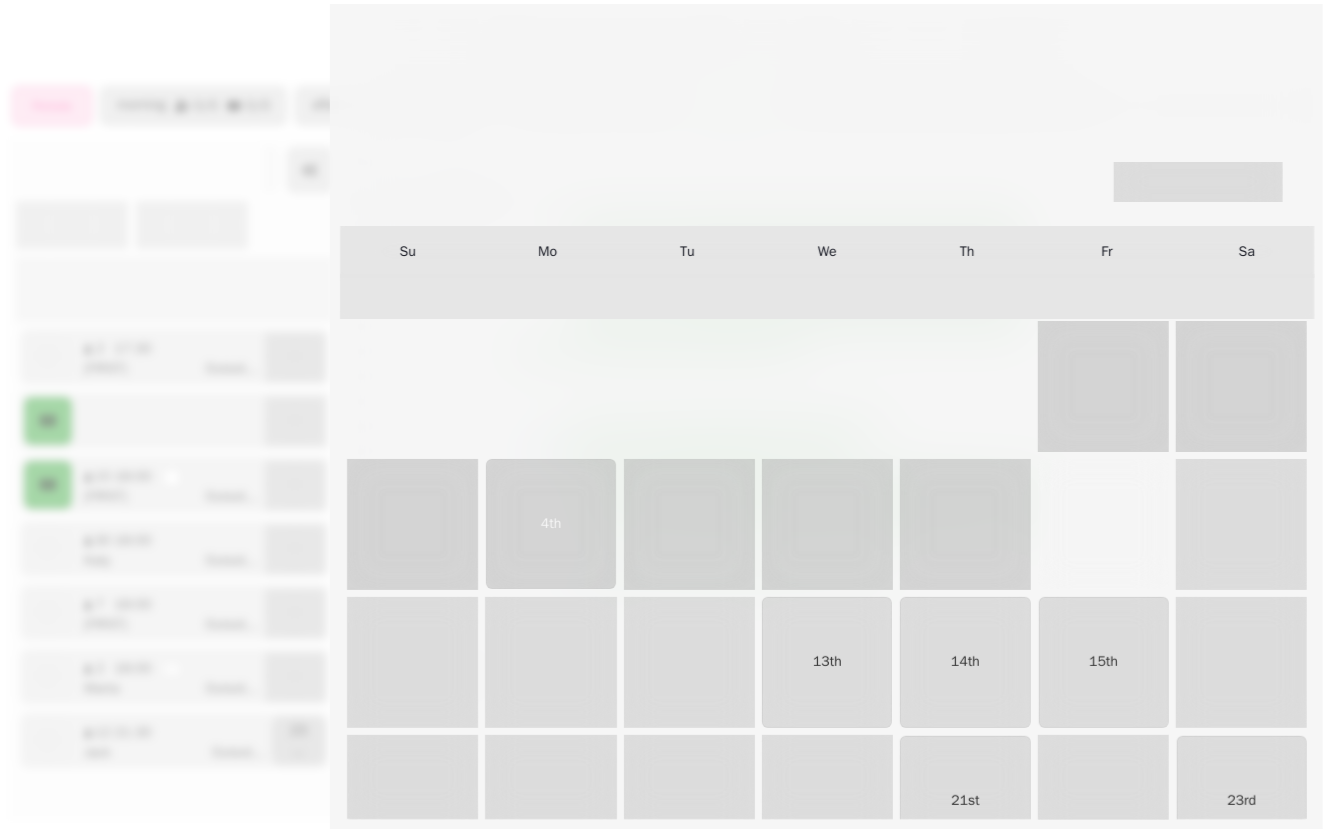 click on "8th" at bounding box center [1104, 524] 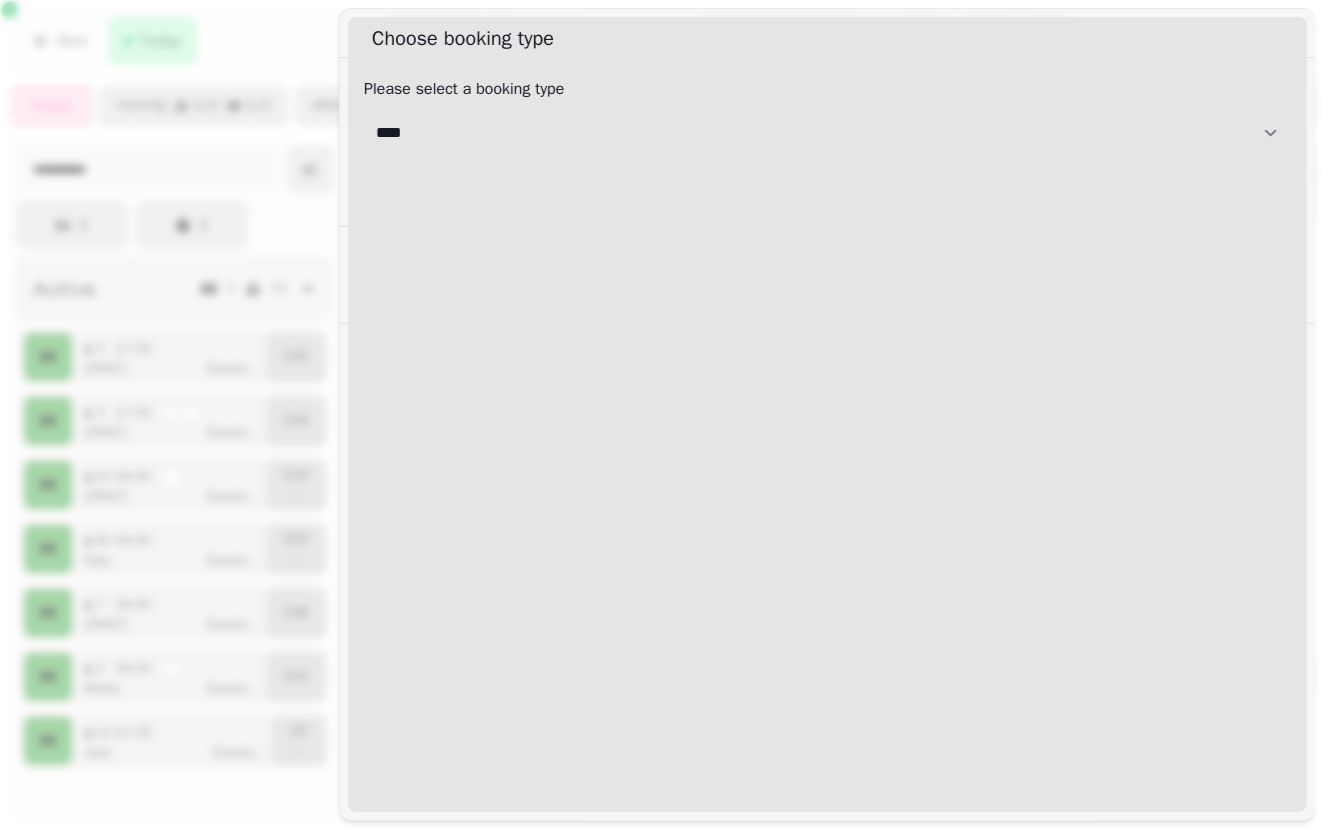 select on "****" 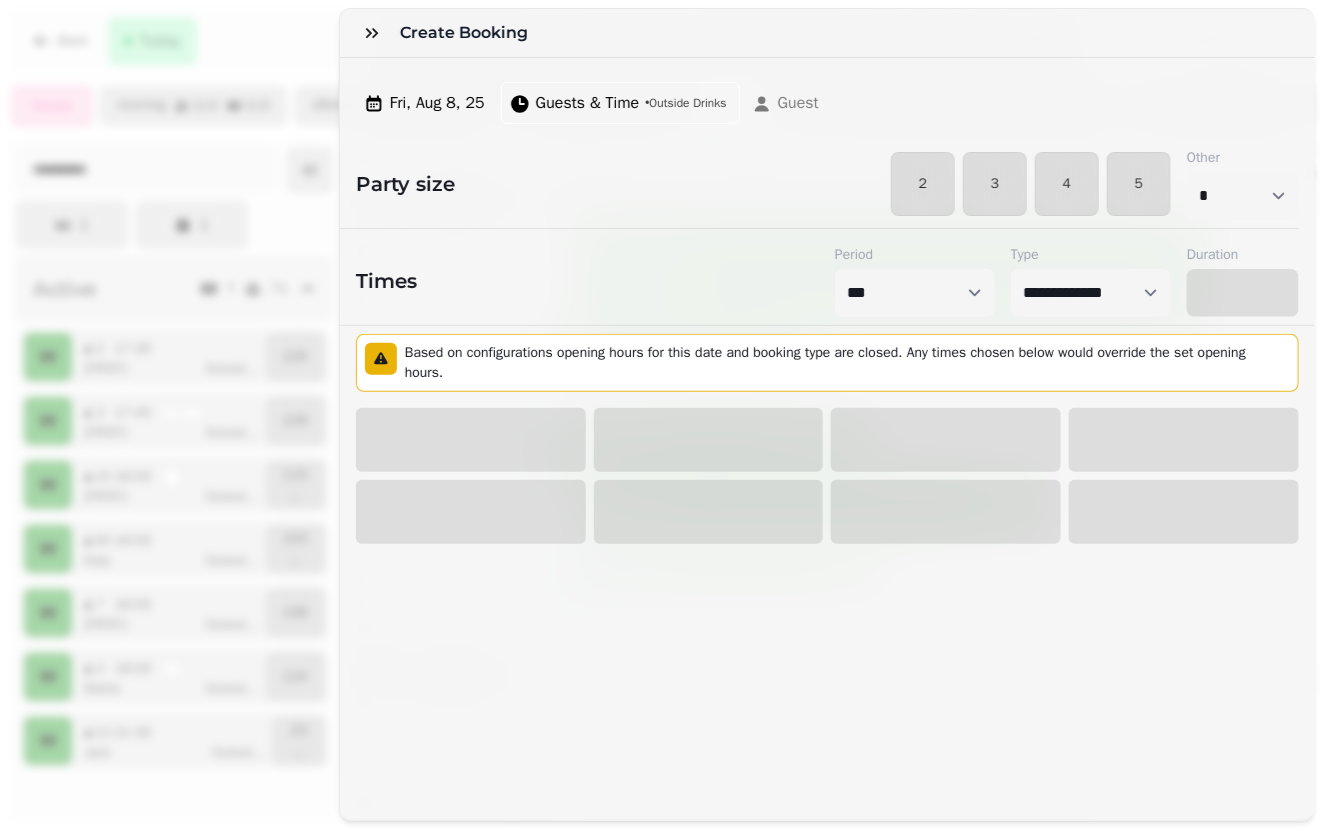 select on "****" 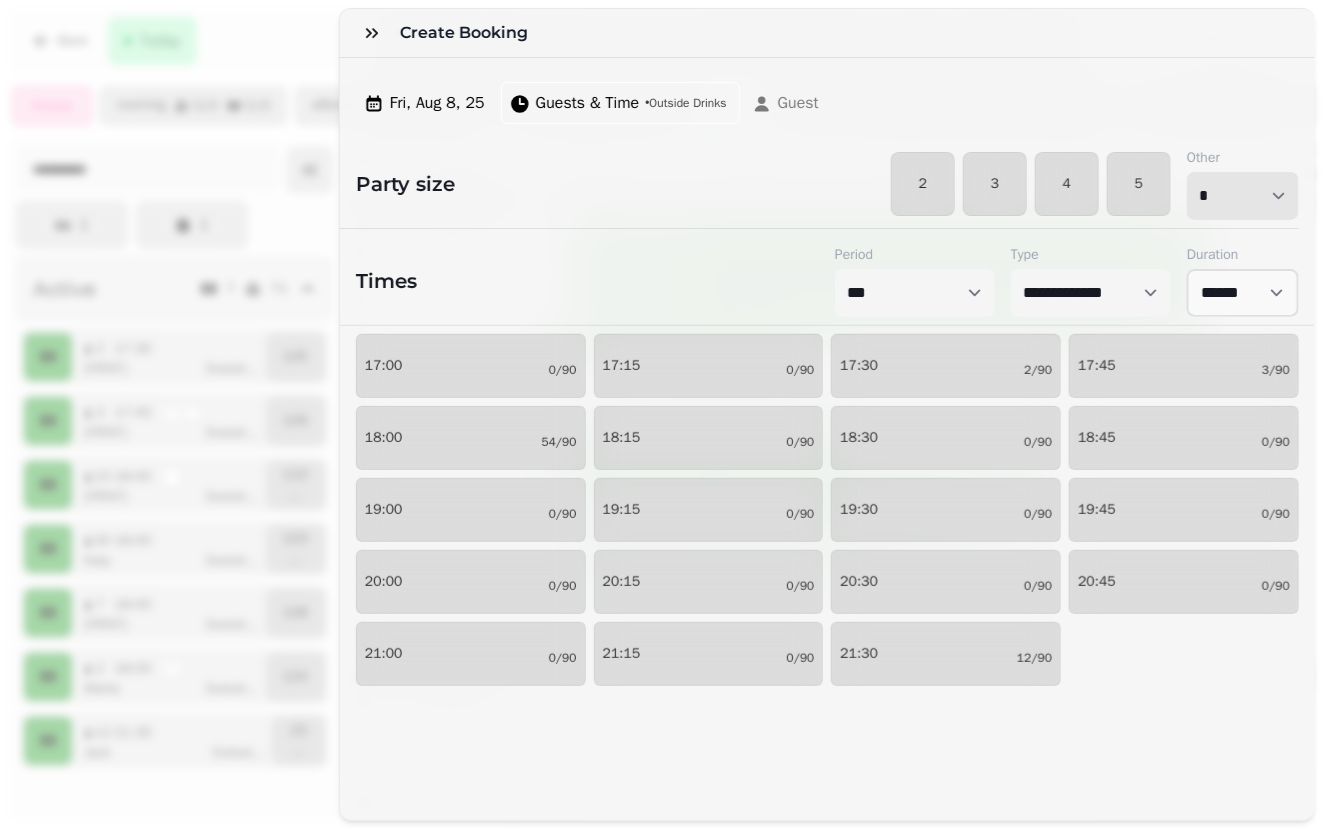 select on "*" 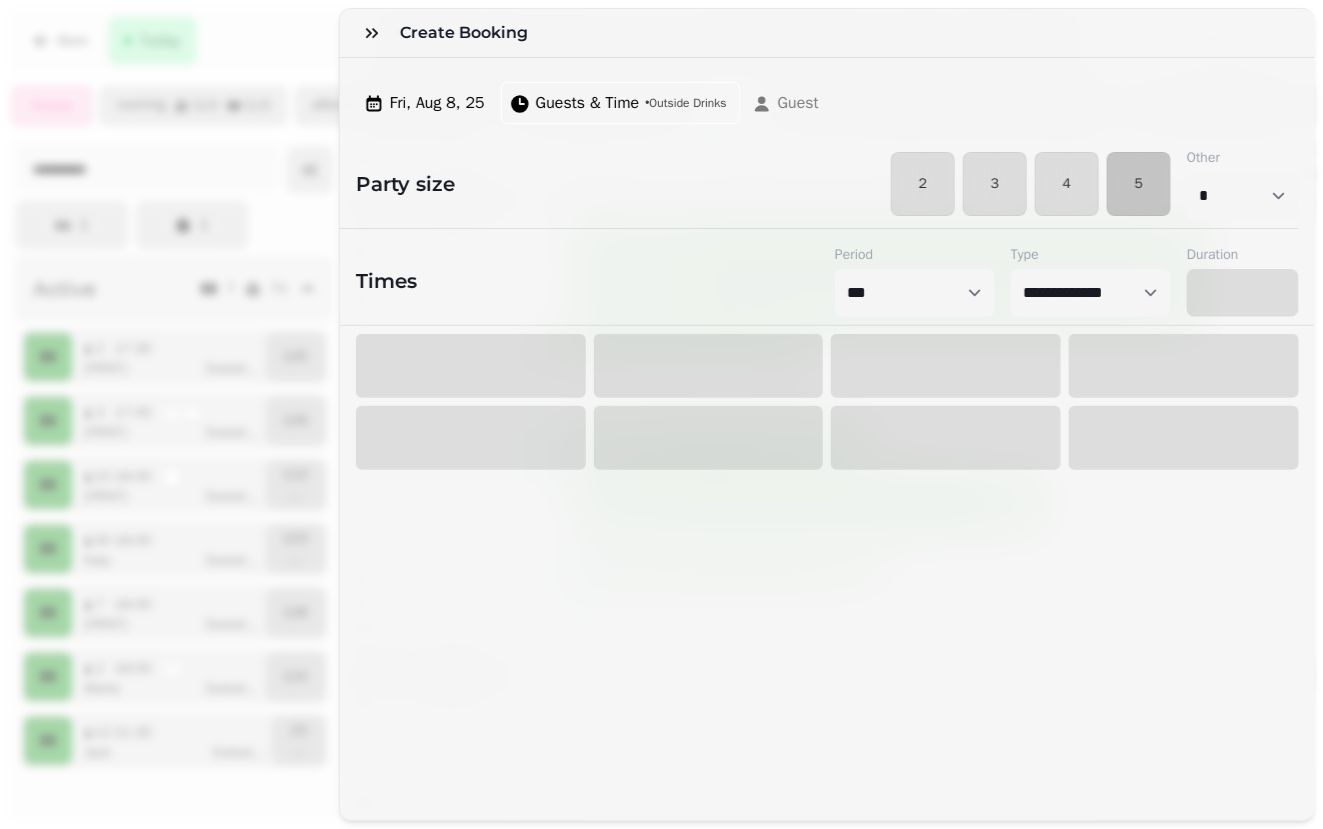 click at bounding box center (1243, 293) 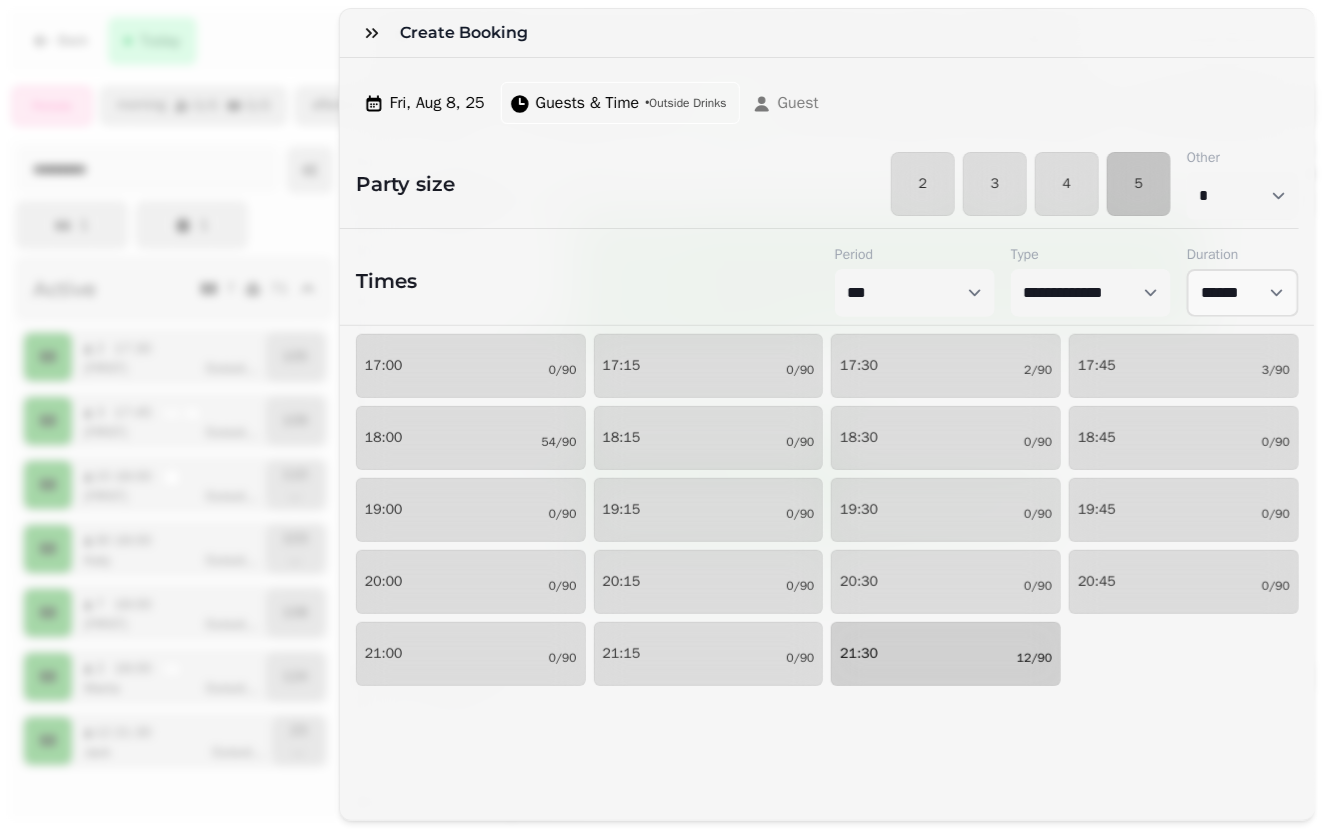 click on "[HOUR]:[MINUTE] [NUMBER]/[NUMBER]" at bounding box center [946, 654] 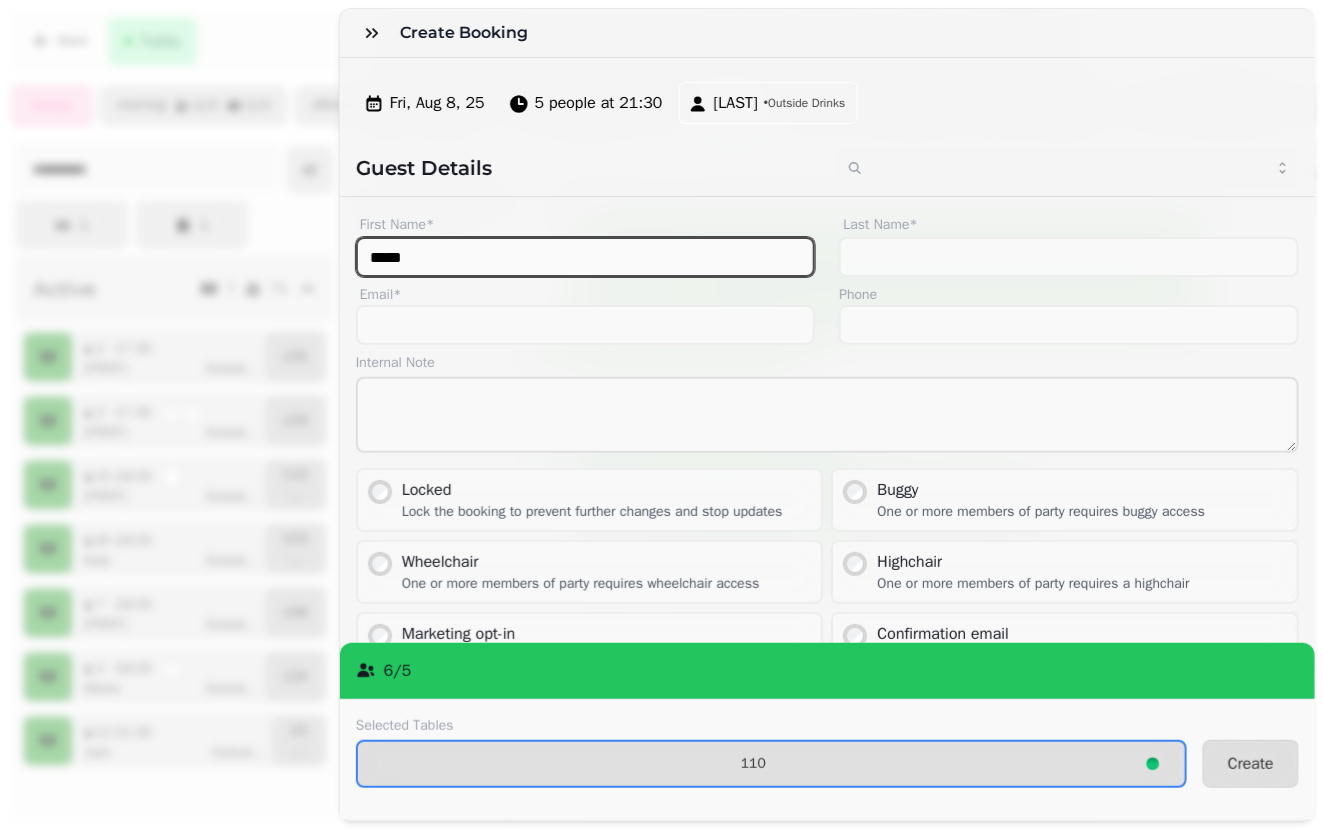 type on "*****" 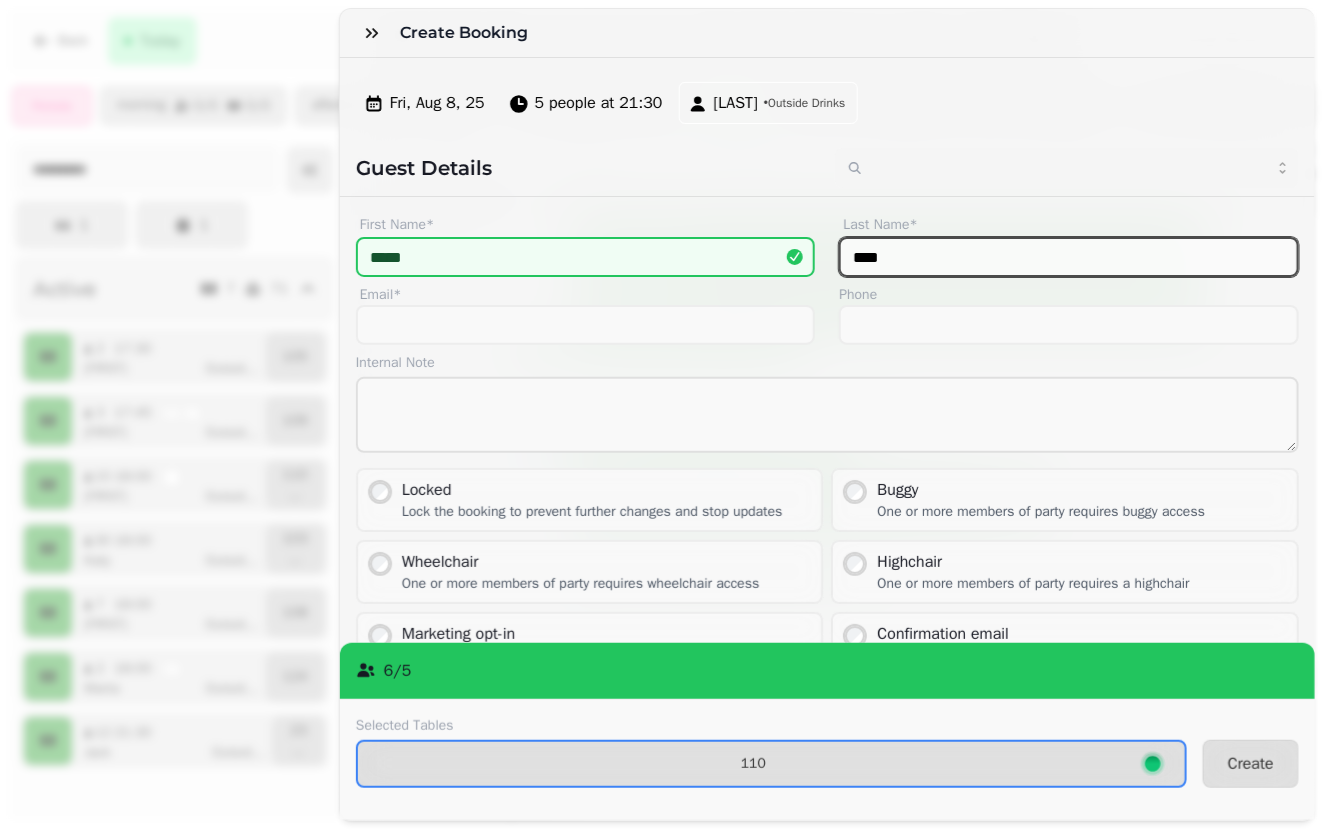 type on "****" 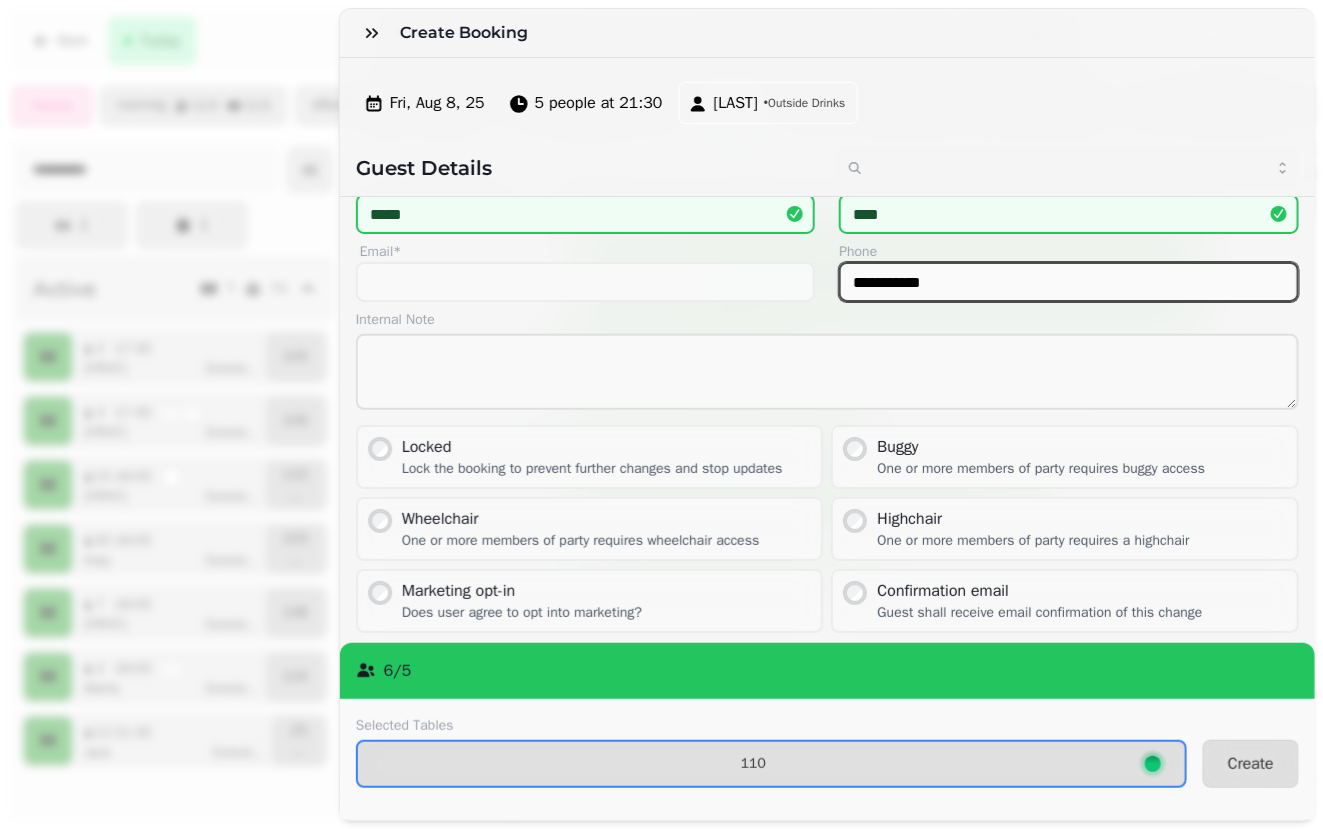 scroll, scrollTop: 41, scrollLeft: 0, axis: vertical 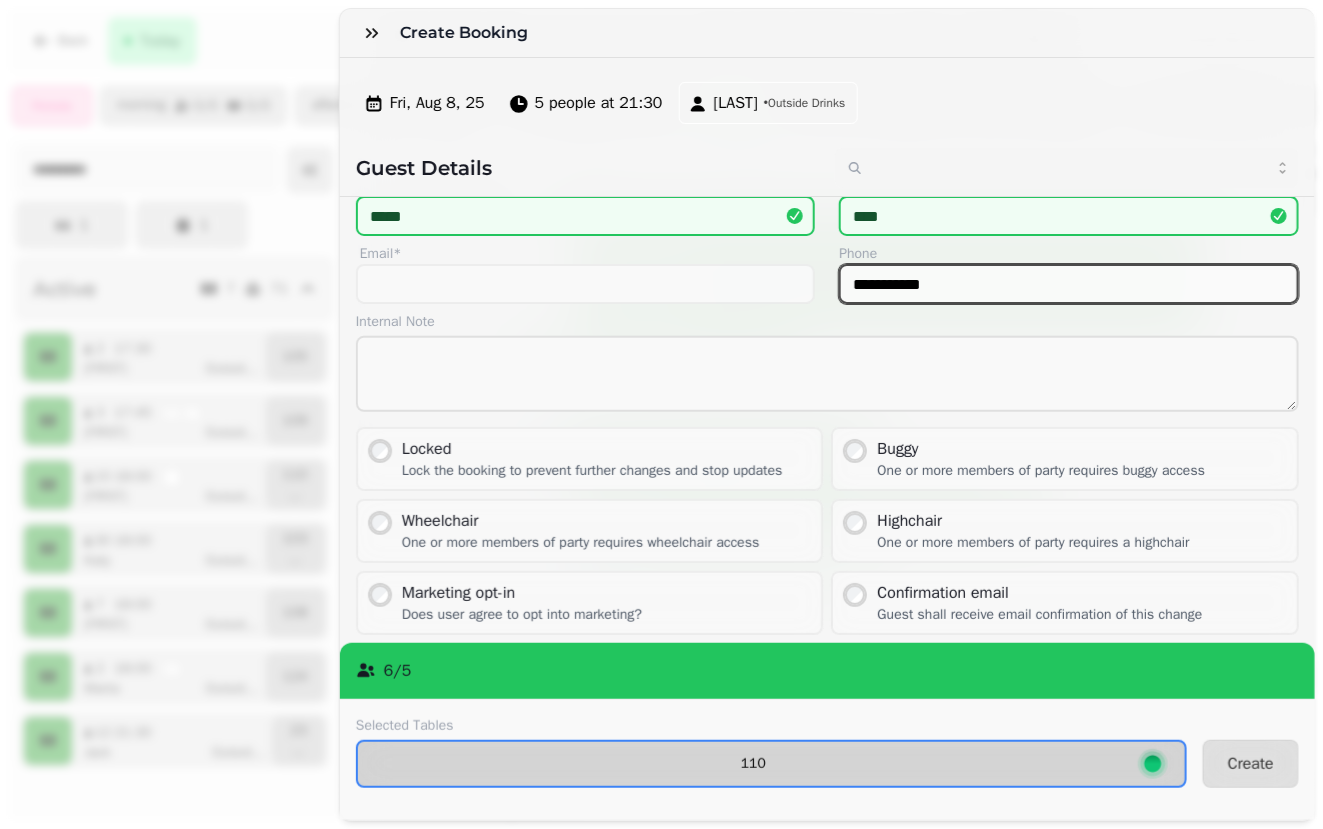 type on "**********" 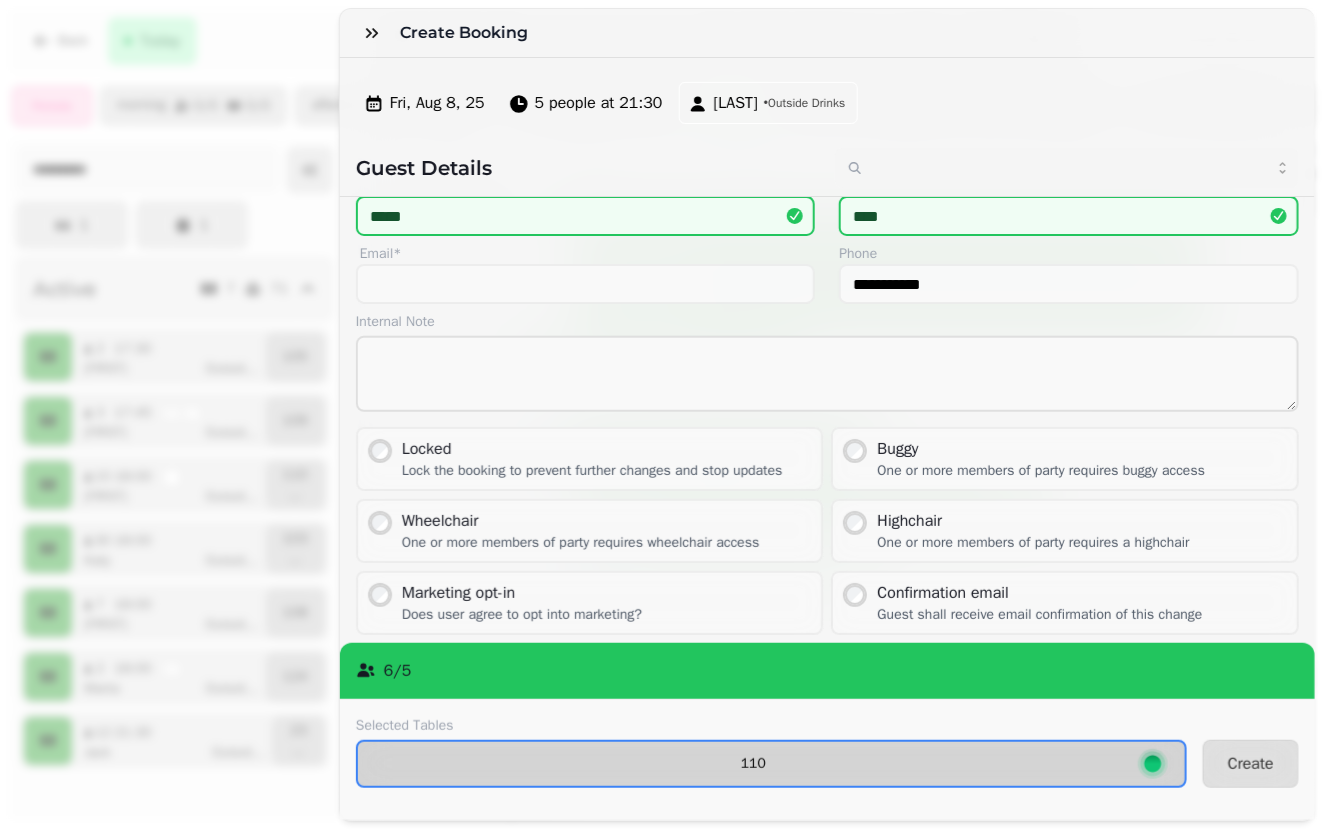 click on "110" at bounding box center [753, 764] 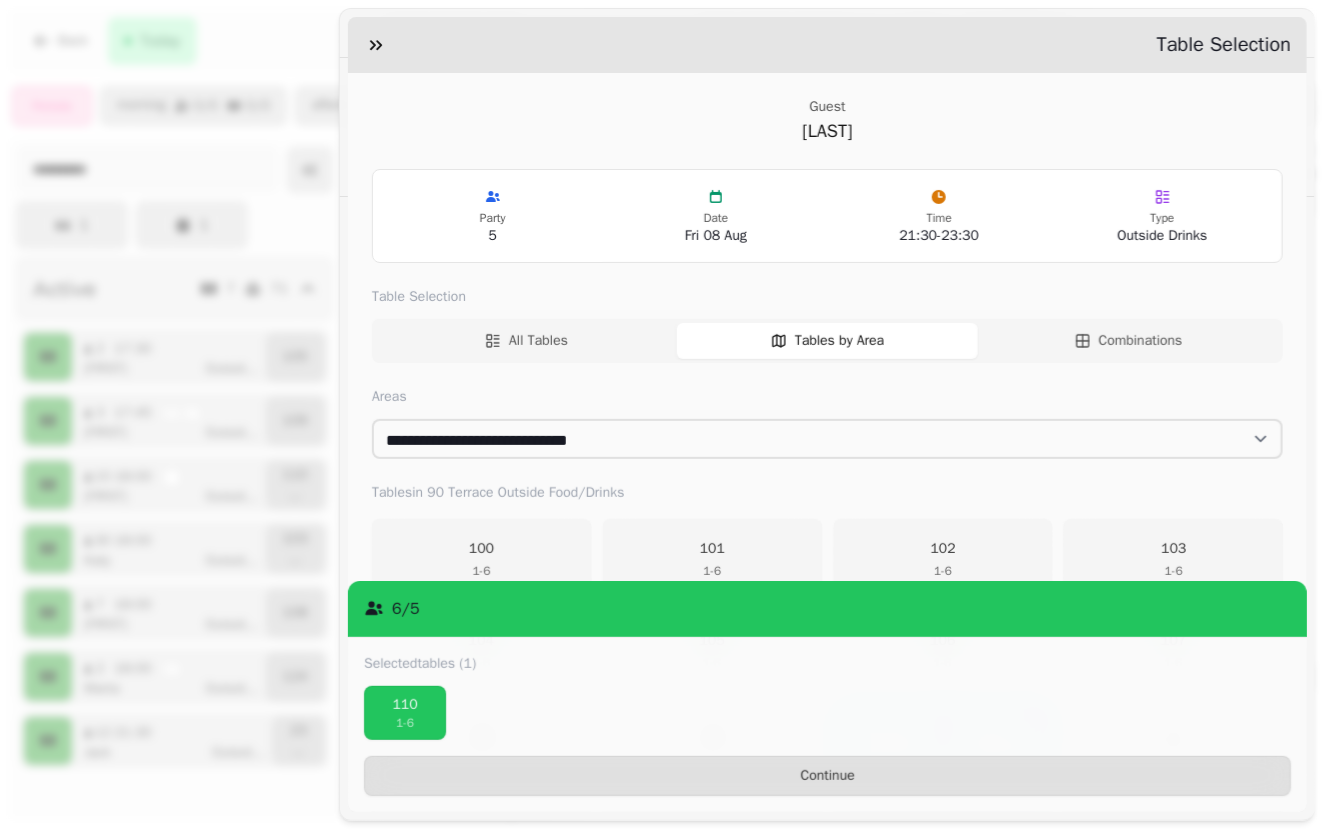 scroll, scrollTop: 0, scrollLeft: 0, axis: both 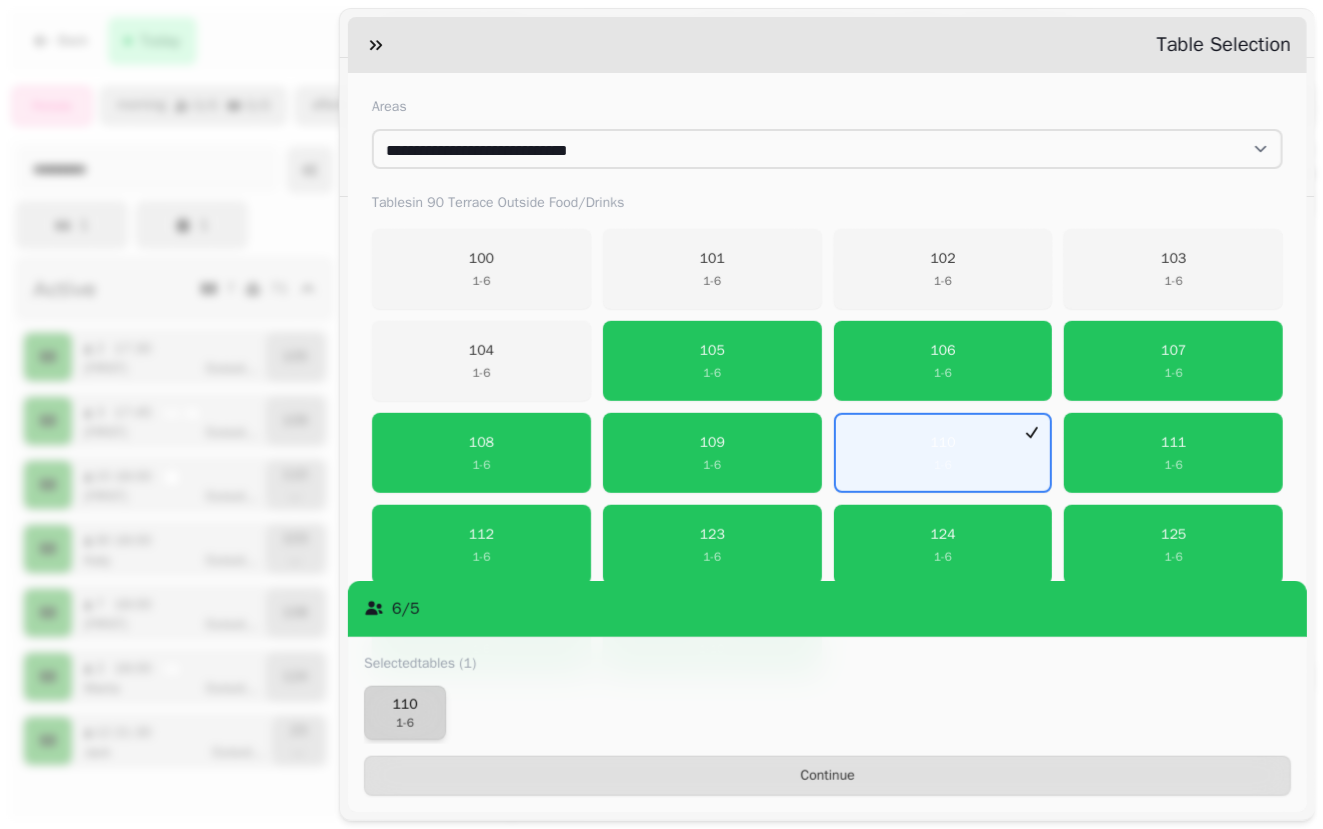 click on "110" at bounding box center (405, 705) 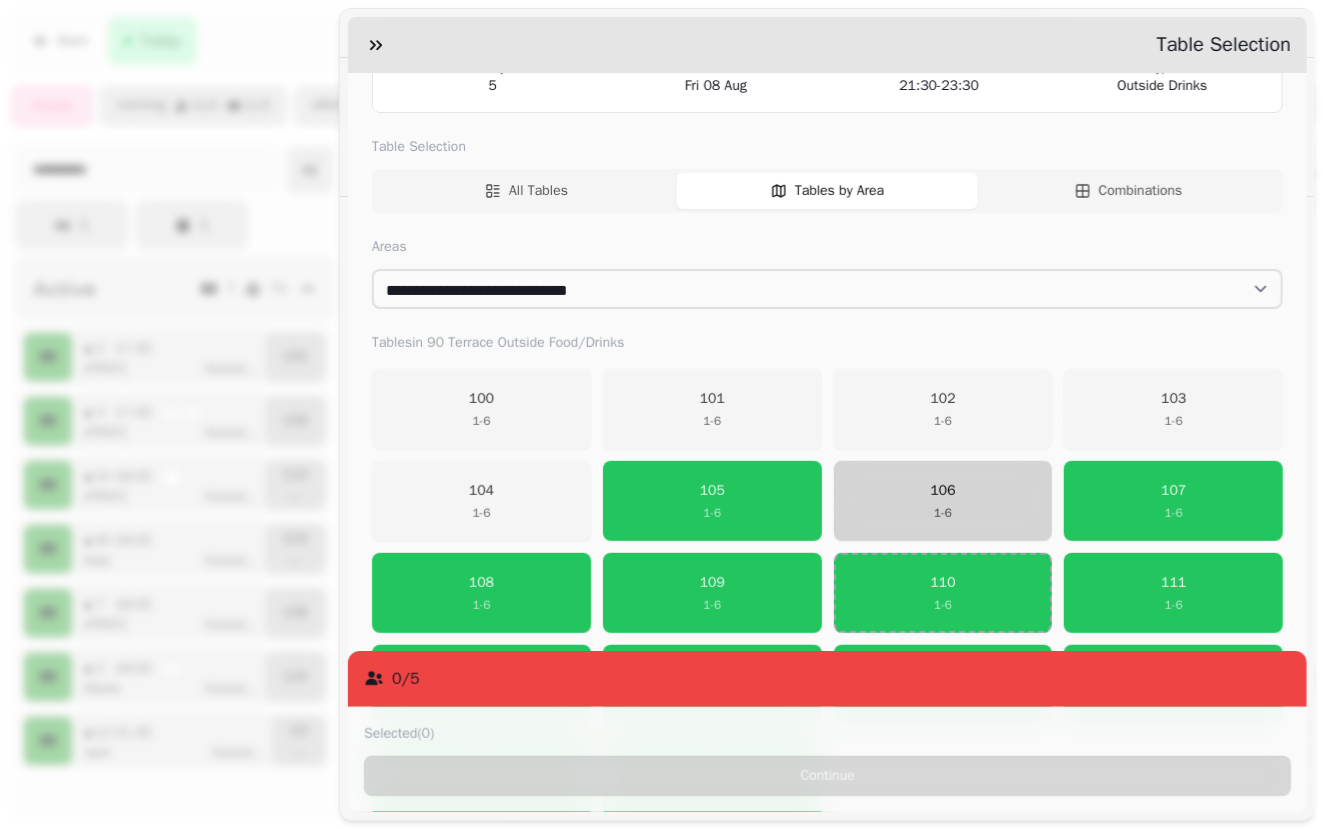 scroll, scrollTop: 161, scrollLeft: 0, axis: vertical 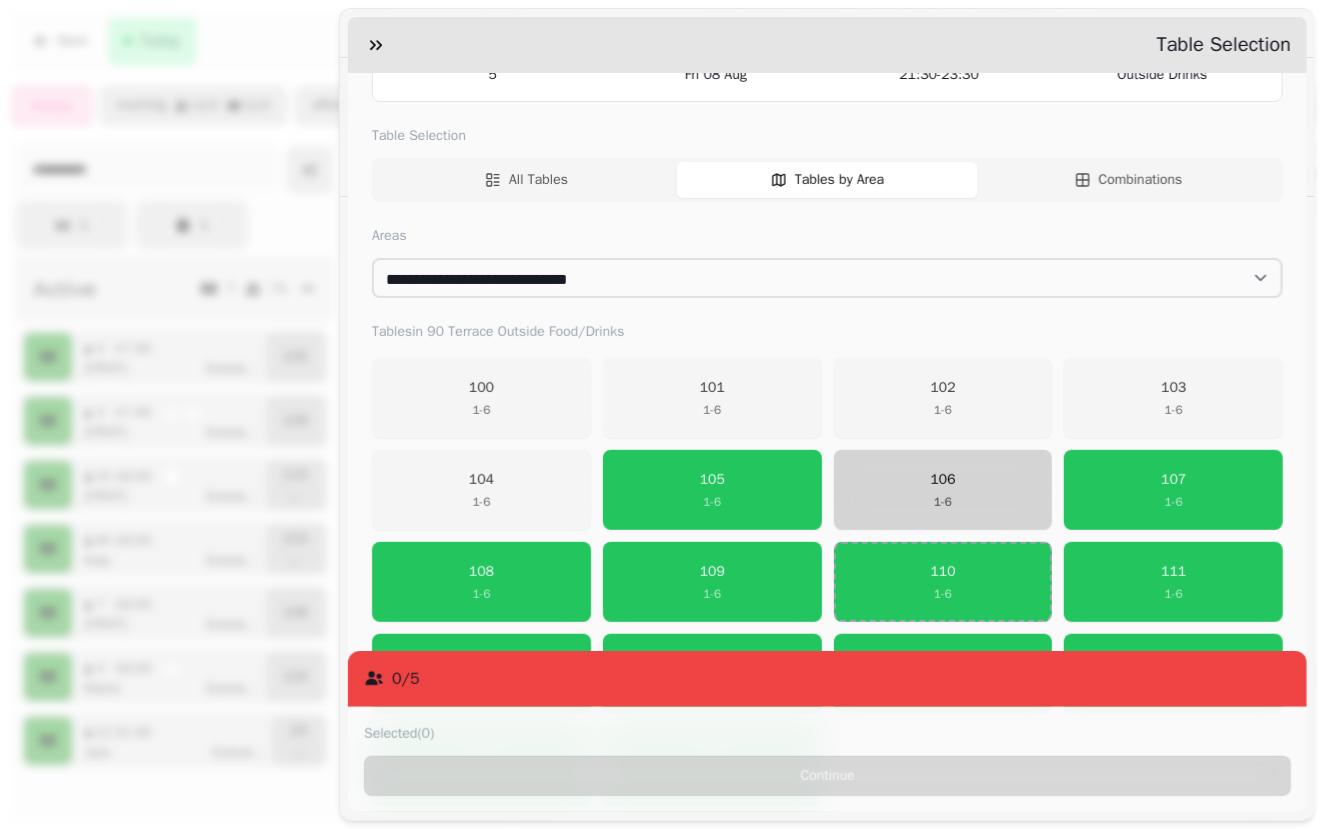 click on "[NUMBER] [NUMBER] - [NUMBER]" at bounding box center (942, 490) 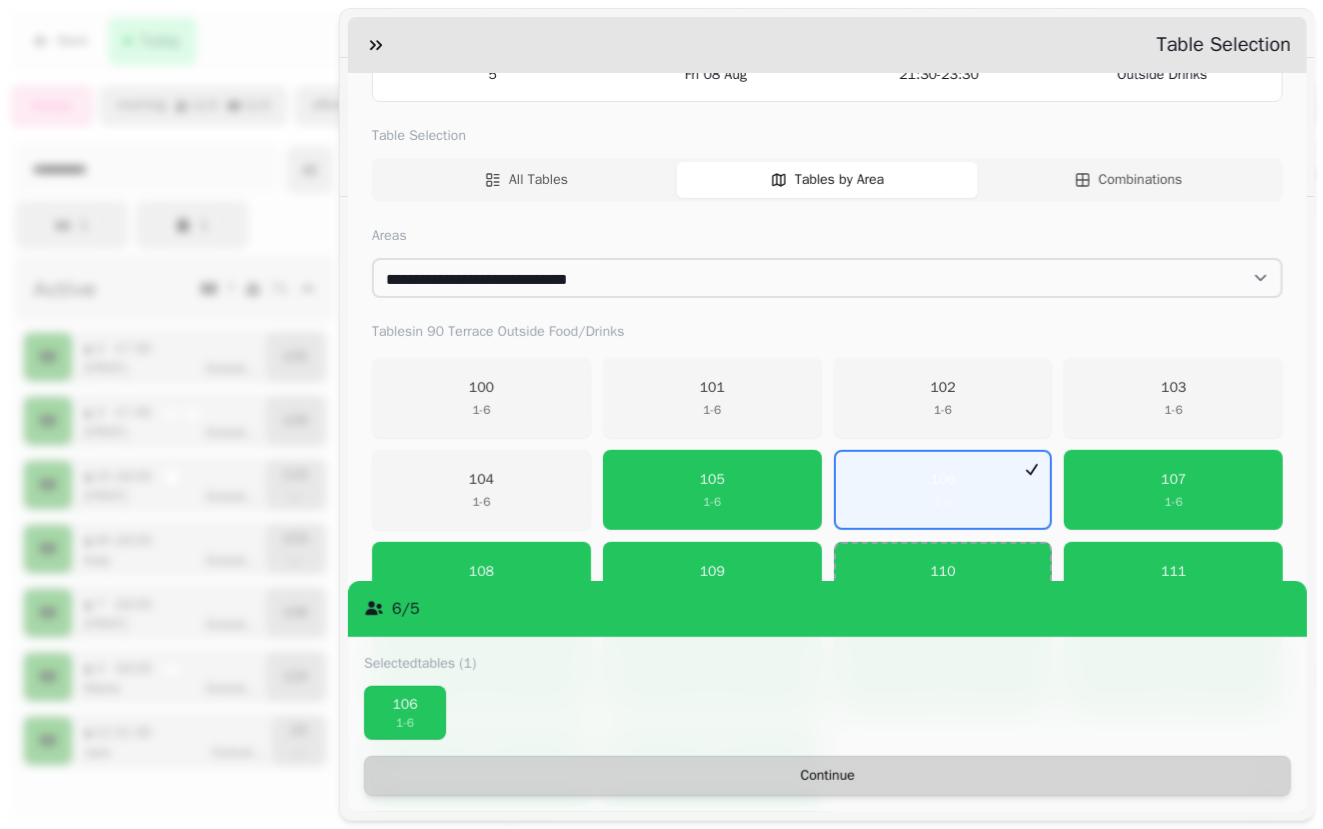 click on "Continue" at bounding box center [827, 776] 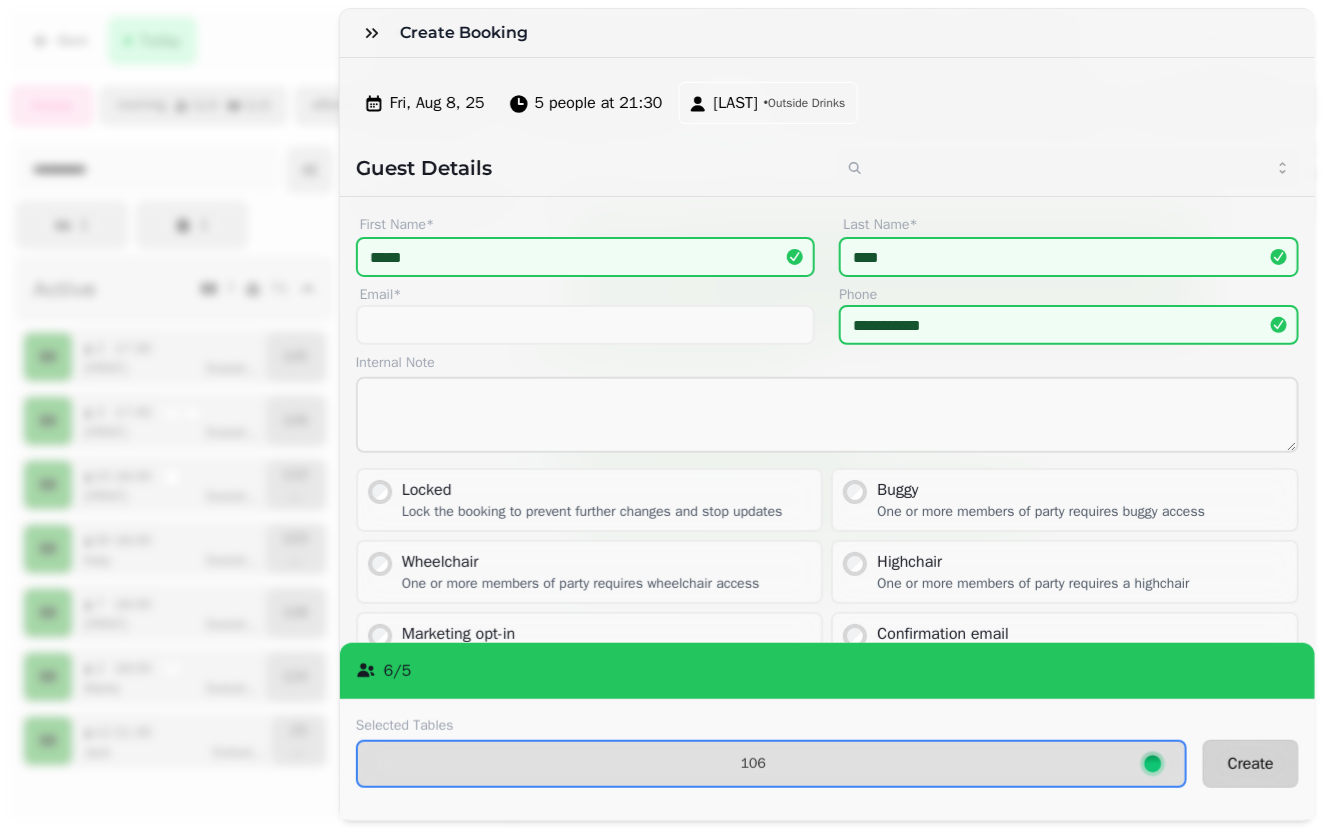 click on "Create" at bounding box center [1251, 764] 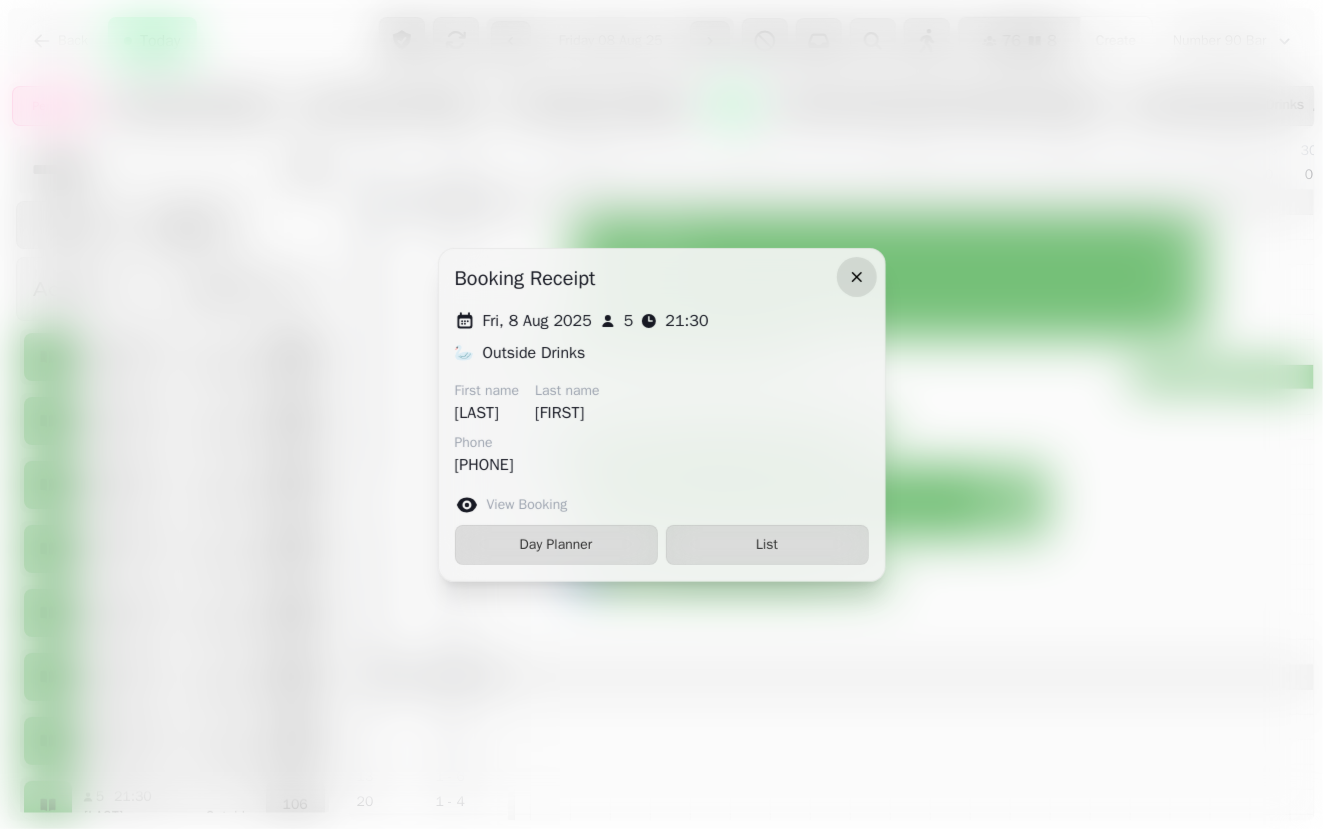 click 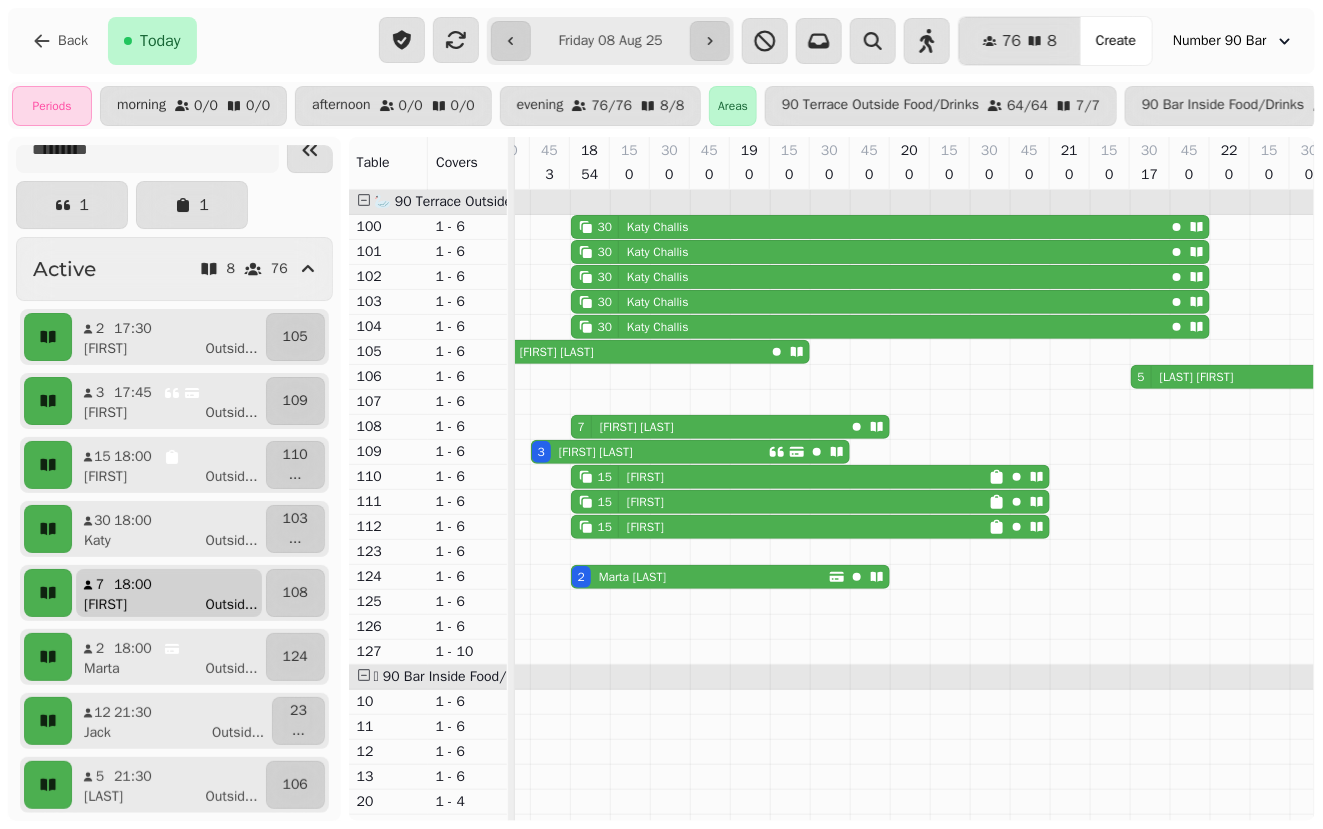 scroll, scrollTop: 20, scrollLeft: 0, axis: vertical 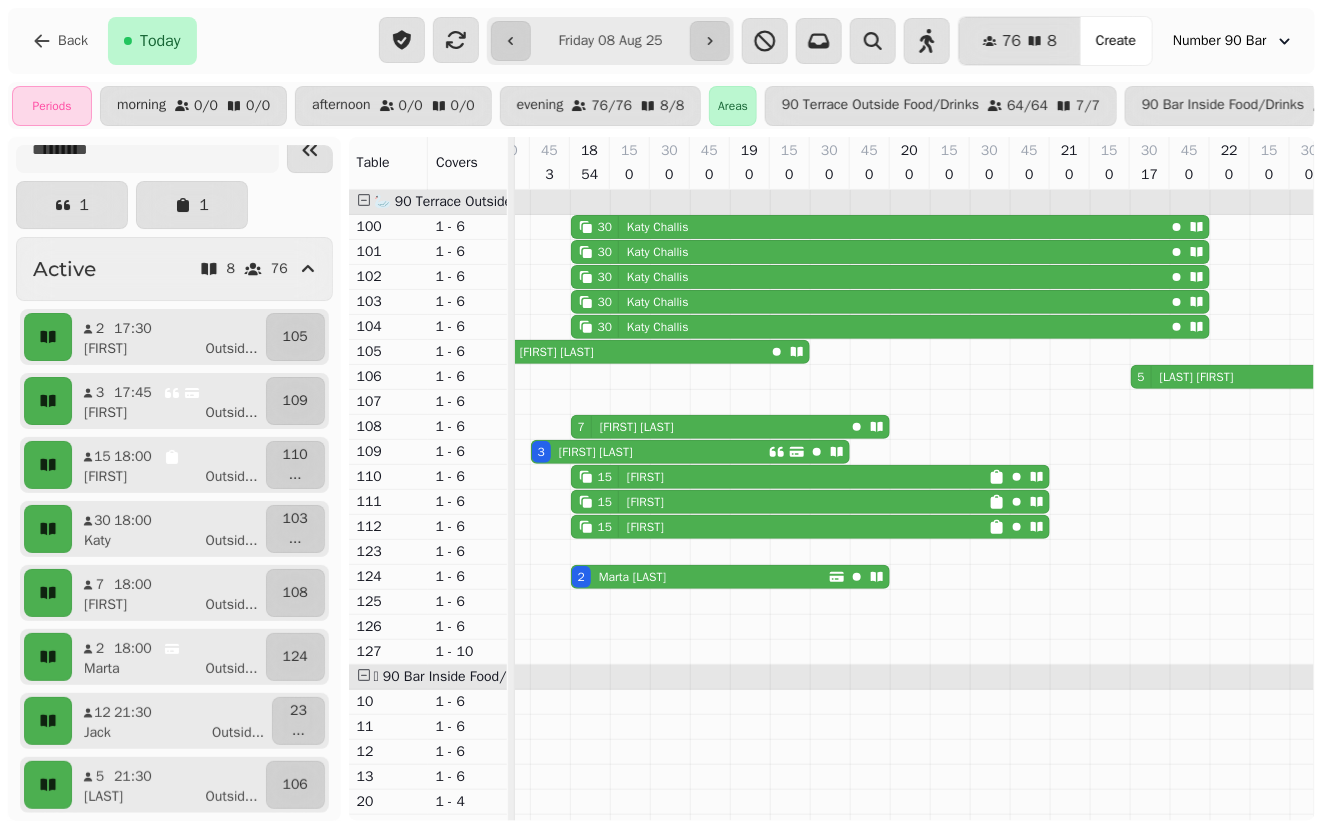 click on "[HOUR]:[MINUTE] [NUMBER]/[NUMBER] [FIRST] [LAST] [NUMBER]" at bounding box center (174, 785) 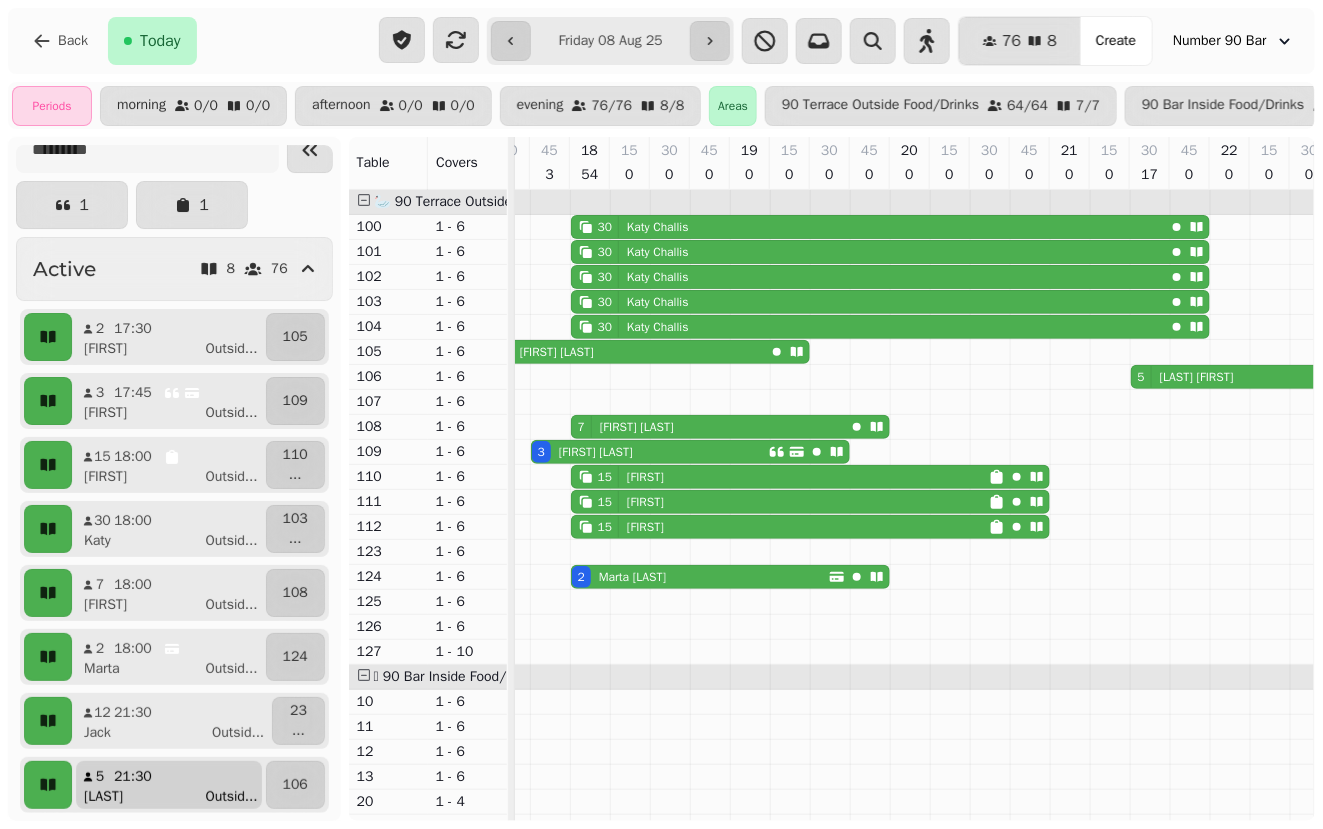 click on "[FIRST] [LAST]" at bounding box center (177, 797) 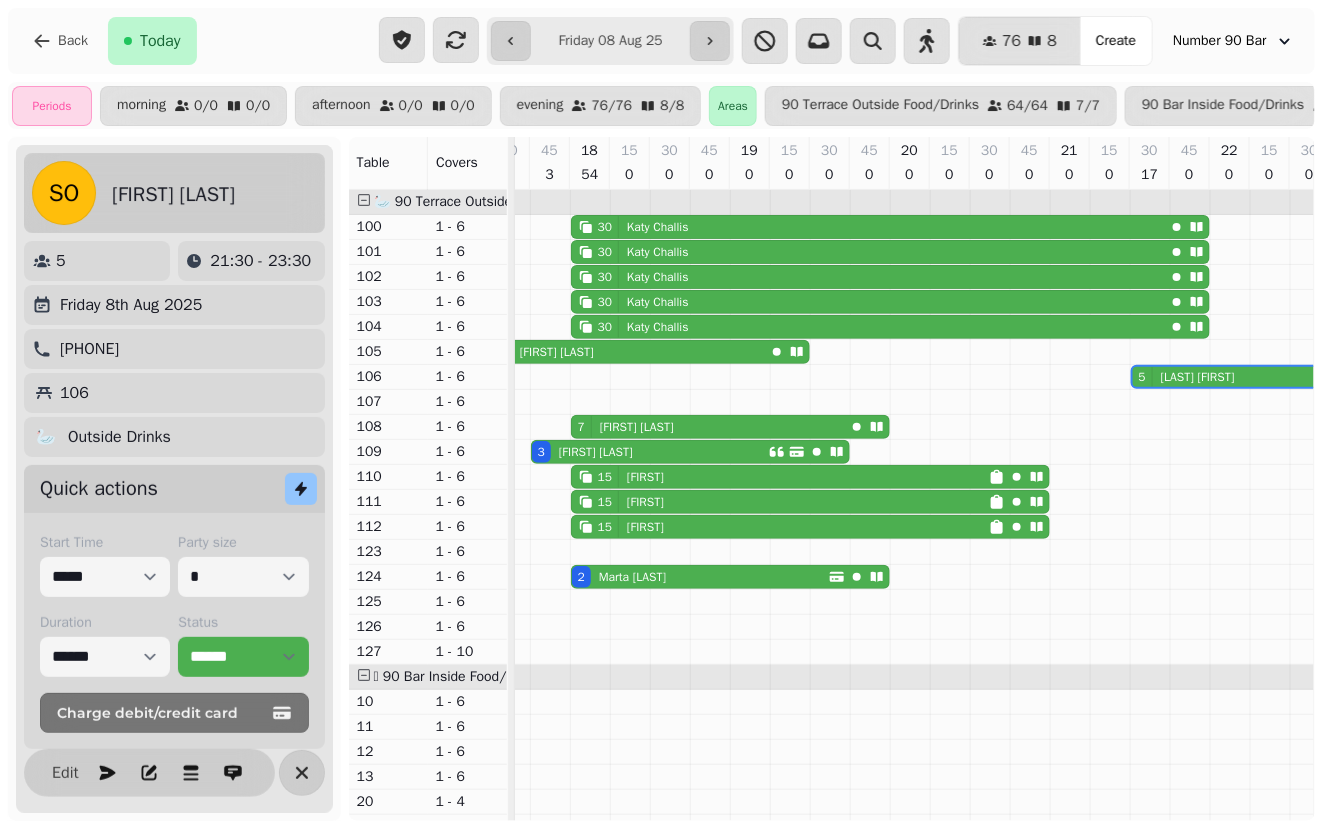 scroll, scrollTop: 0, scrollLeft: 1000, axis: horizontal 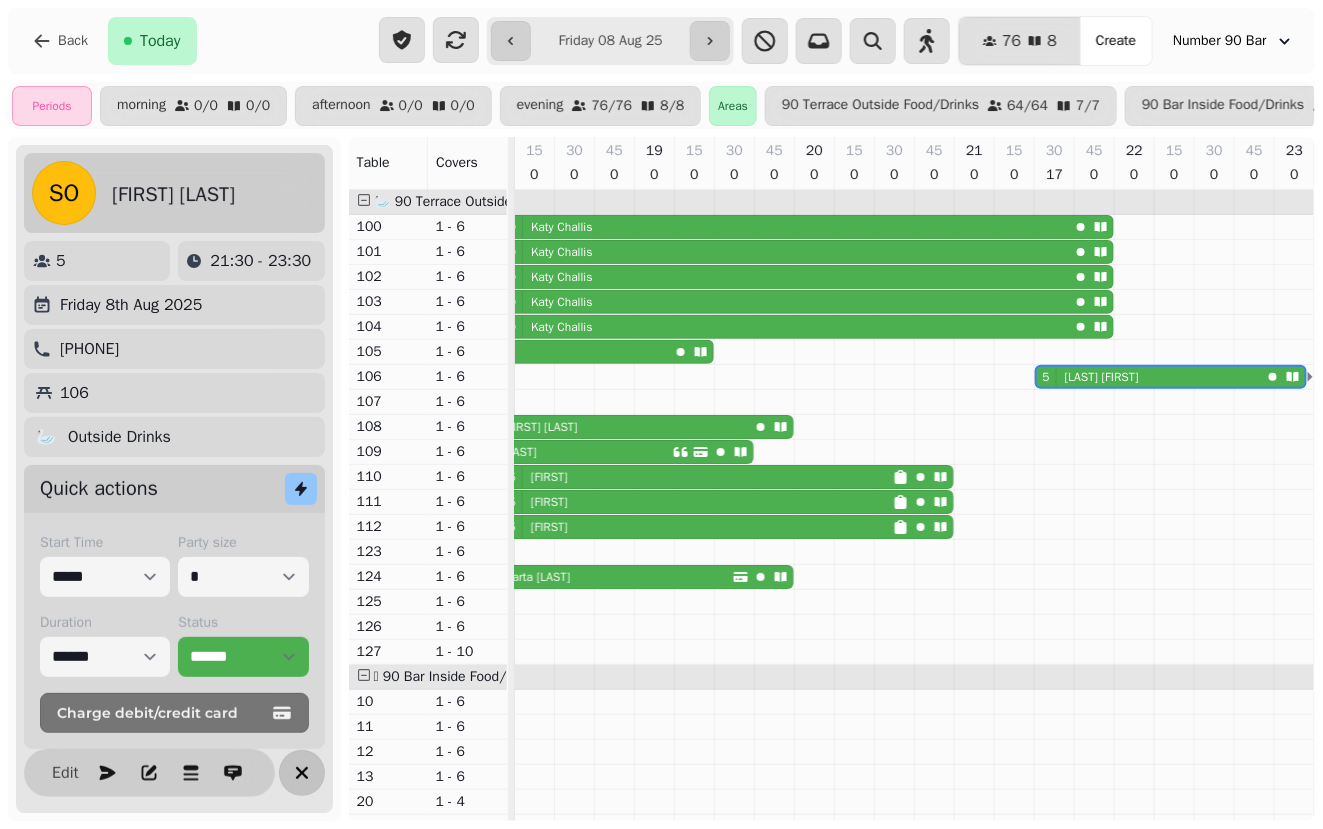 click at bounding box center (302, 773) 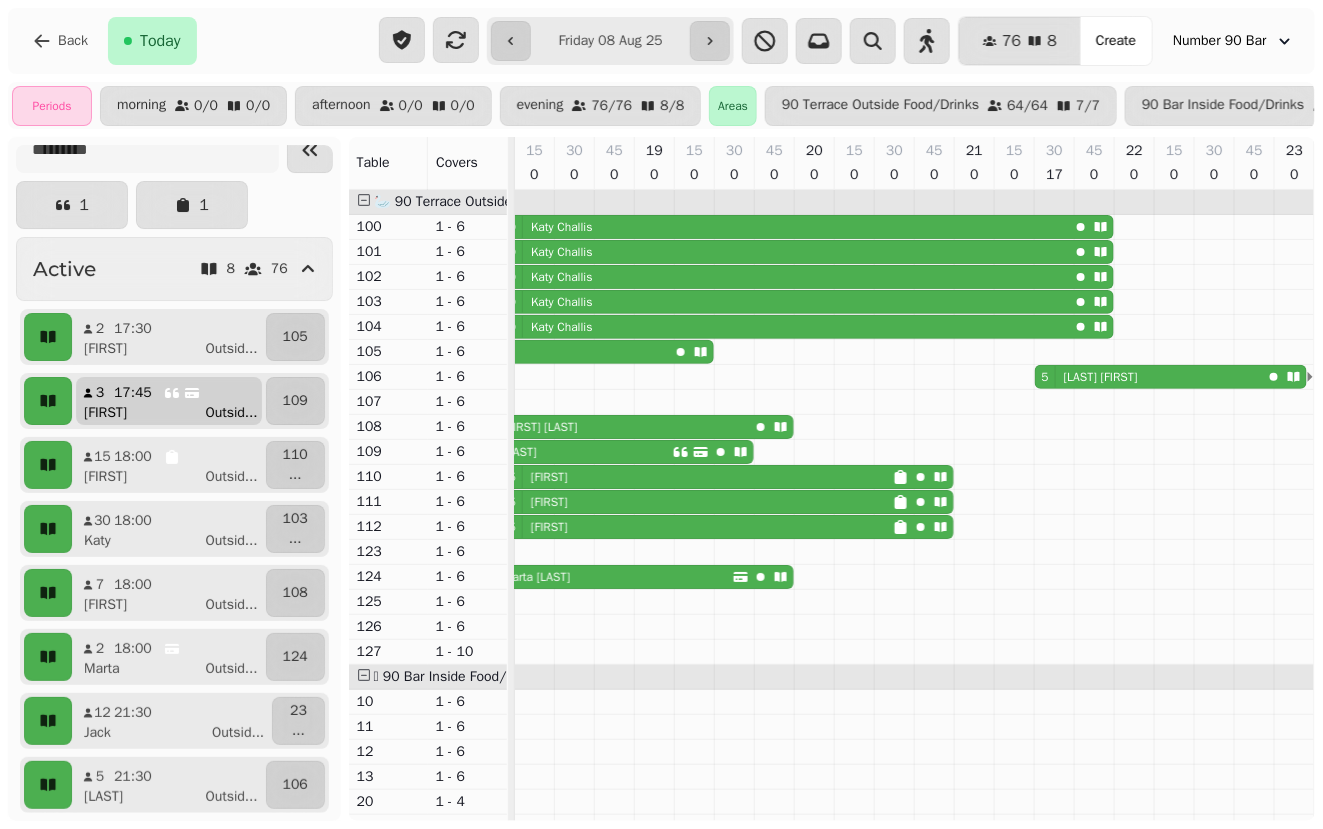 click on "[FIRST] [LAST]" at bounding box center [177, 413] 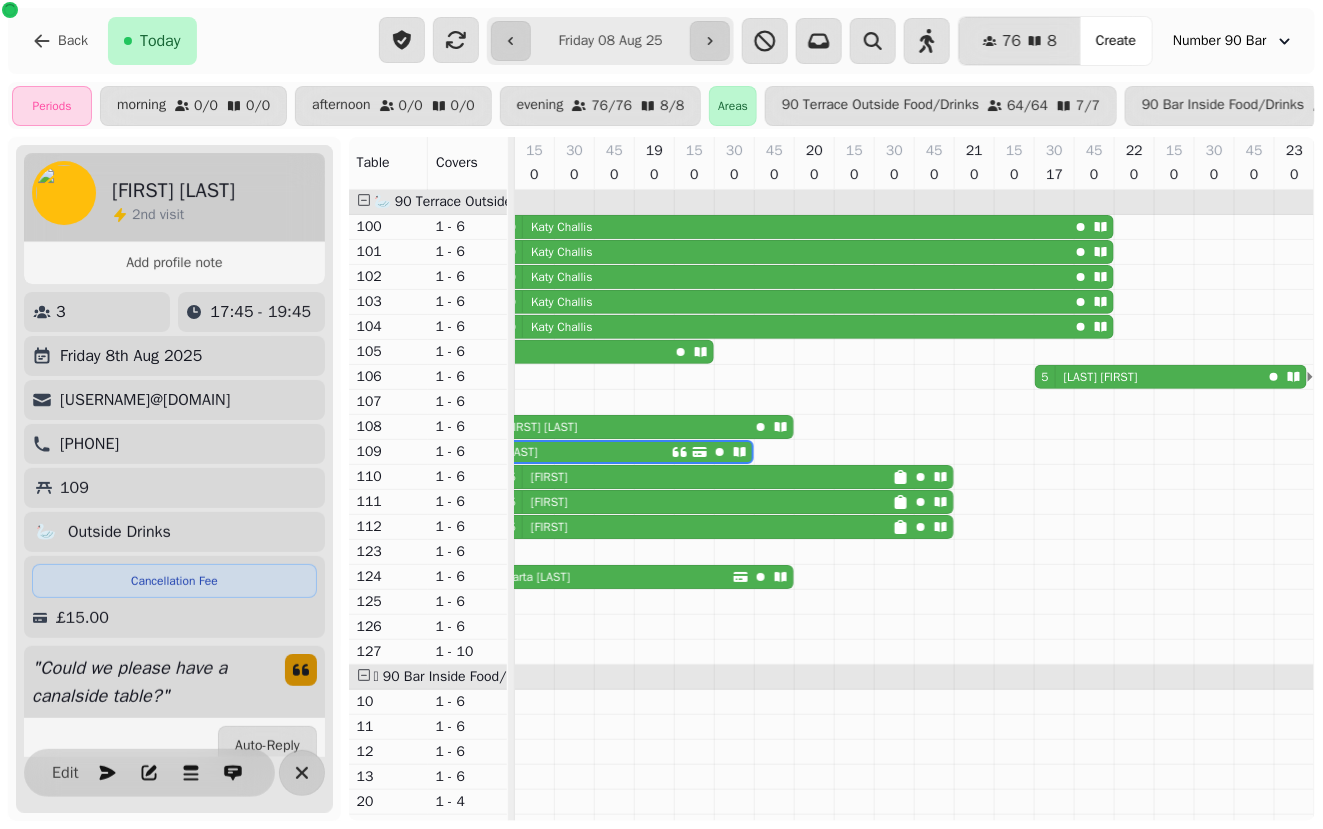 scroll, scrollTop: 0, scrollLeft: 905, axis: horizontal 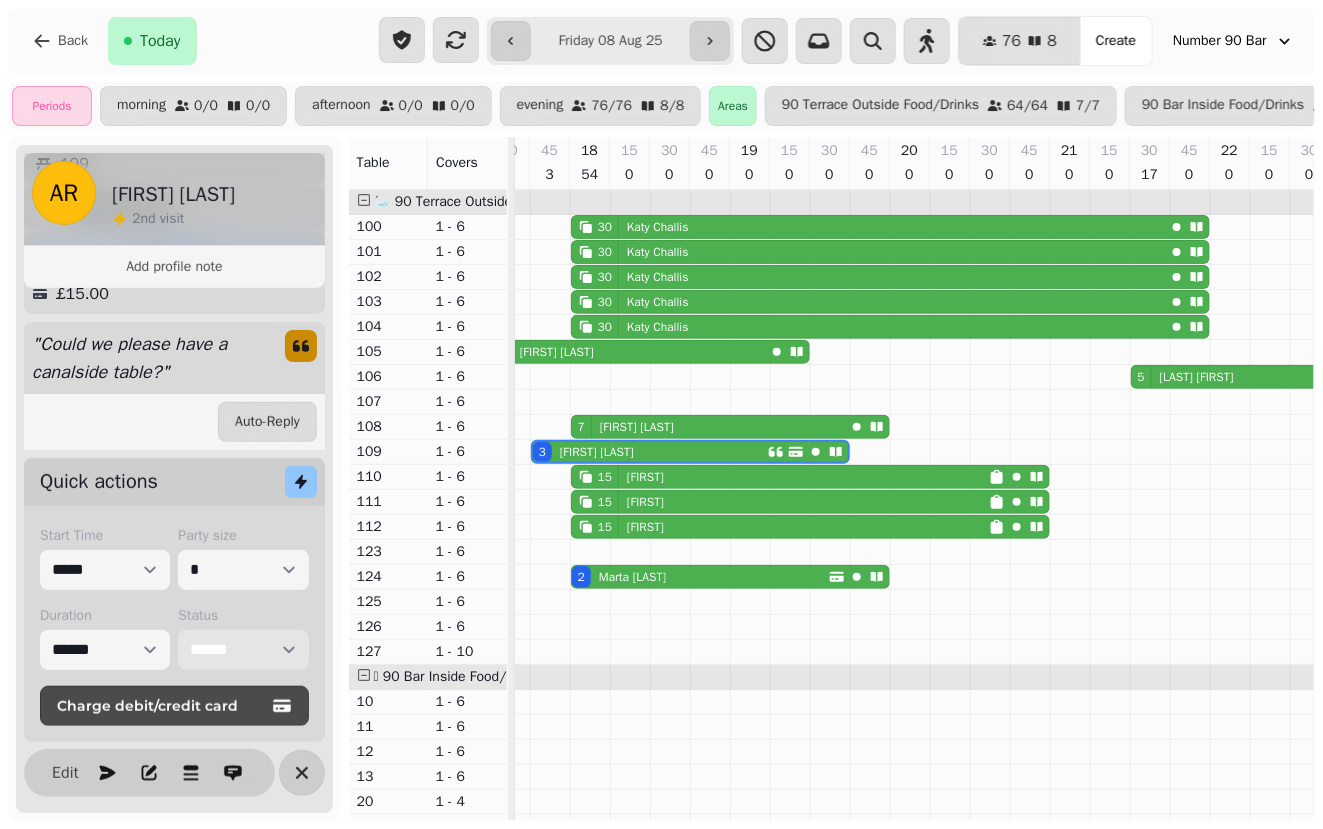 select on "*******" 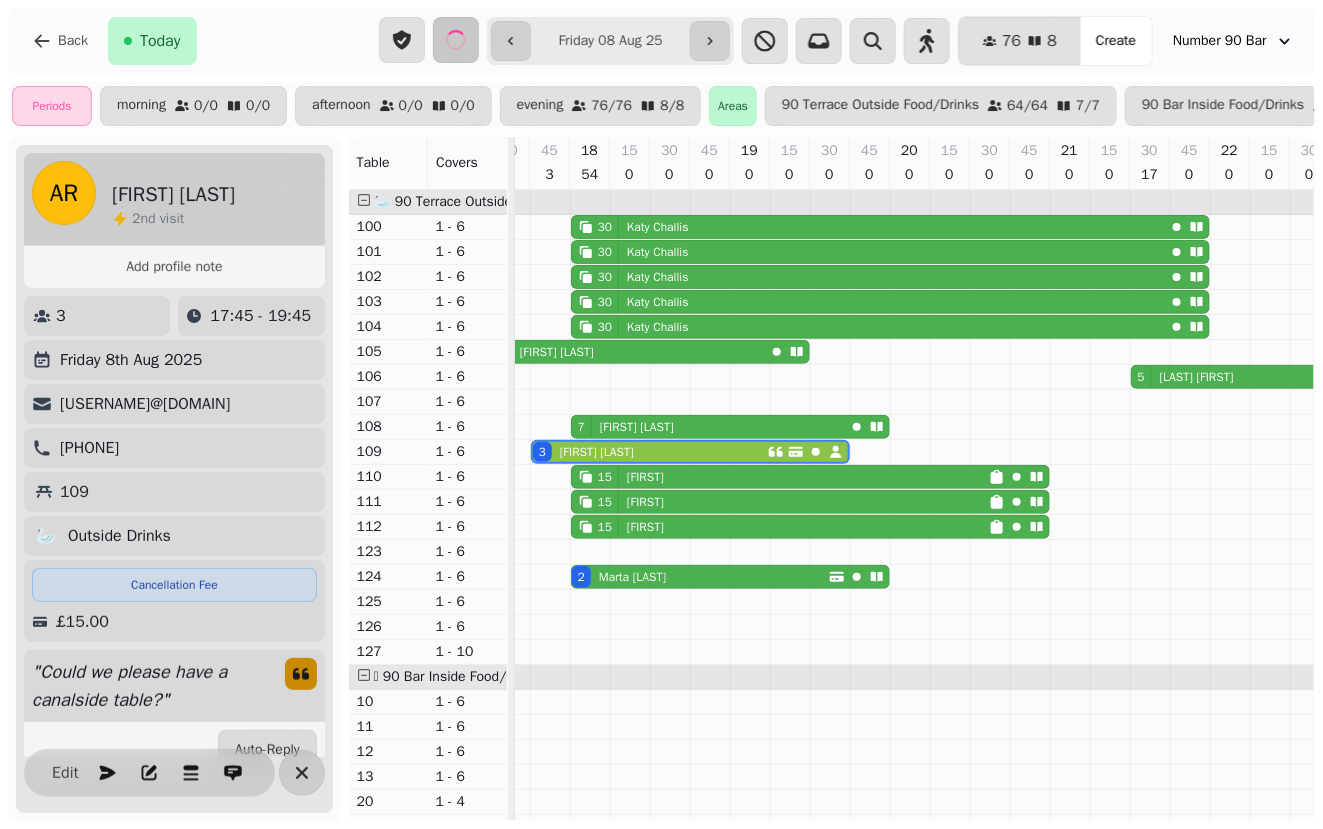 scroll, scrollTop: 0, scrollLeft: 0, axis: both 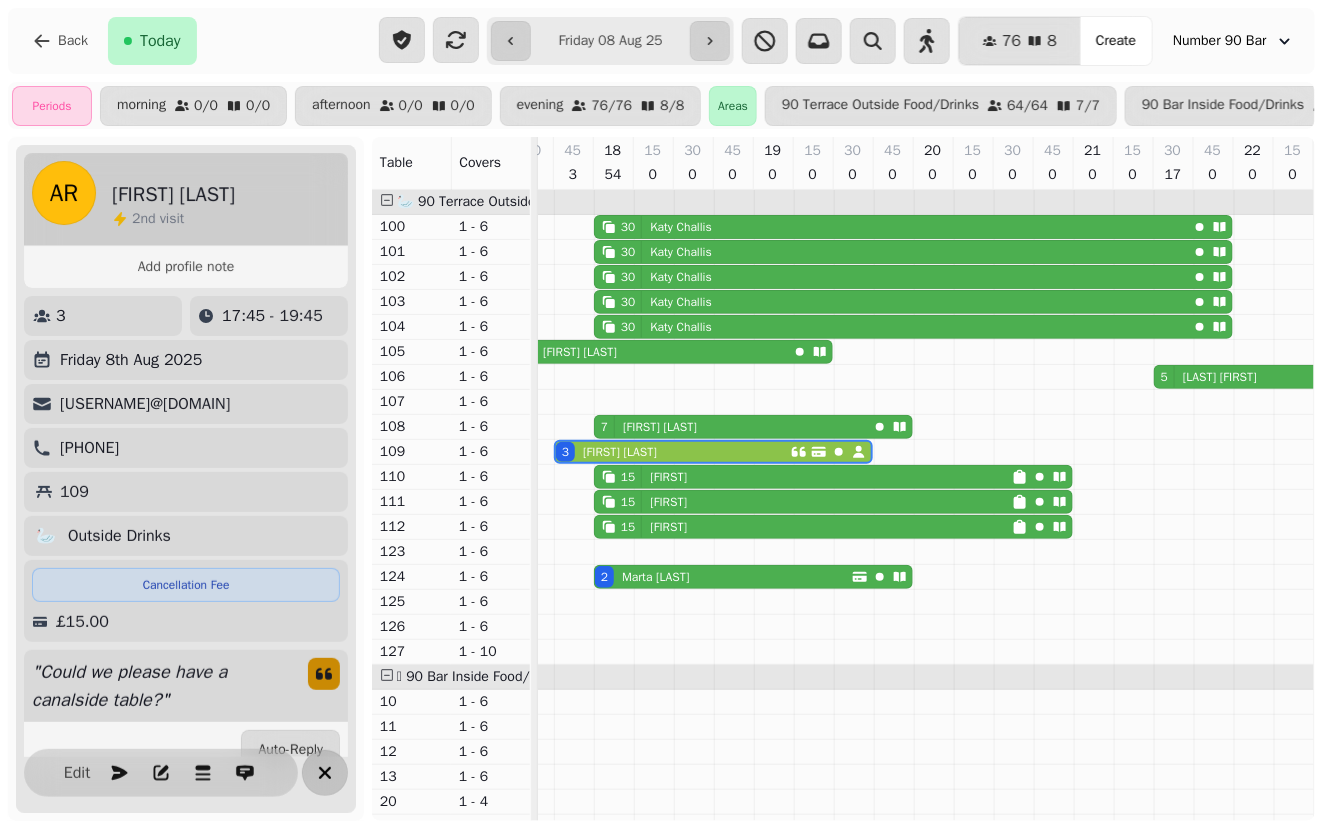 click 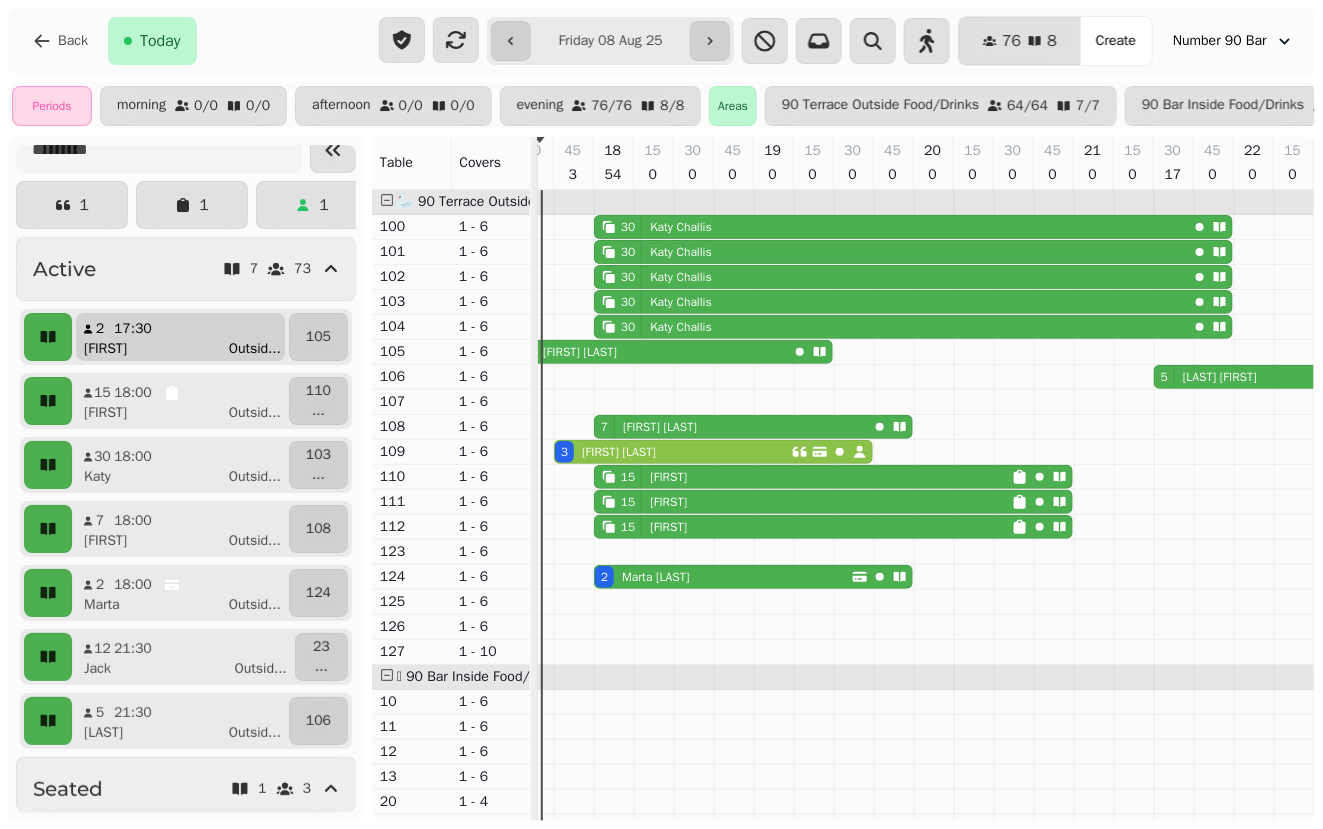 click on "Leonora Outsid ..." at bounding box center [188, 349] 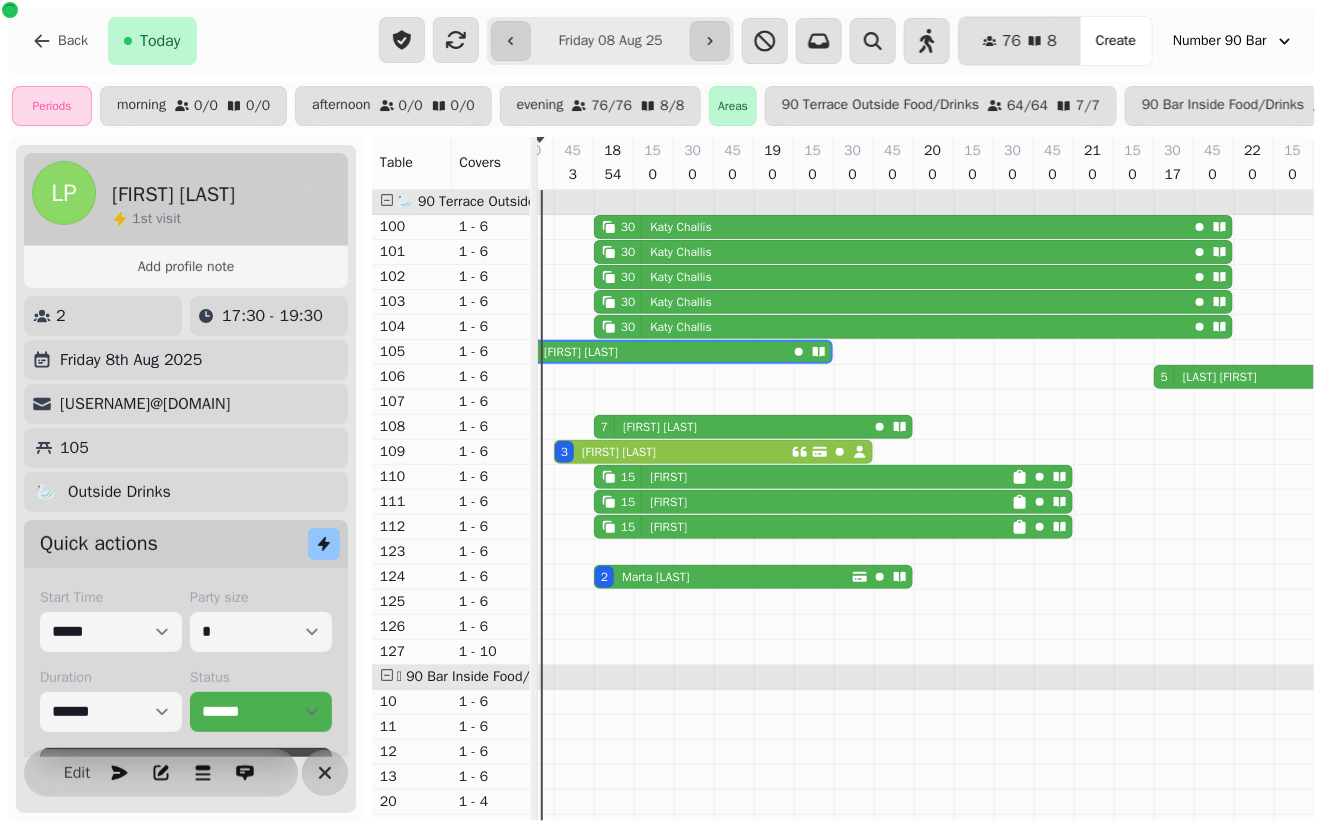 scroll, scrollTop: 0, scrollLeft: 865, axis: horizontal 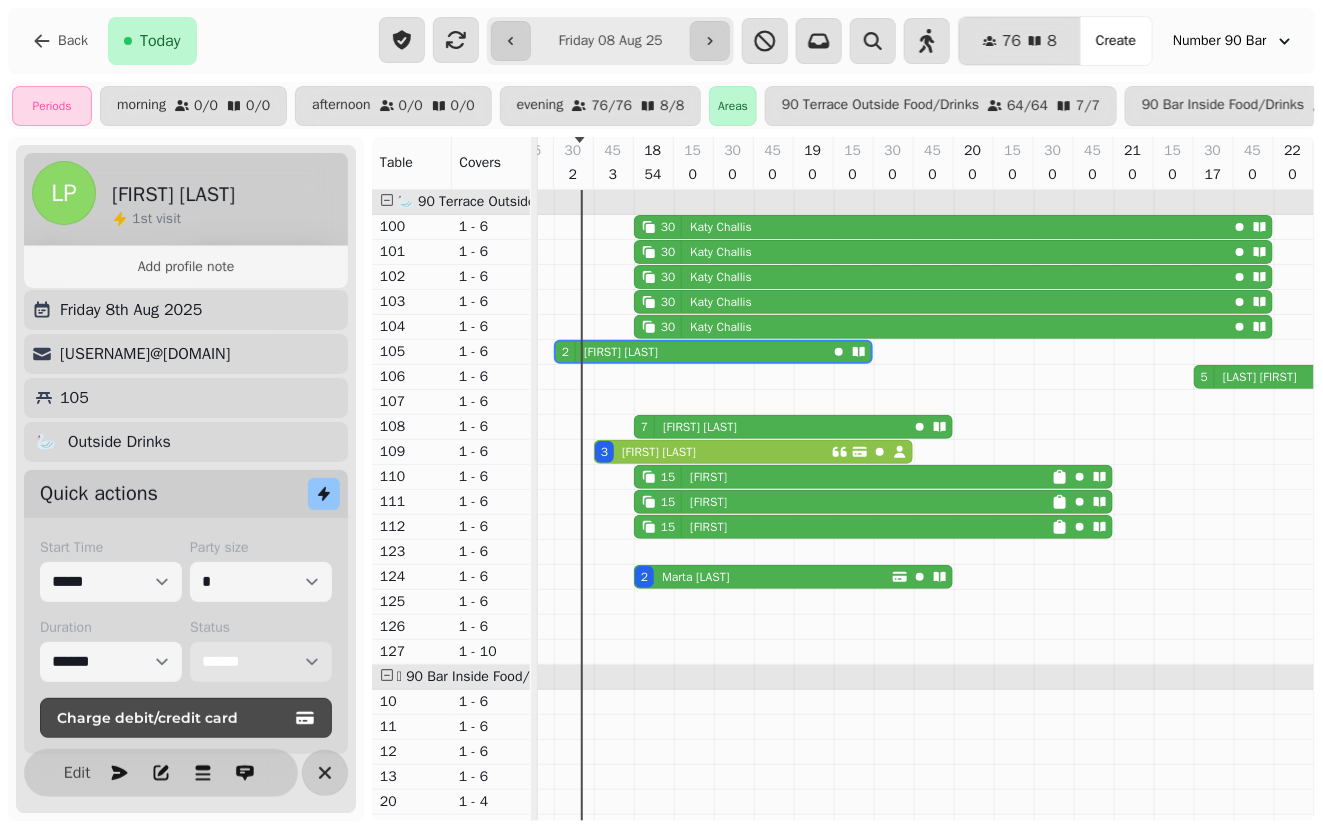 select on "*******" 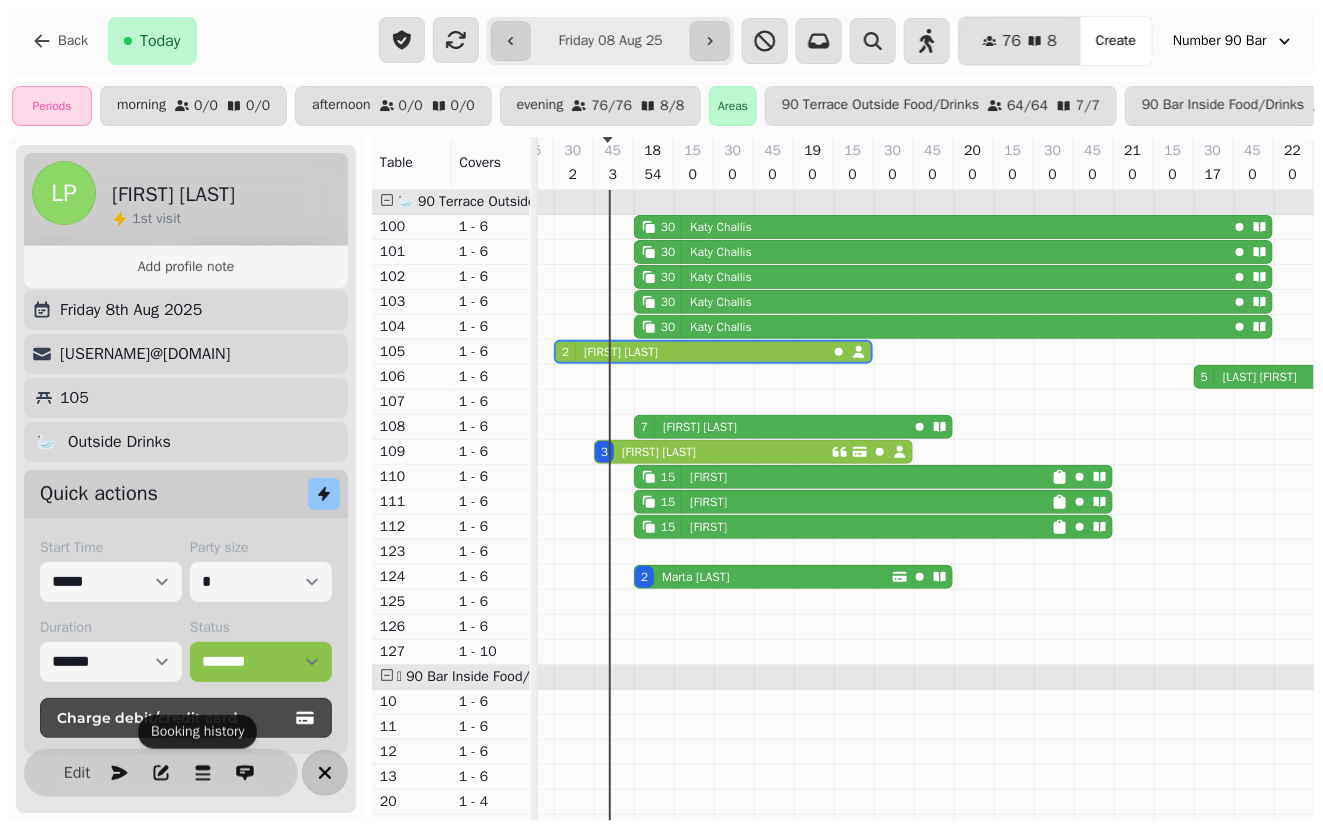 click 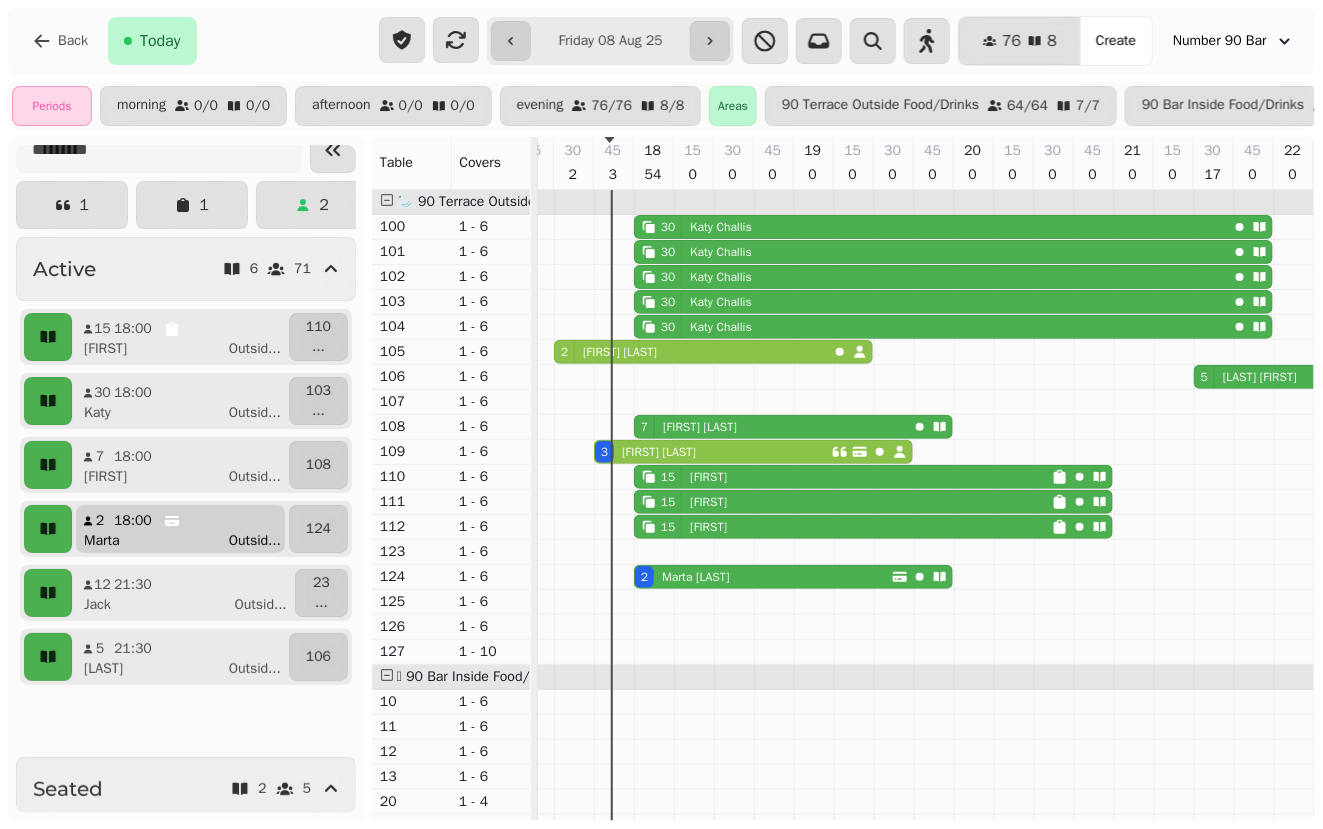 click on "[FIRST] [LAST]" at bounding box center [188, 541] 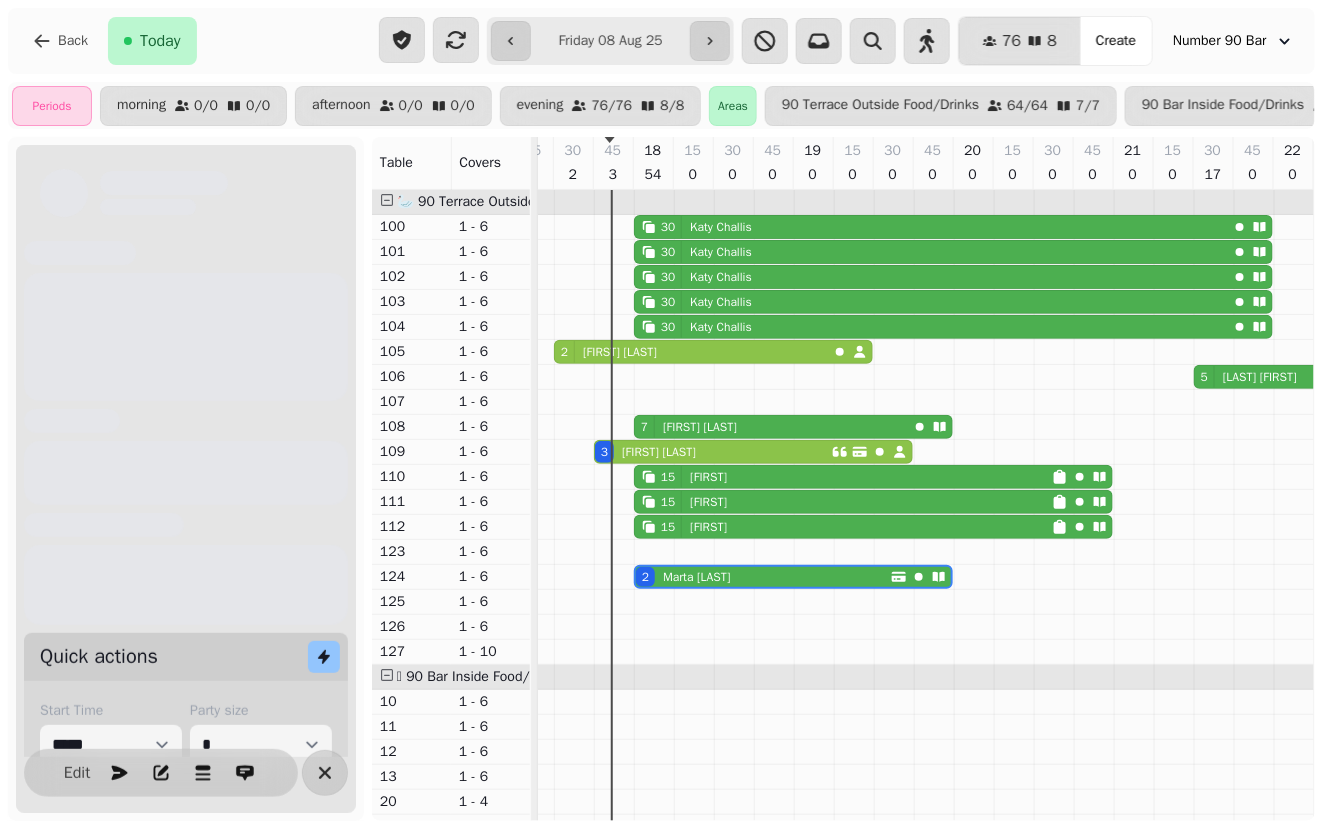 scroll, scrollTop: 0, scrollLeft: 945, axis: horizontal 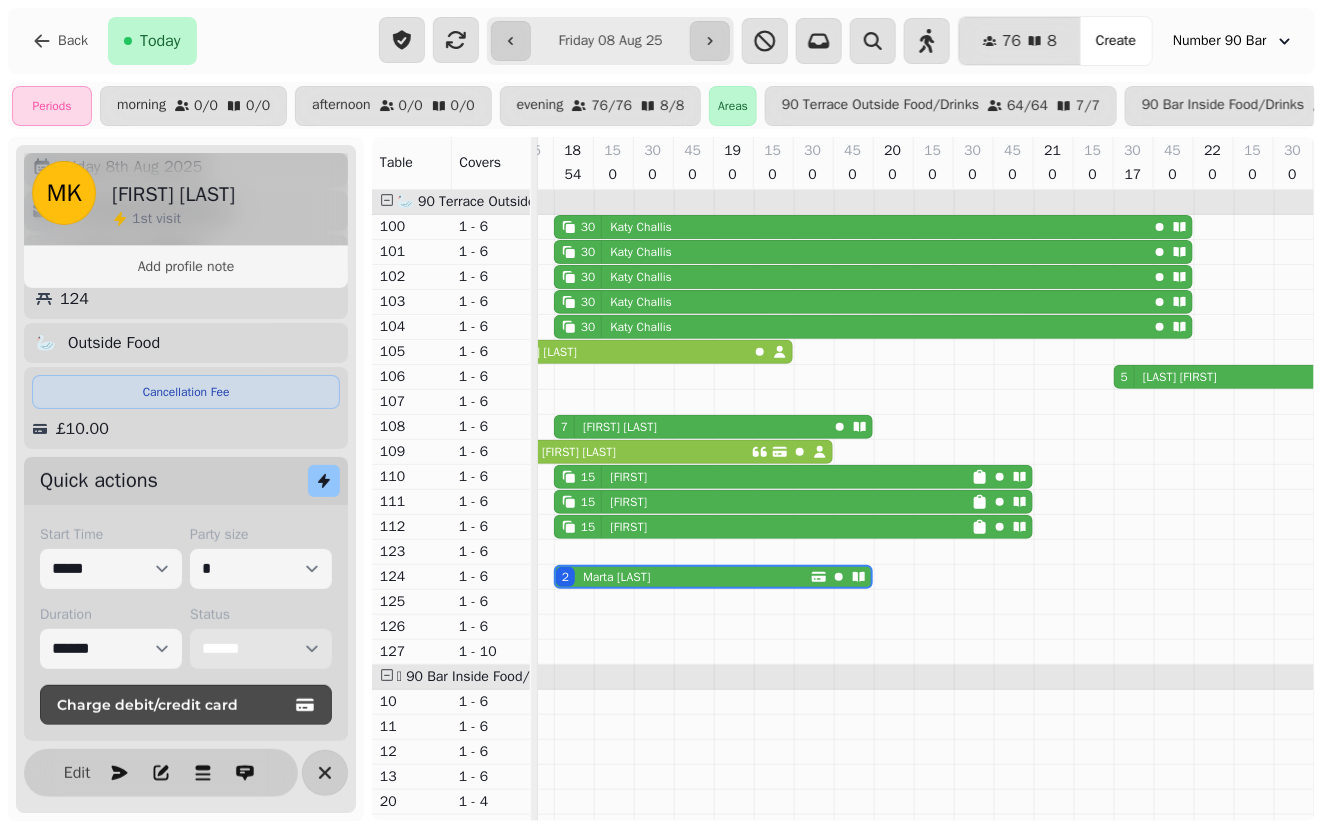 select on "*******" 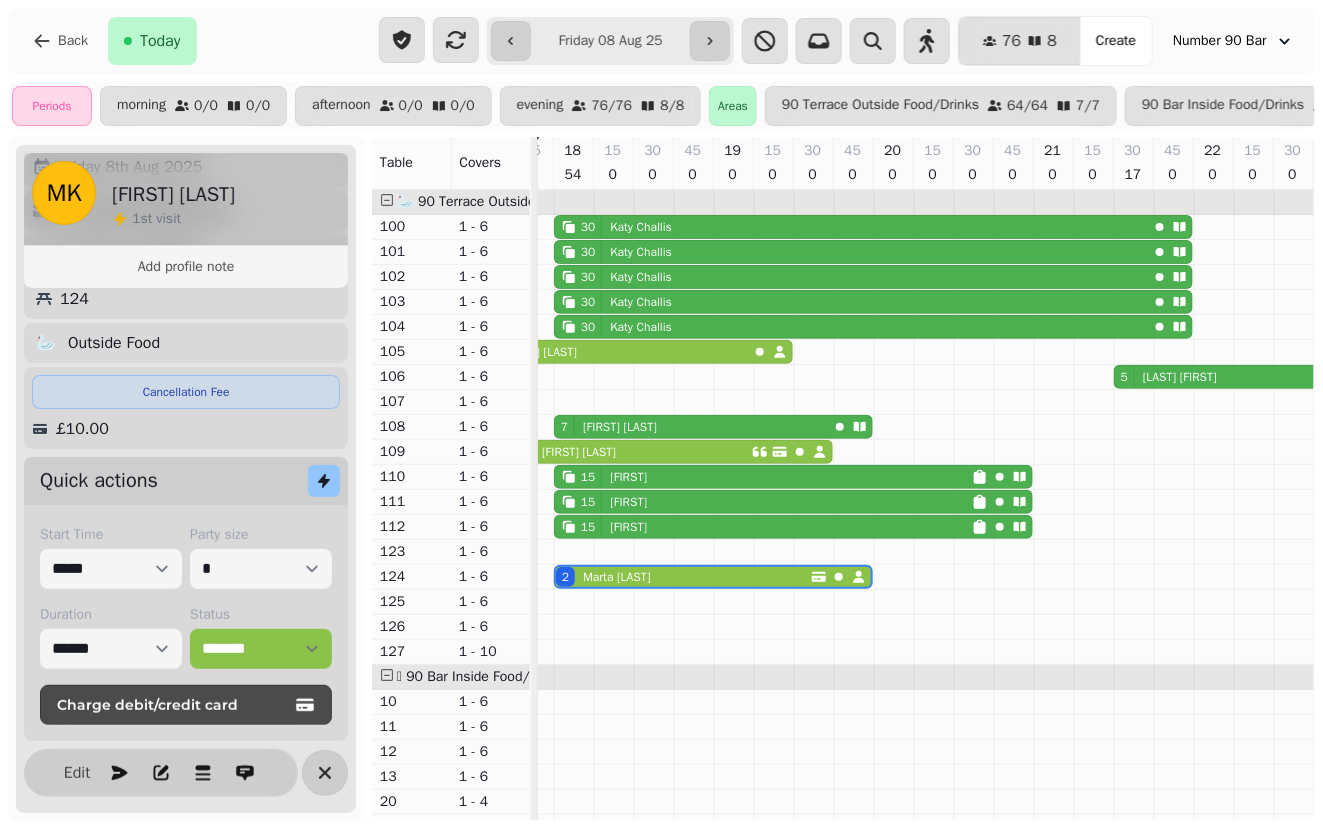 drag, startPoint x: 262, startPoint y: 685, endPoint x: 262, endPoint y: 649, distance: 36 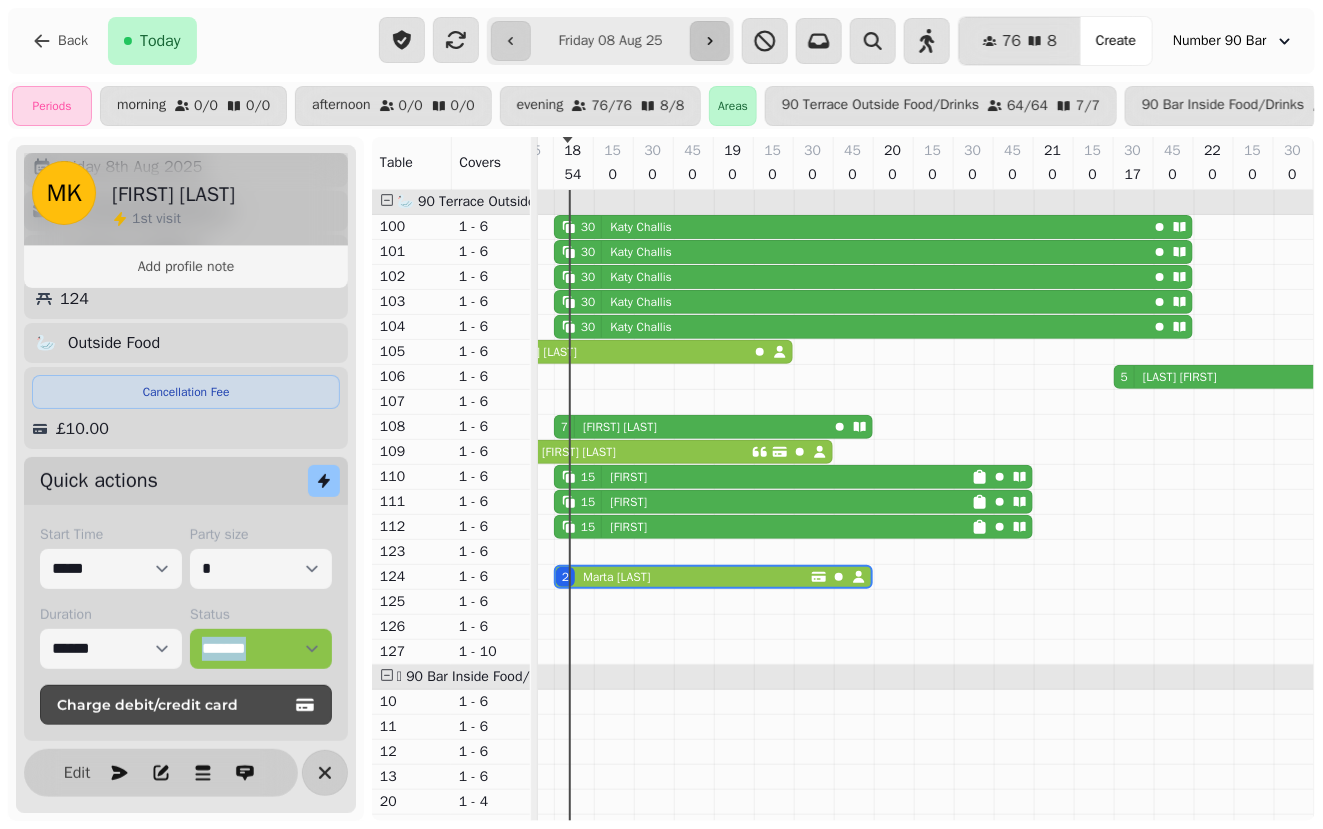 click at bounding box center [710, 41] 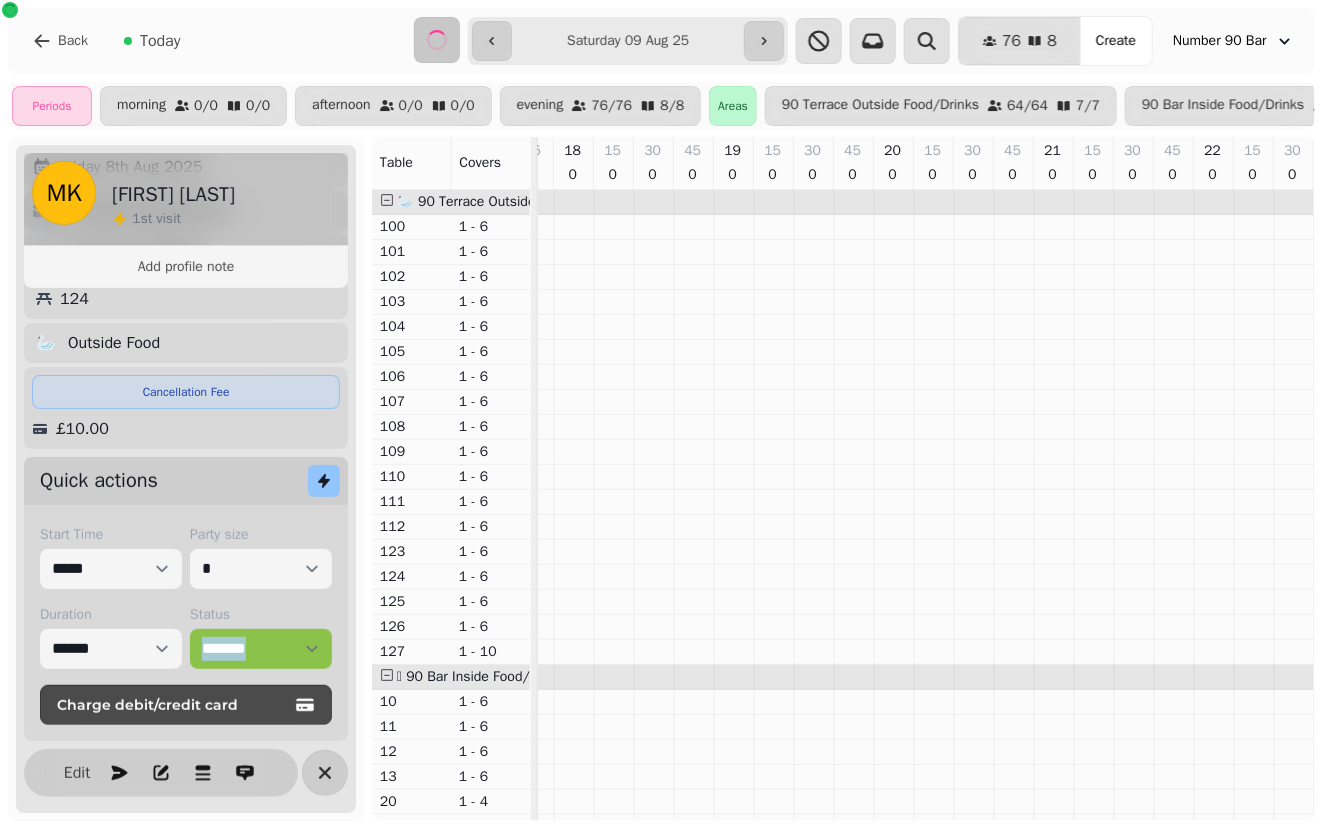 scroll, scrollTop: 0, scrollLeft: 692, axis: horizontal 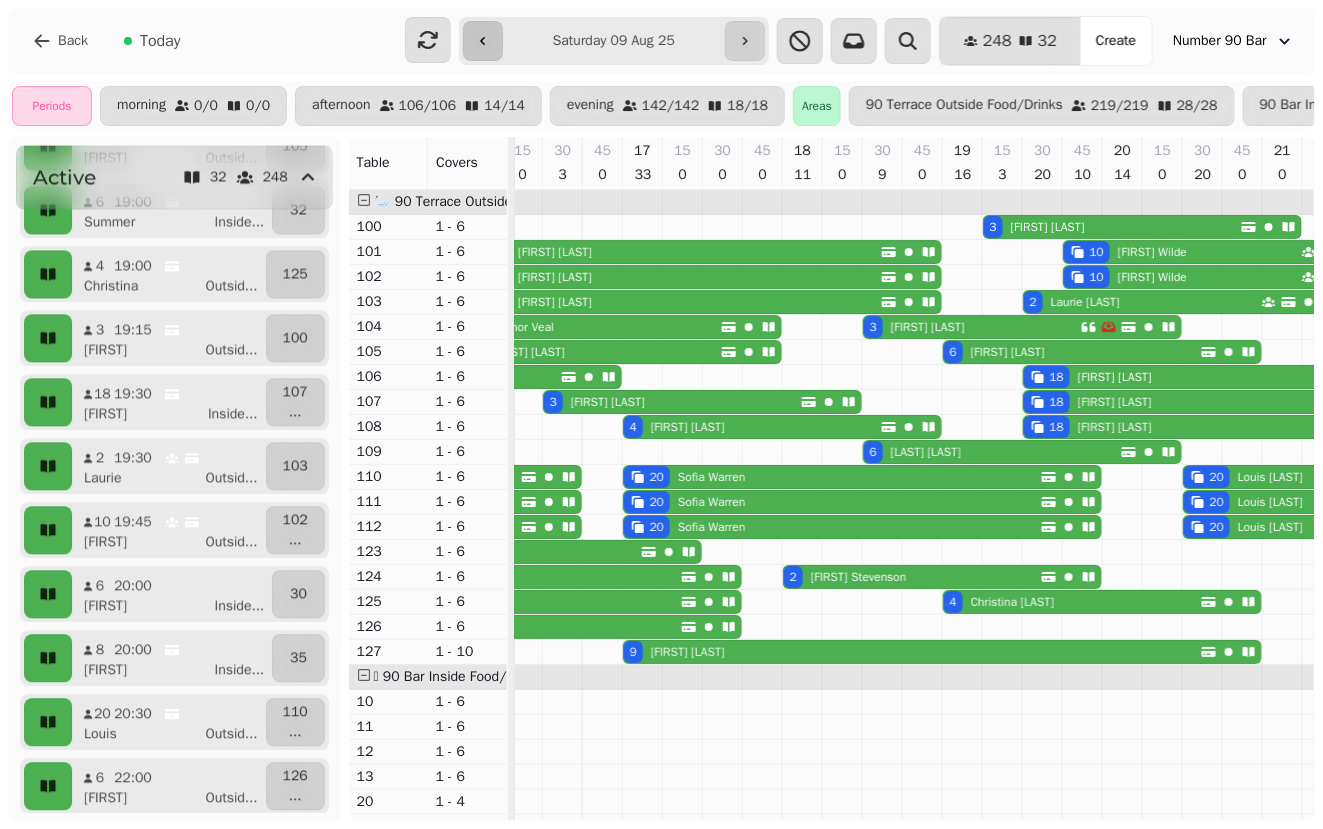 click at bounding box center (483, 41) 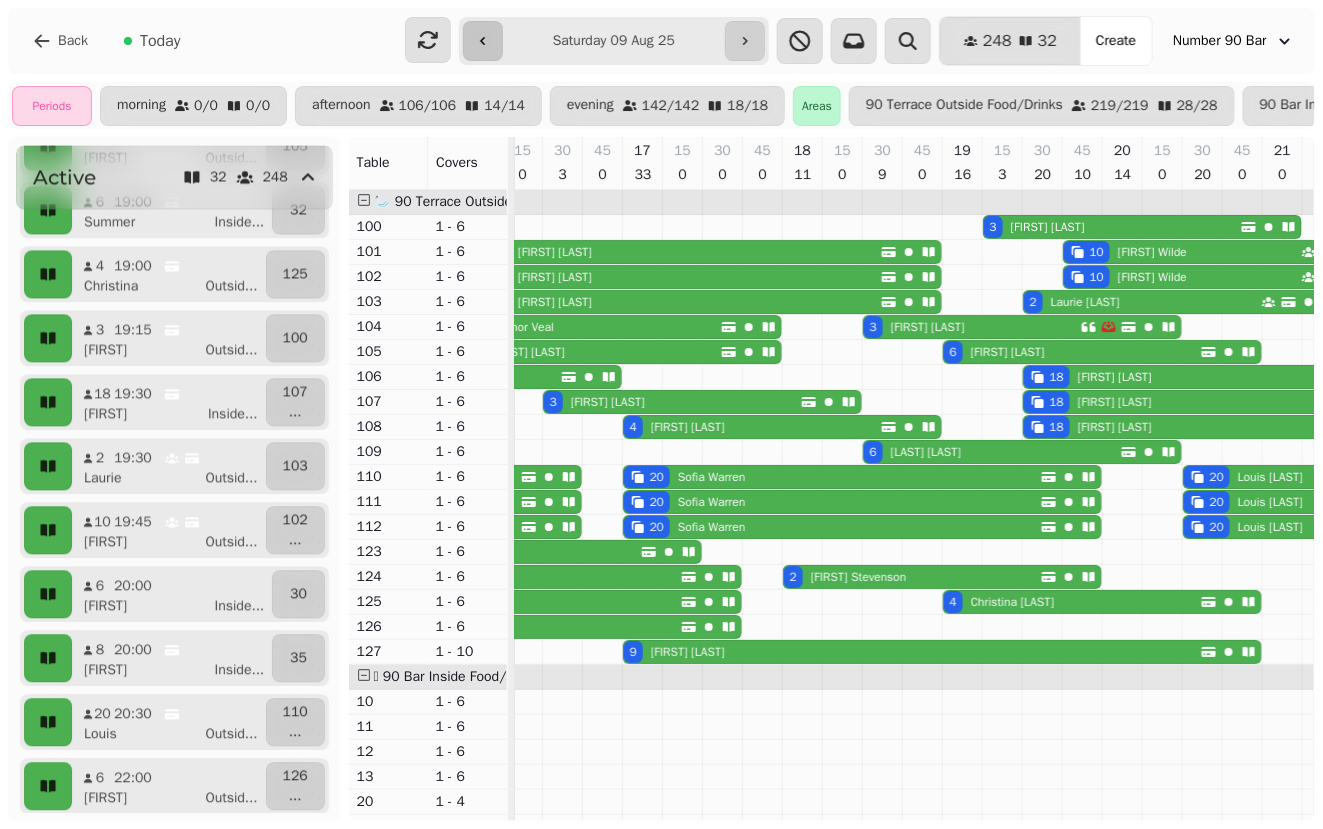 type on "**********" 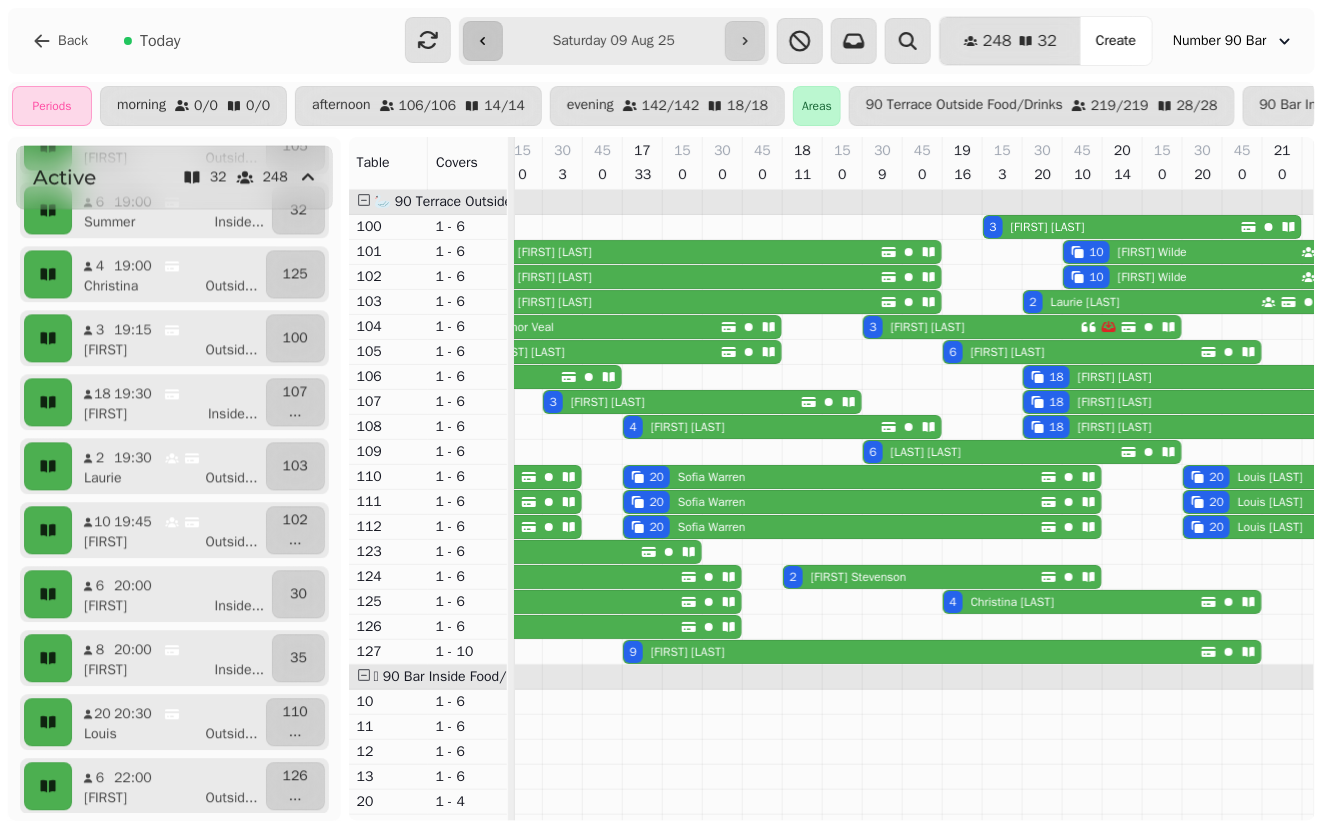 select on "**********" 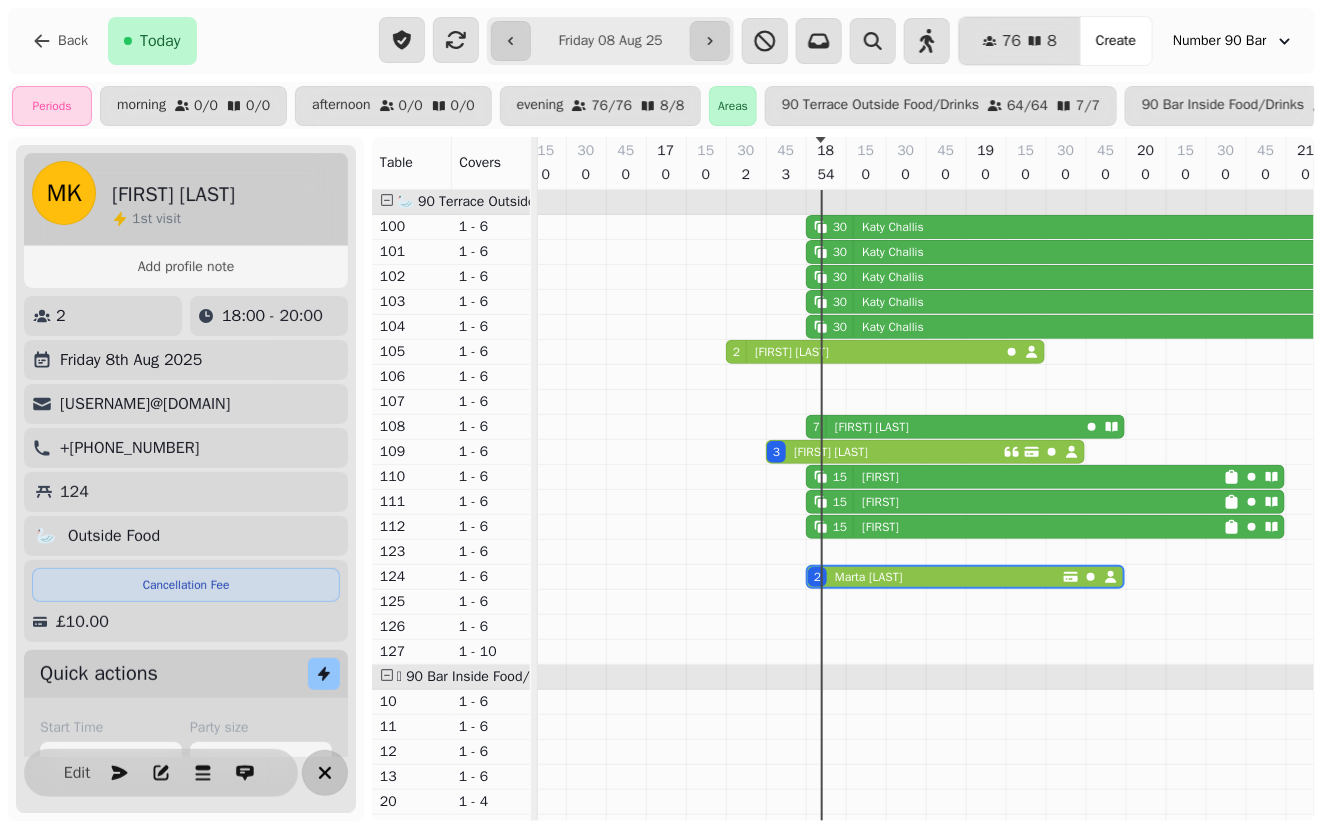click at bounding box center [325, 773] 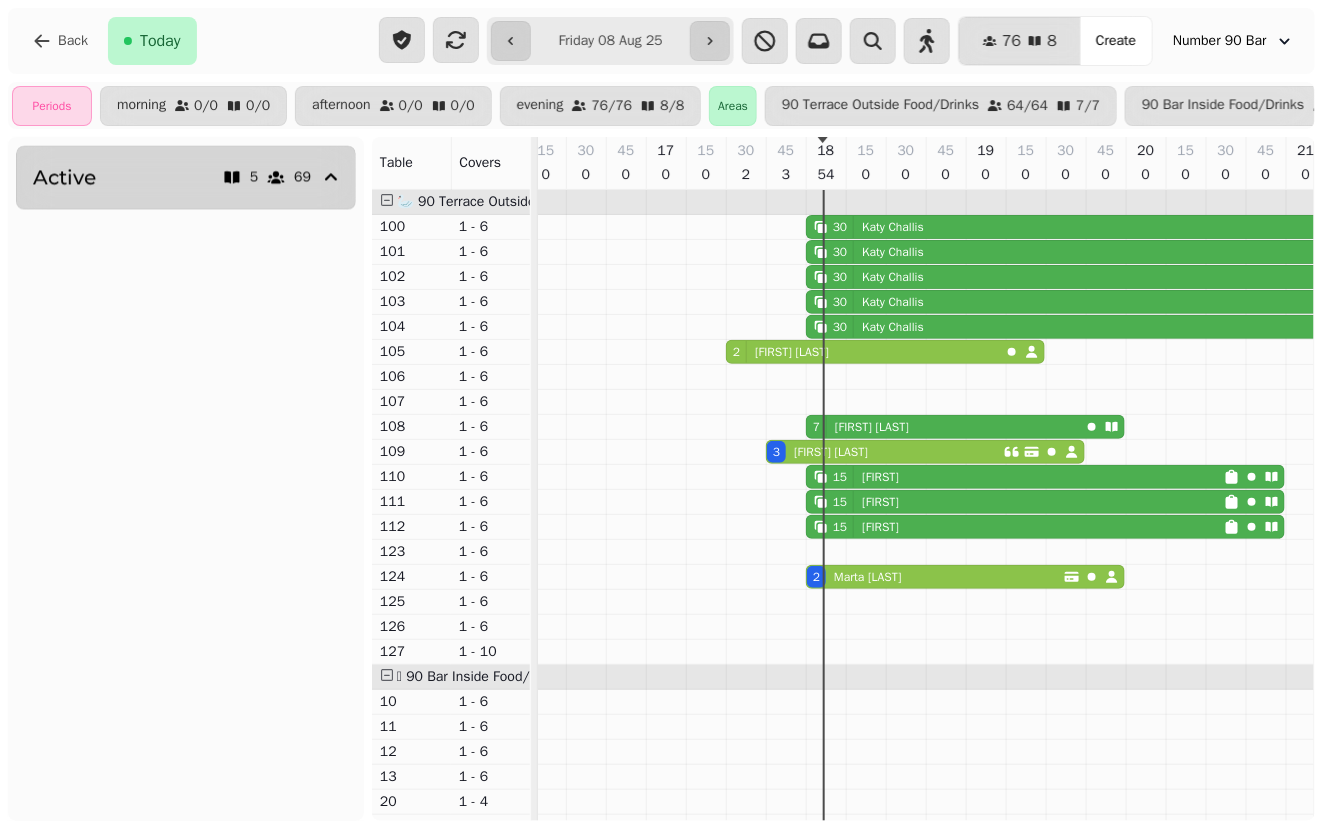 click 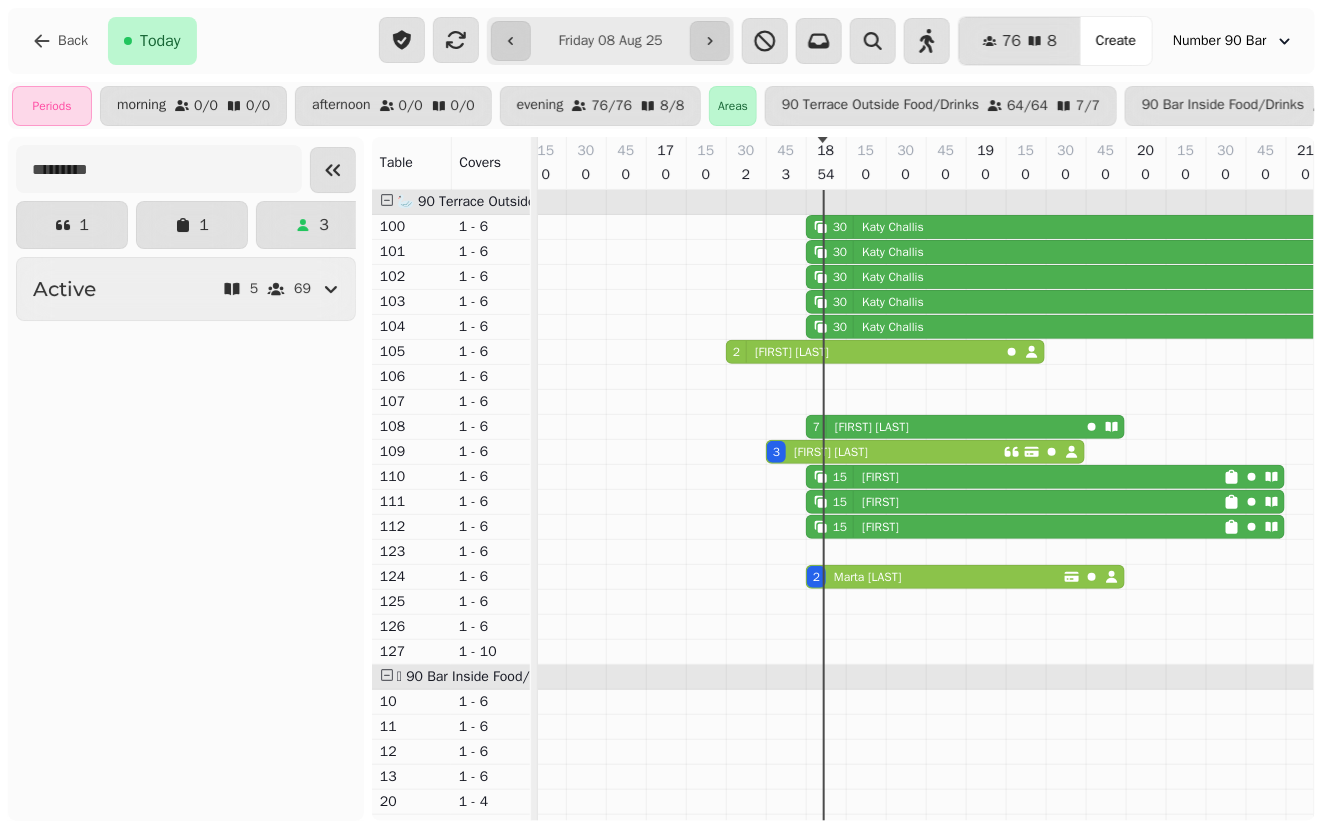 scroll, scrollTop: 0, scrollLeft: 0, axis: both 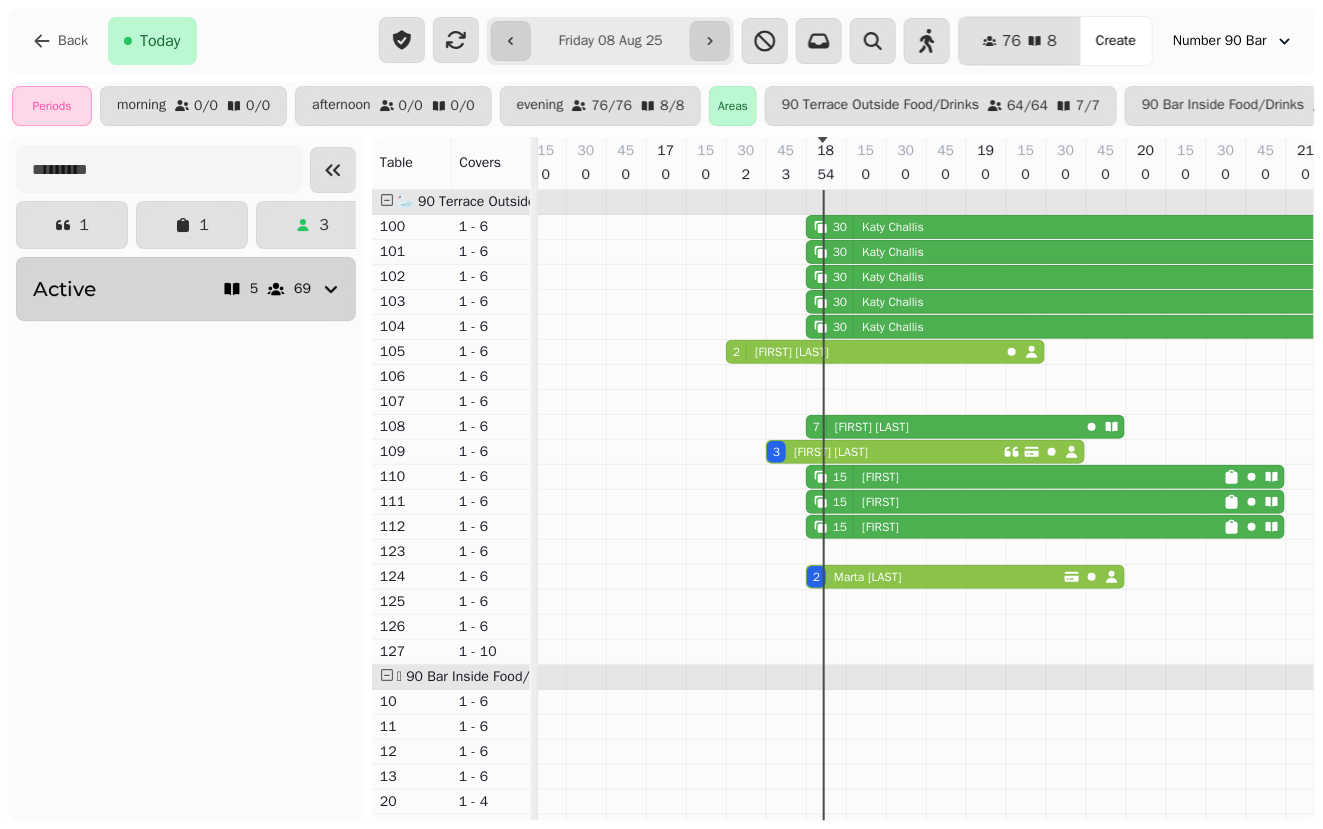 click on "Active 5 69" at bounding box center (186, 289) 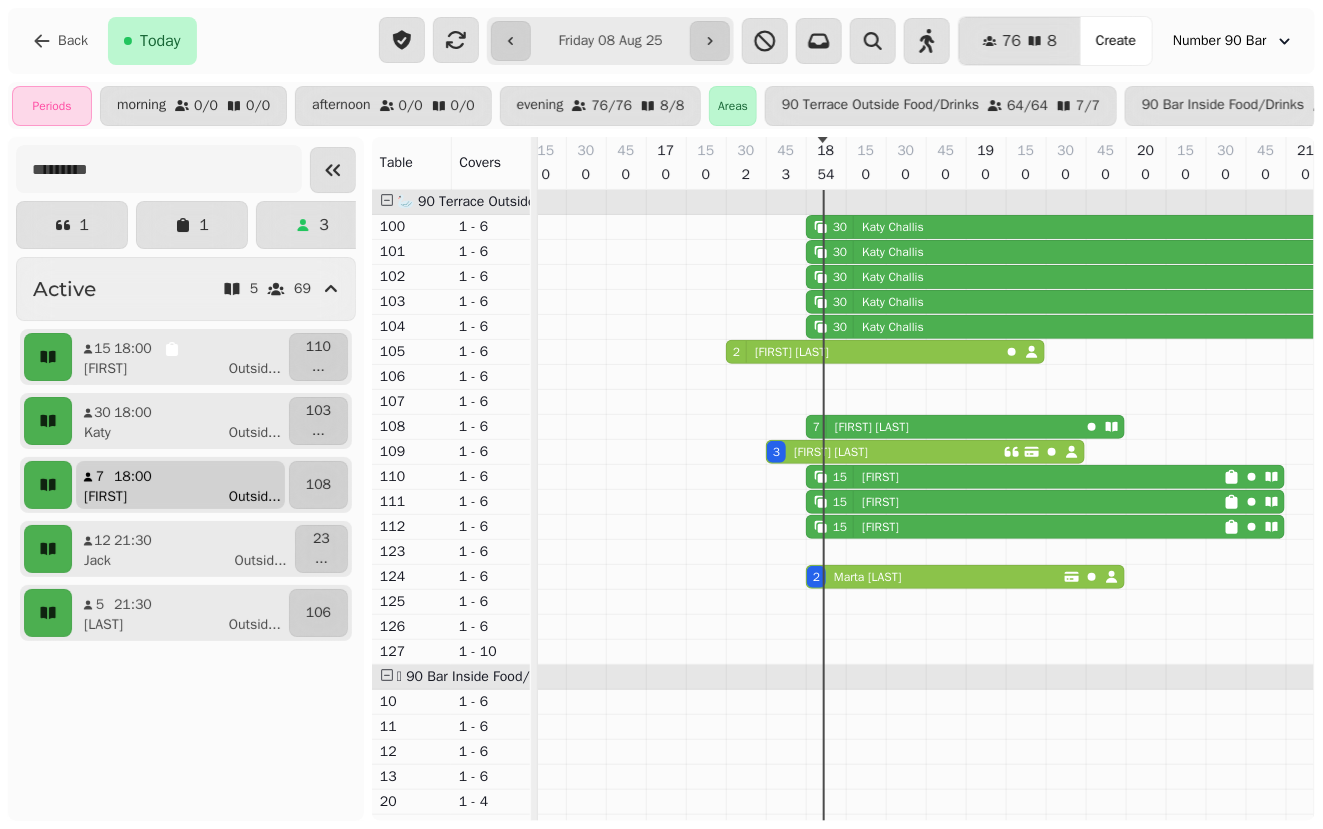 click on "[FIRST] Outsid ..." at bounding box center [188, 497] 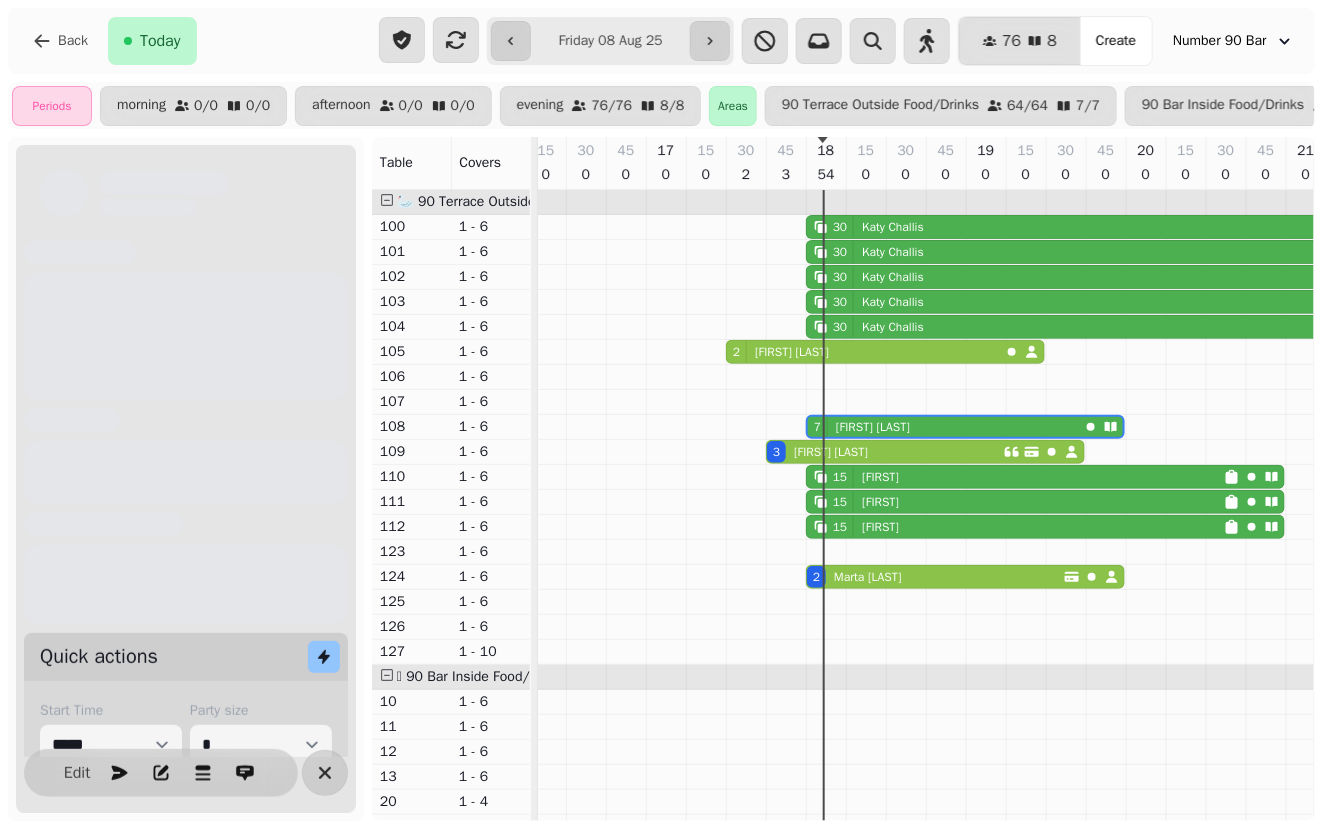scroll, scrollTop: 0, scrollLeft: 945, axis: horizontal 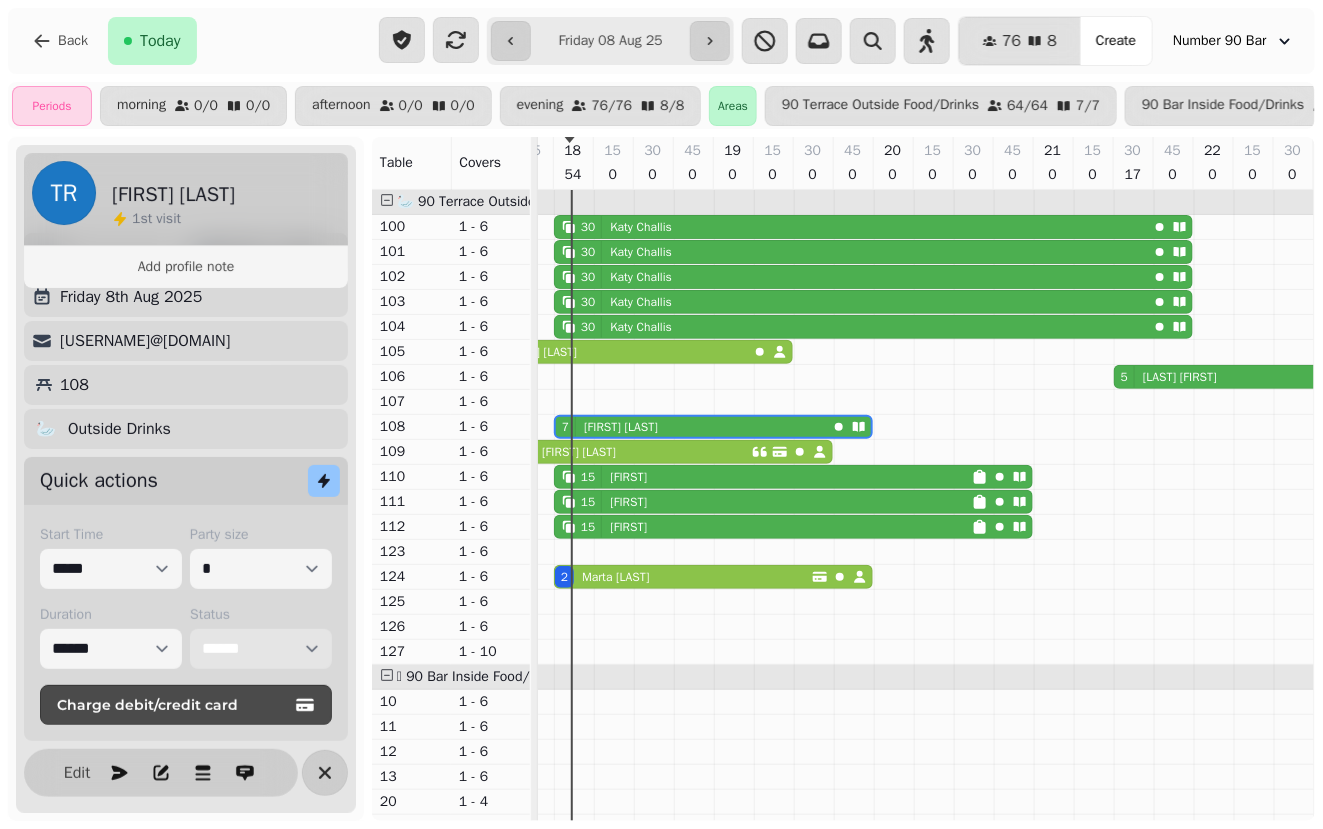 select on "*******" 